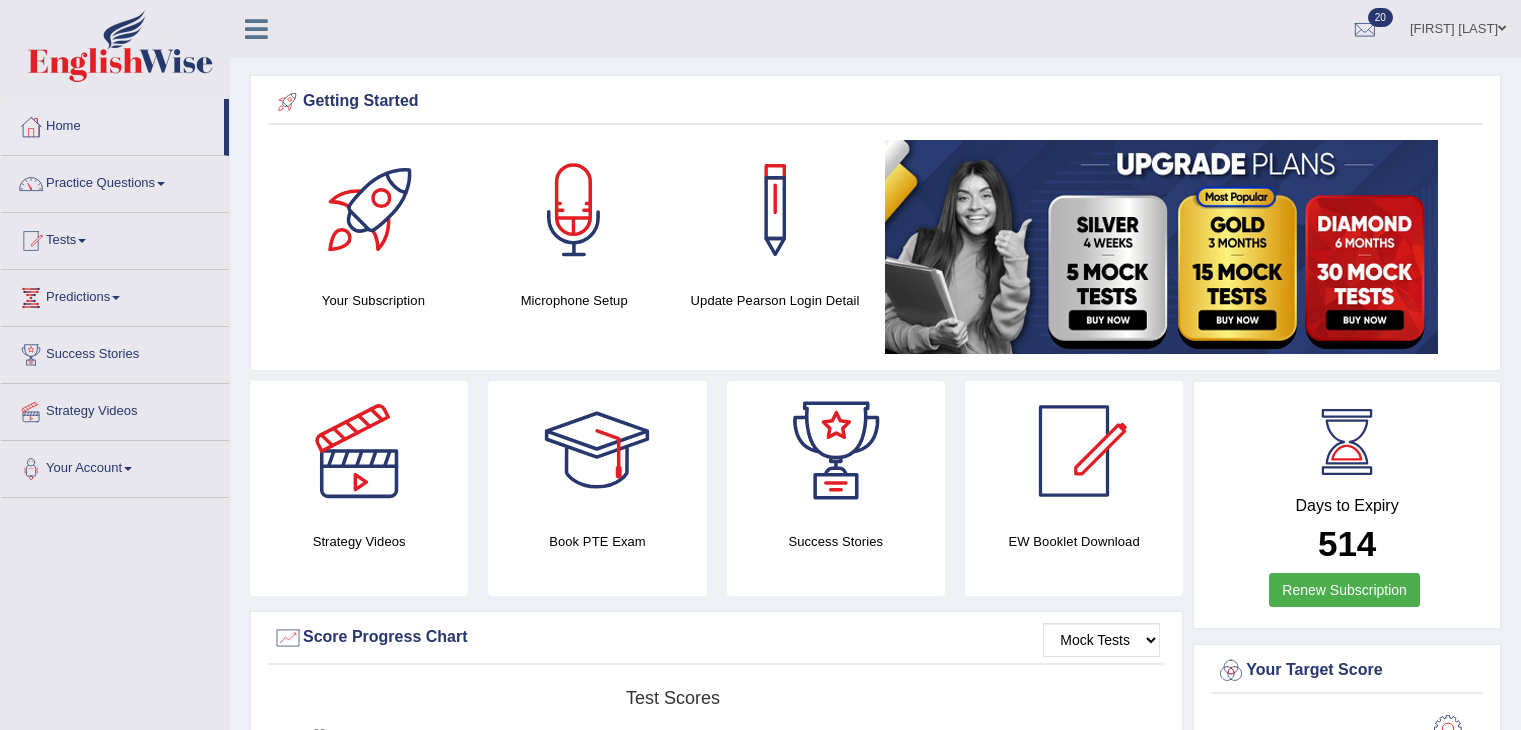 scroll, scrollTop: 1276, scrollLeft: 0, axis: vertical 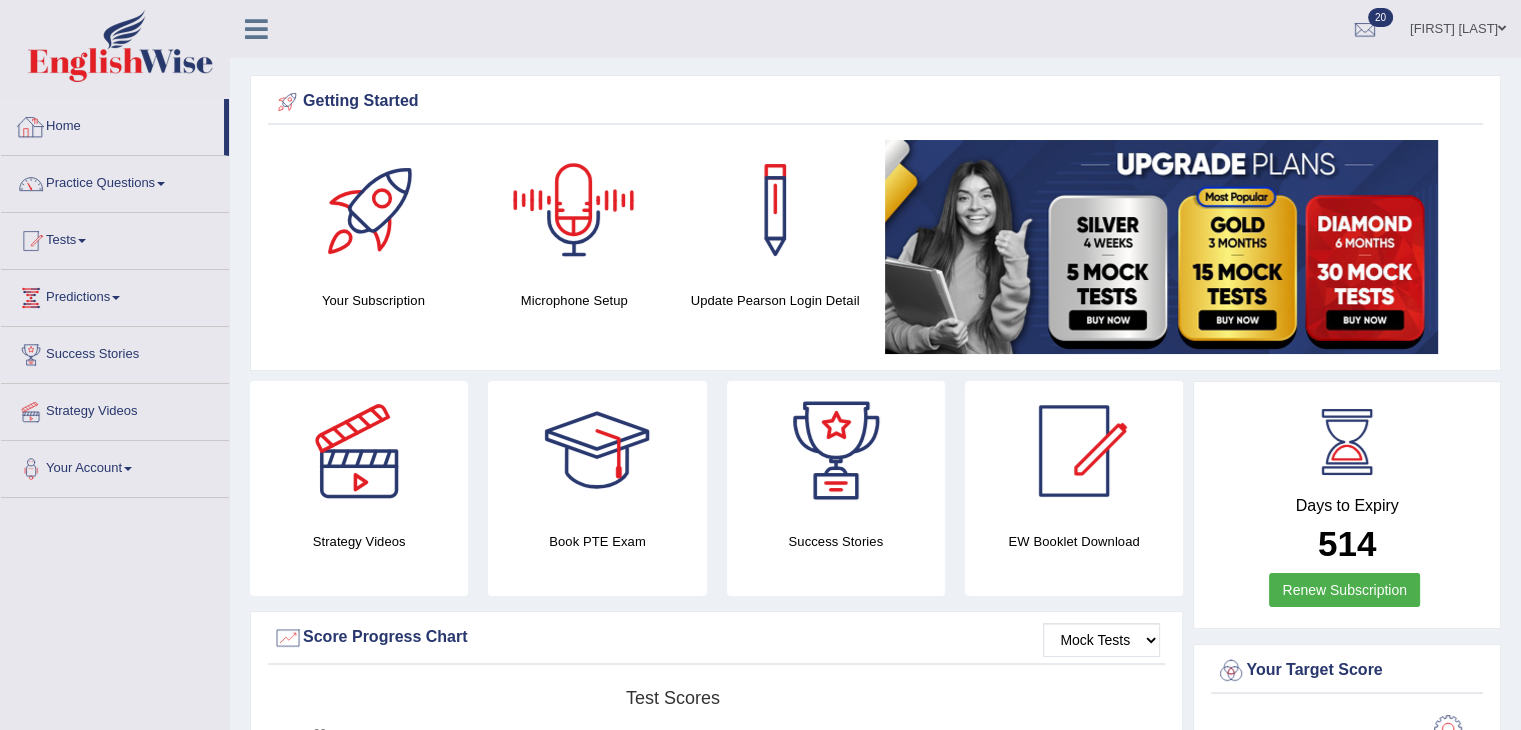 click on "Home" at bounding box center [112, 124] 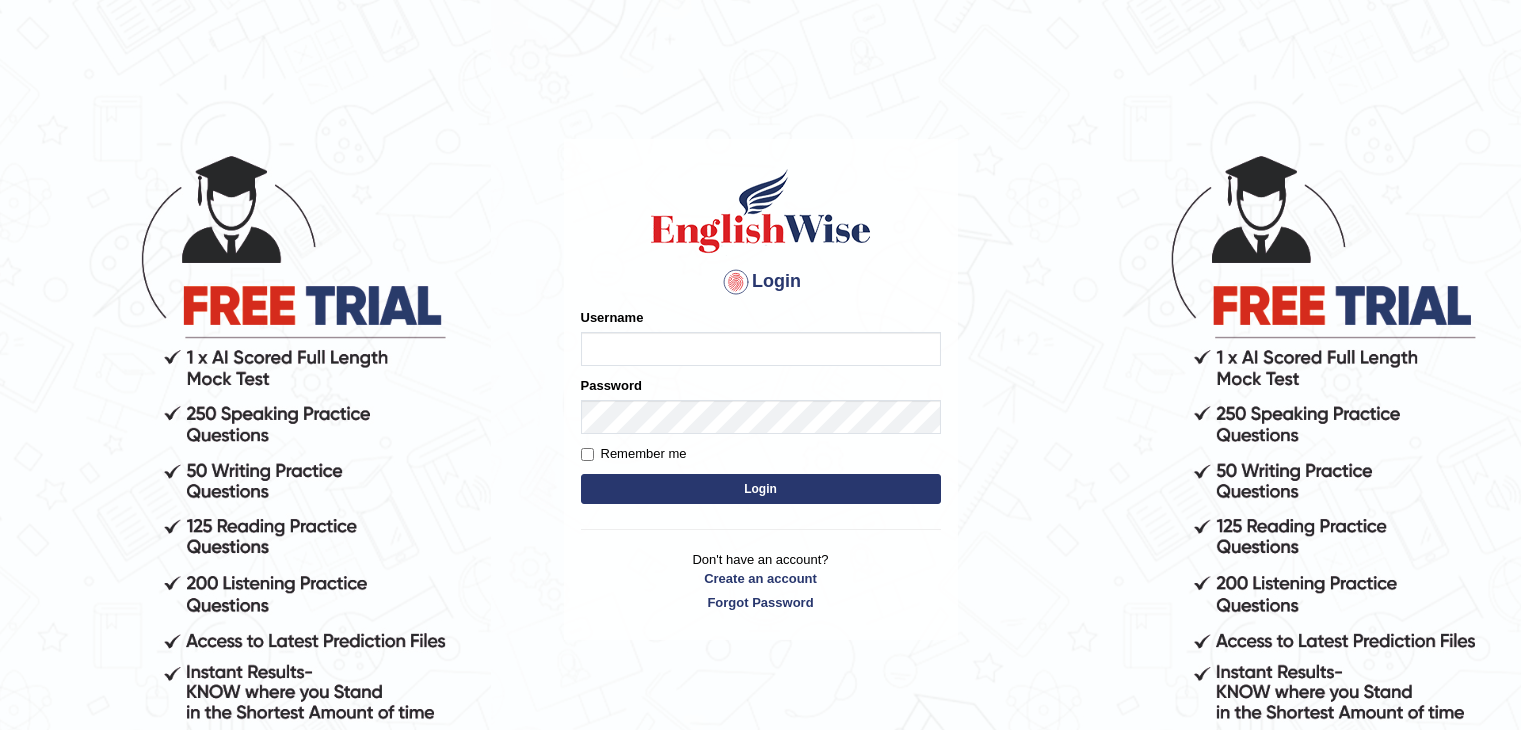 scroll, scrollTop: 0, scrollLeft: 0, axis: both 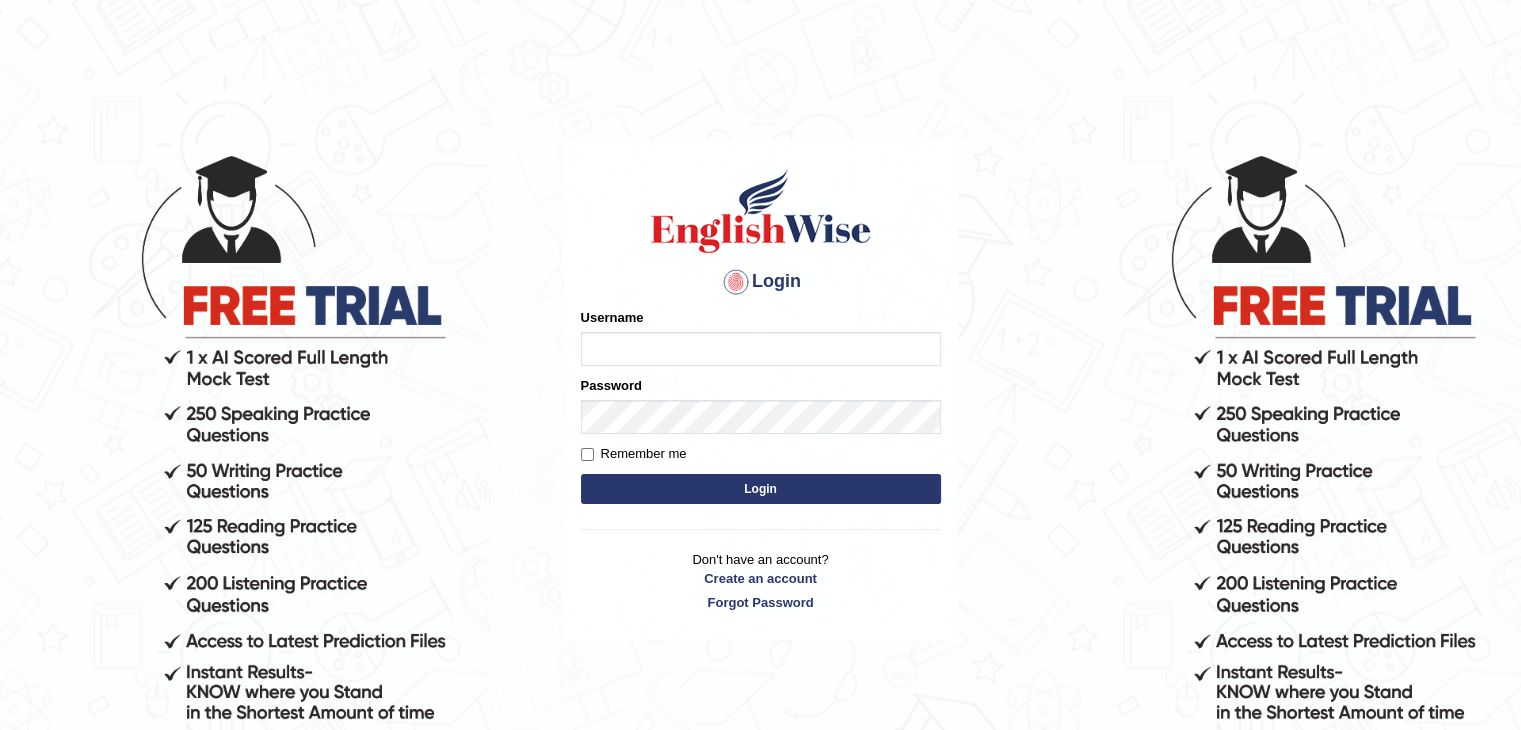 drag, startPoint x: 625, startPoint y: 339, endPoint x: 602, endPoint y: 344, distance: 23.537205 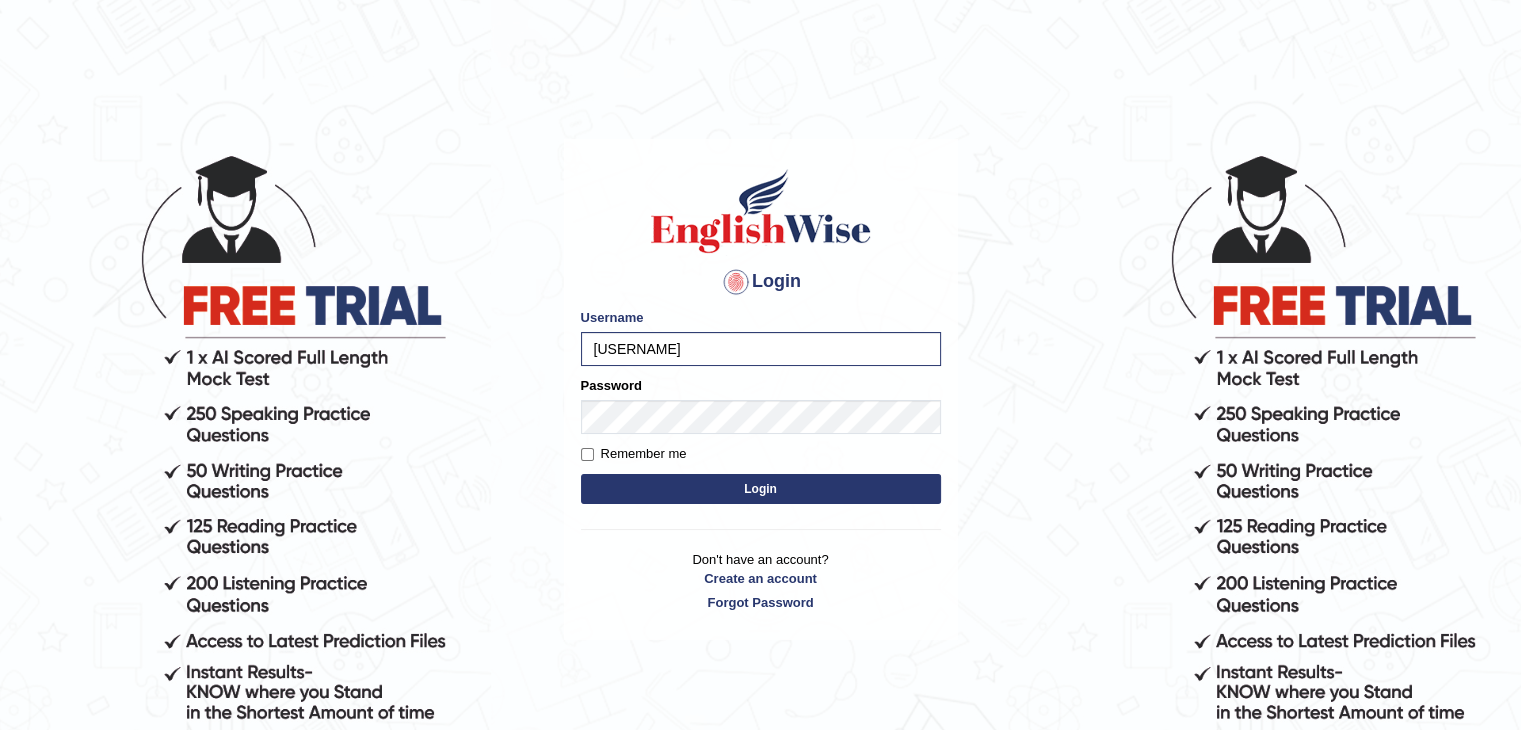 click on "Please fix the following errors:
Username
pujathapa
Password
Remember me
Login" at bounding box center (761, 408) 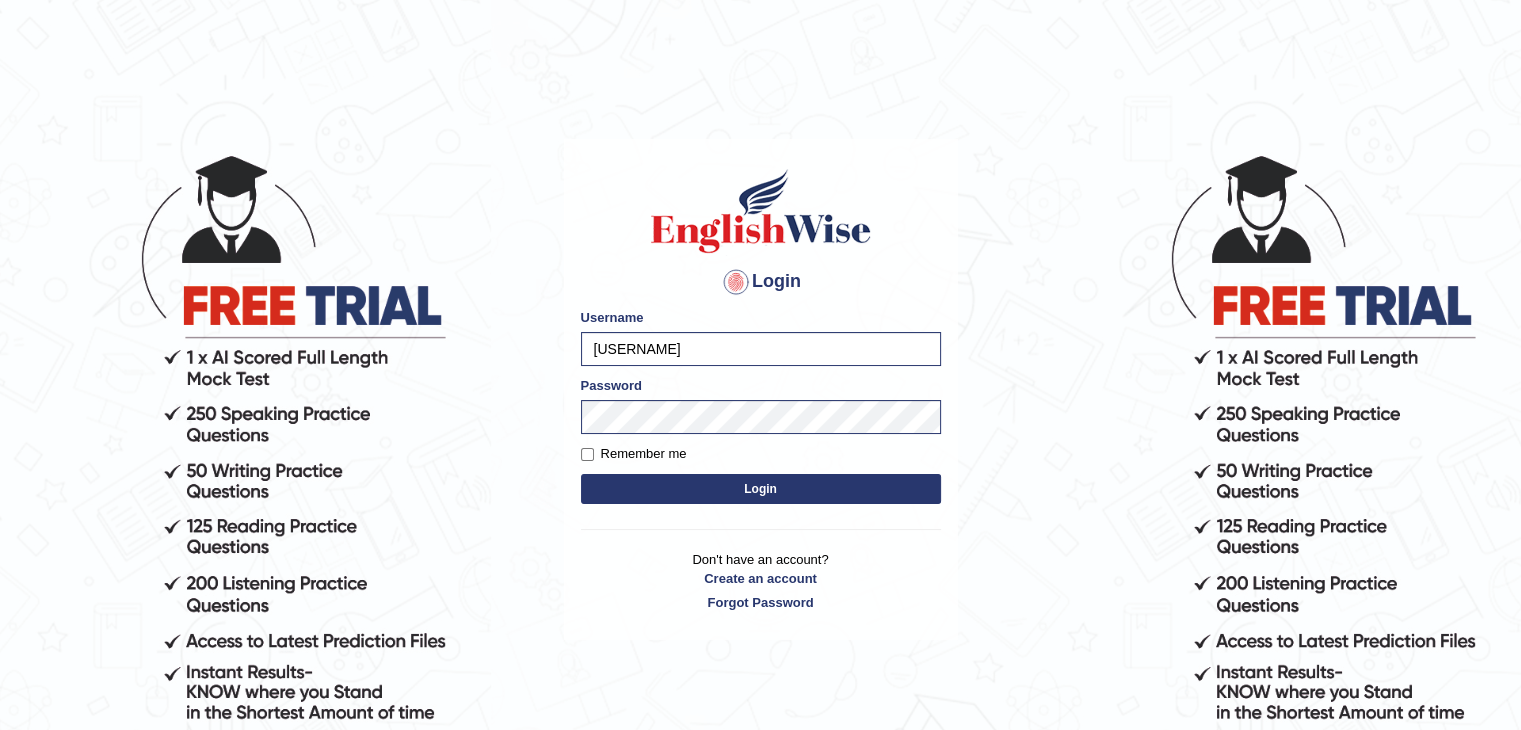 click on "Login" at bounding box center (761, 489) 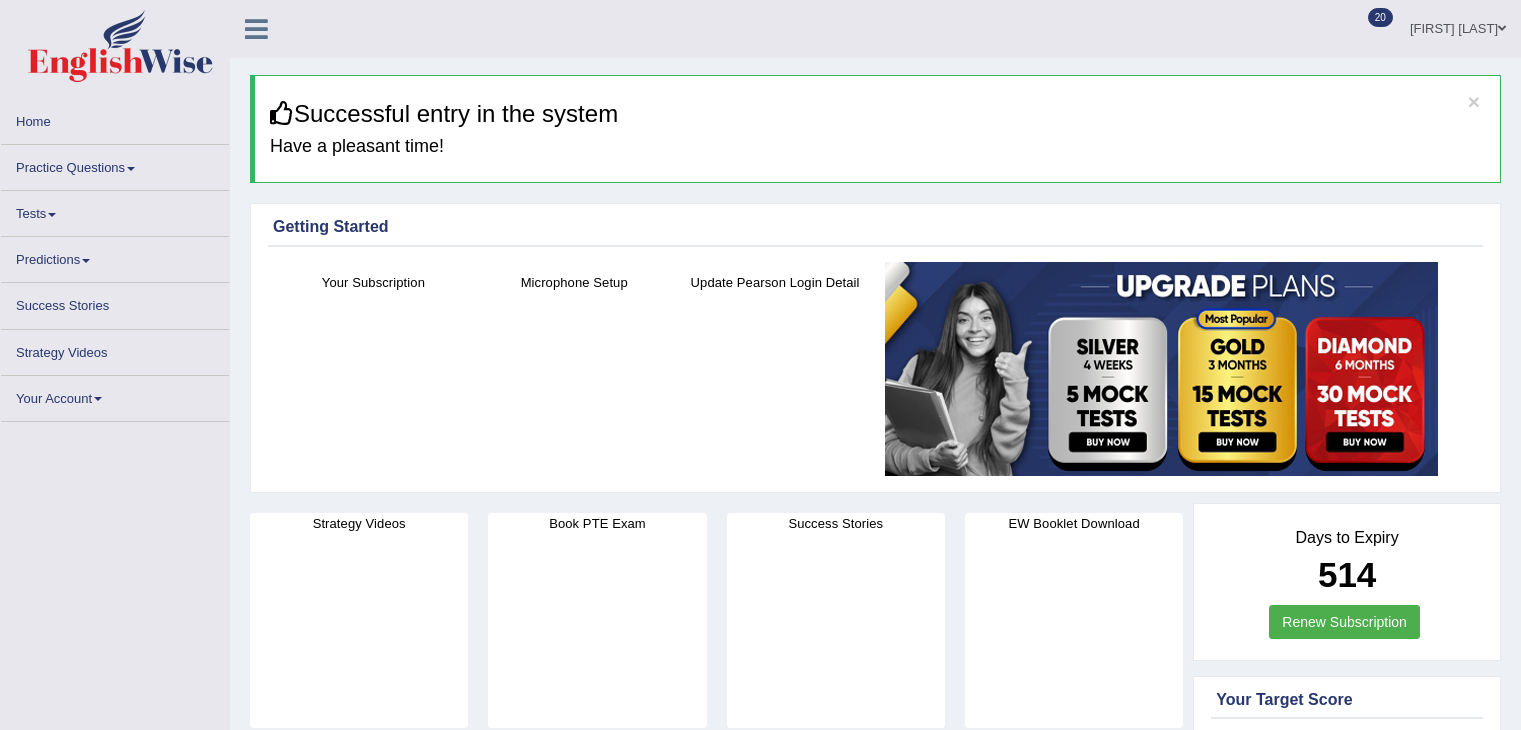 scroll, scrollTop: 0, scrollLeft: 0, axis: both 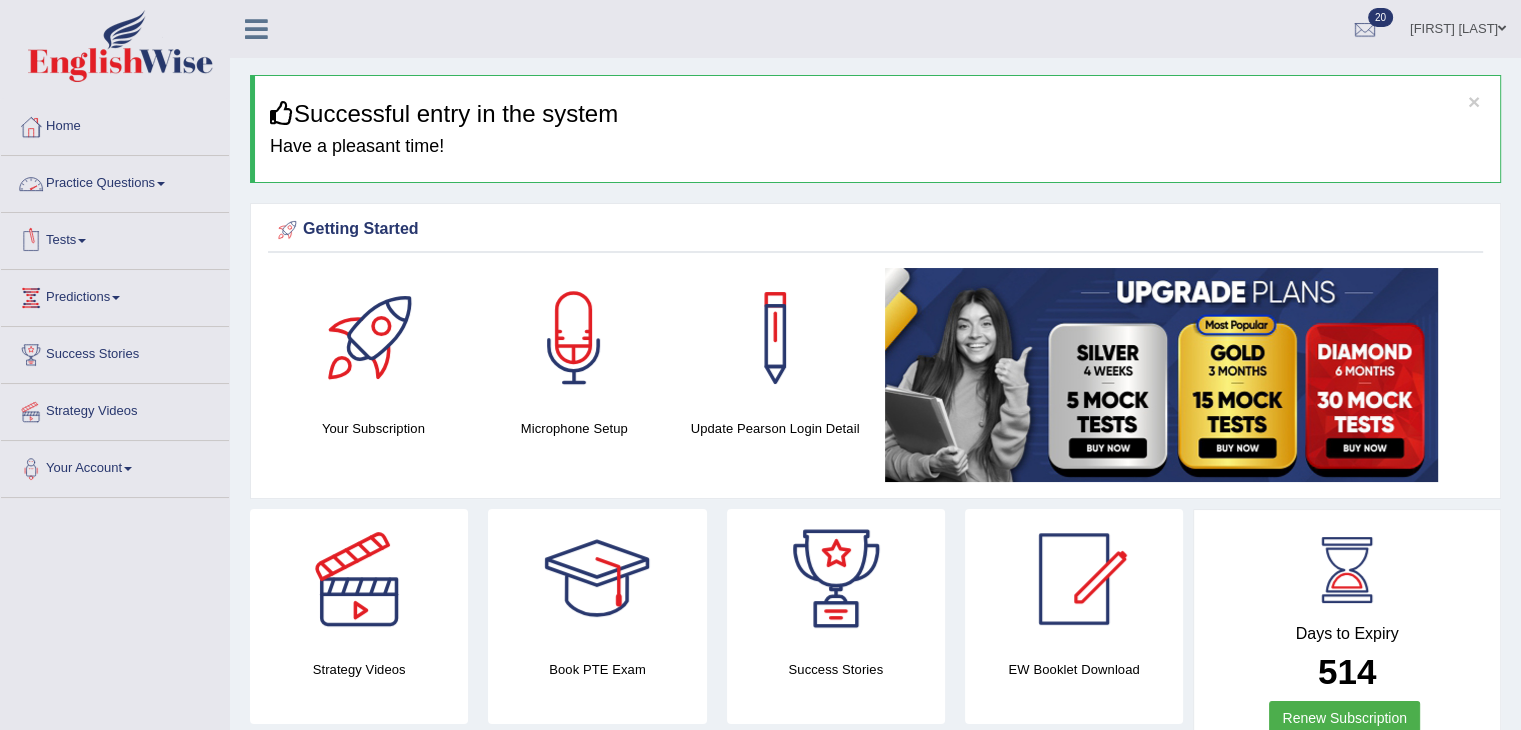 click on "Practice Questions" at bounding box center [115, 181] 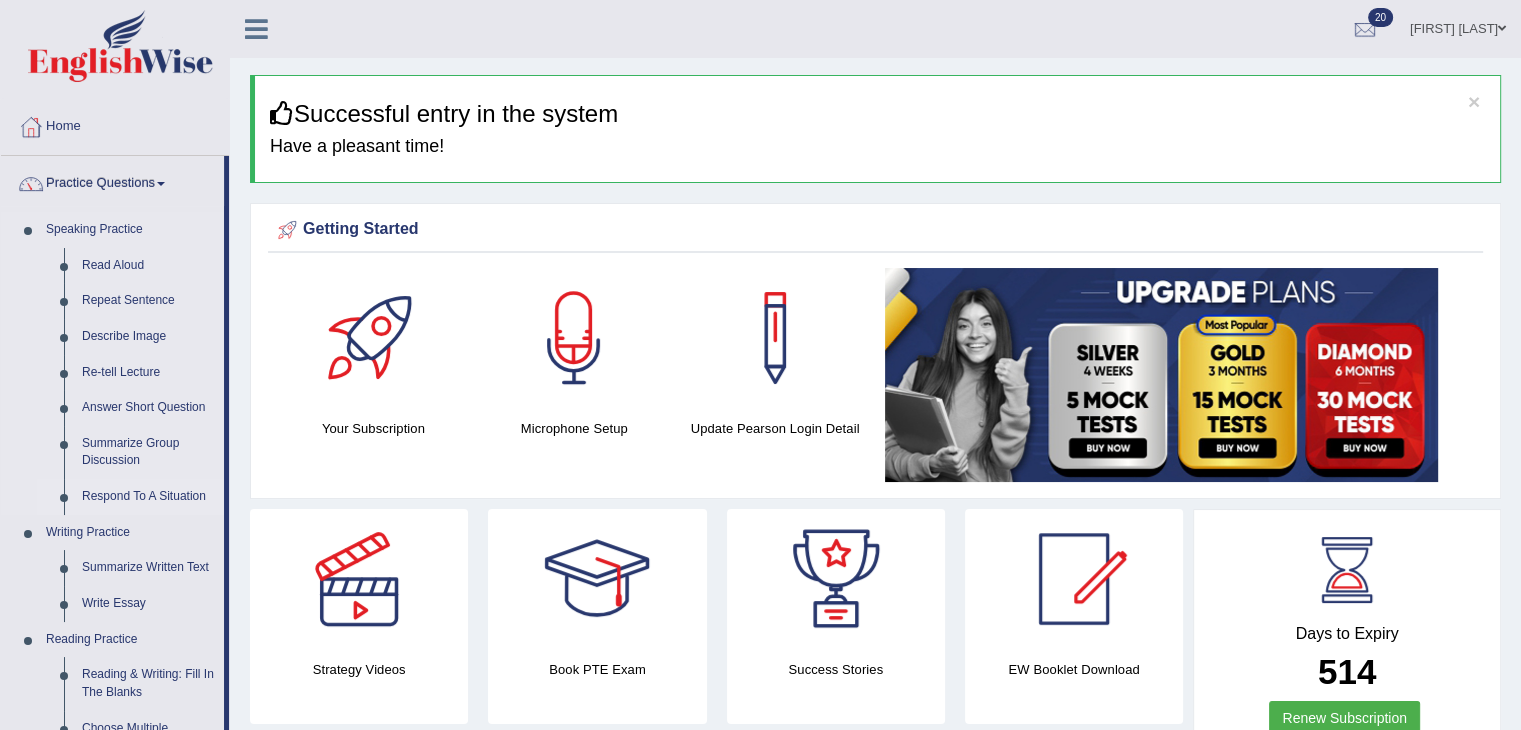 click on "Respond To A Situation" at bounding box center (148, 497) 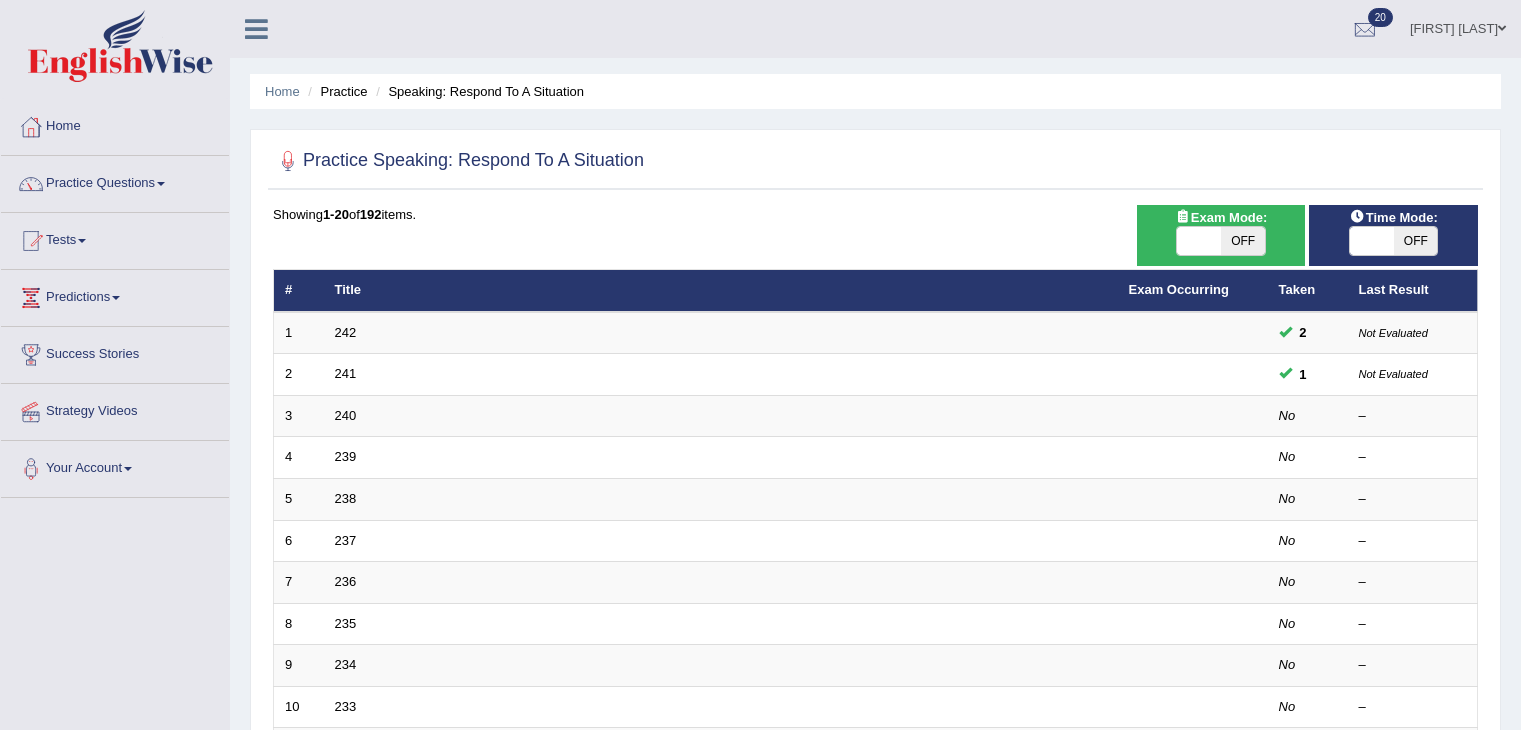 scroll, scrollTop: 108, scrollLeft: 0, axis: vertical 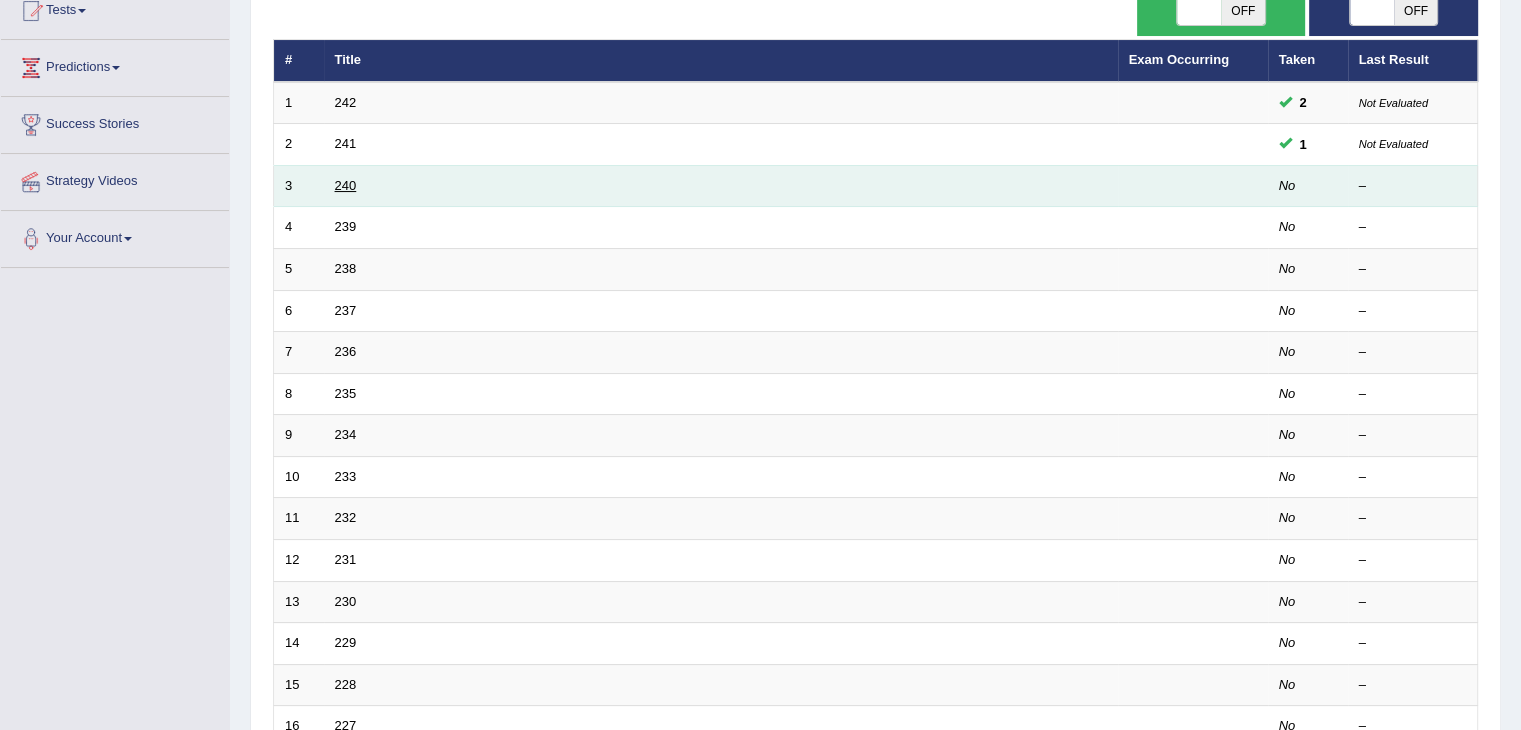 click on "240" at bounding box center [346, 185] 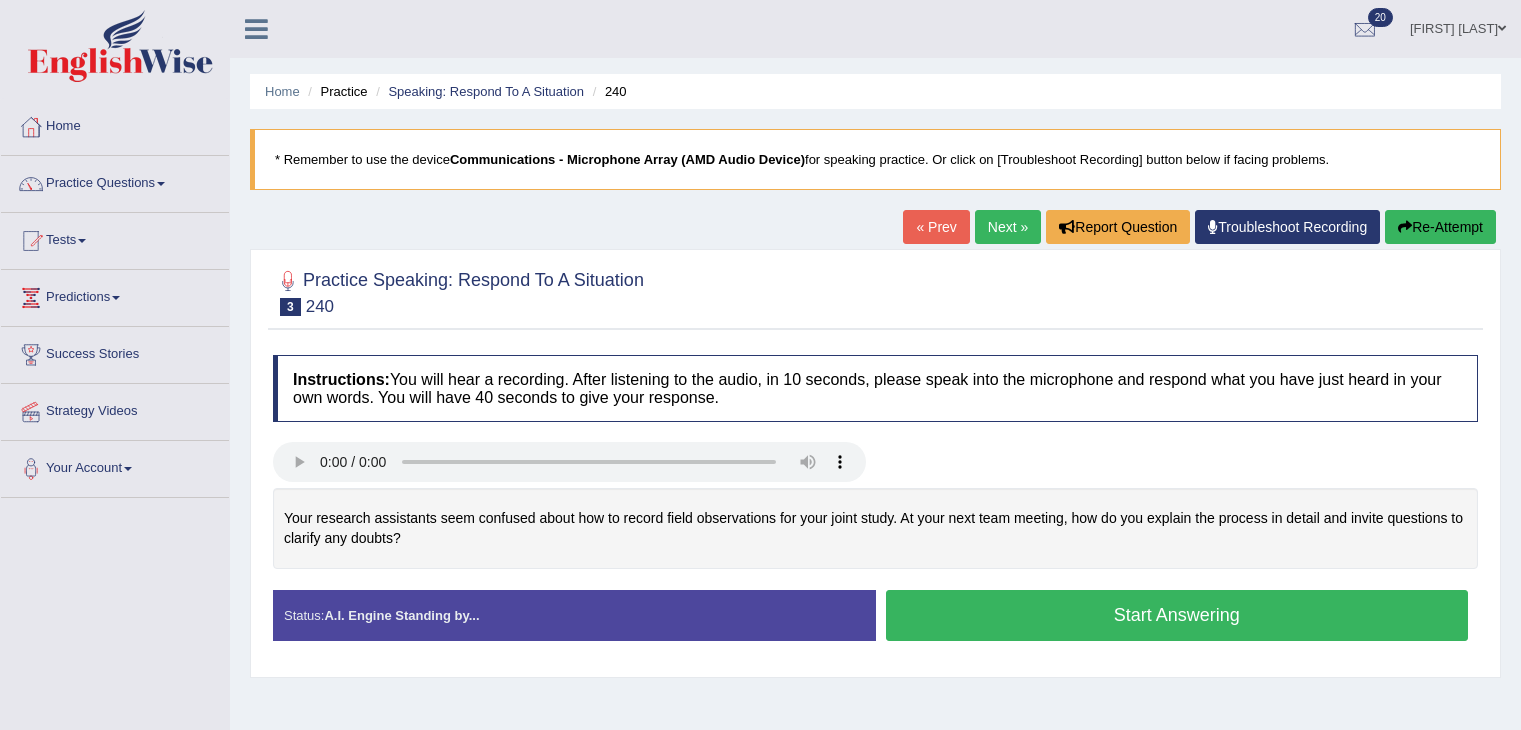 scroll, scrollTop: 0, scrollLeft: 0, axis: both 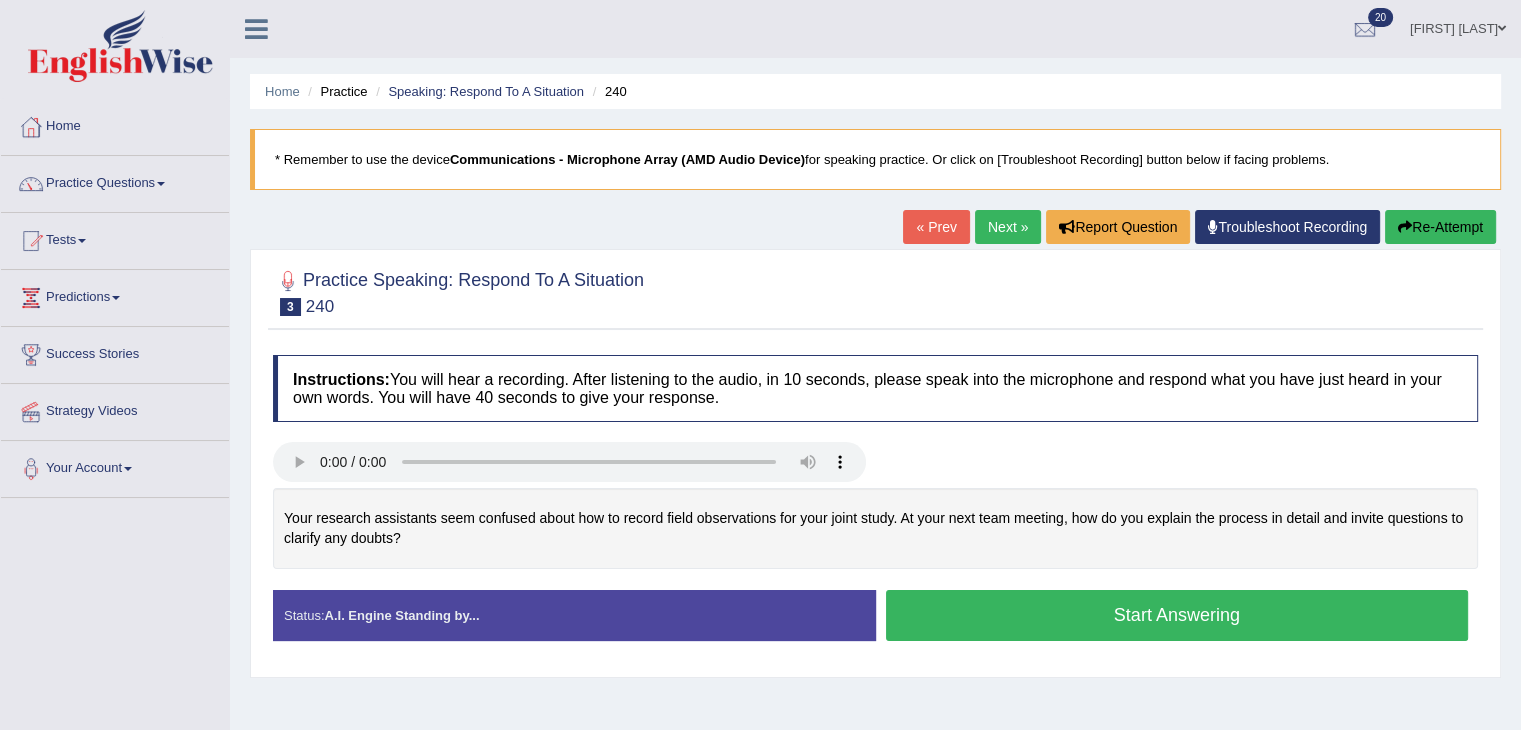 click on "Start Answering" at bounding box center (1177, 615) 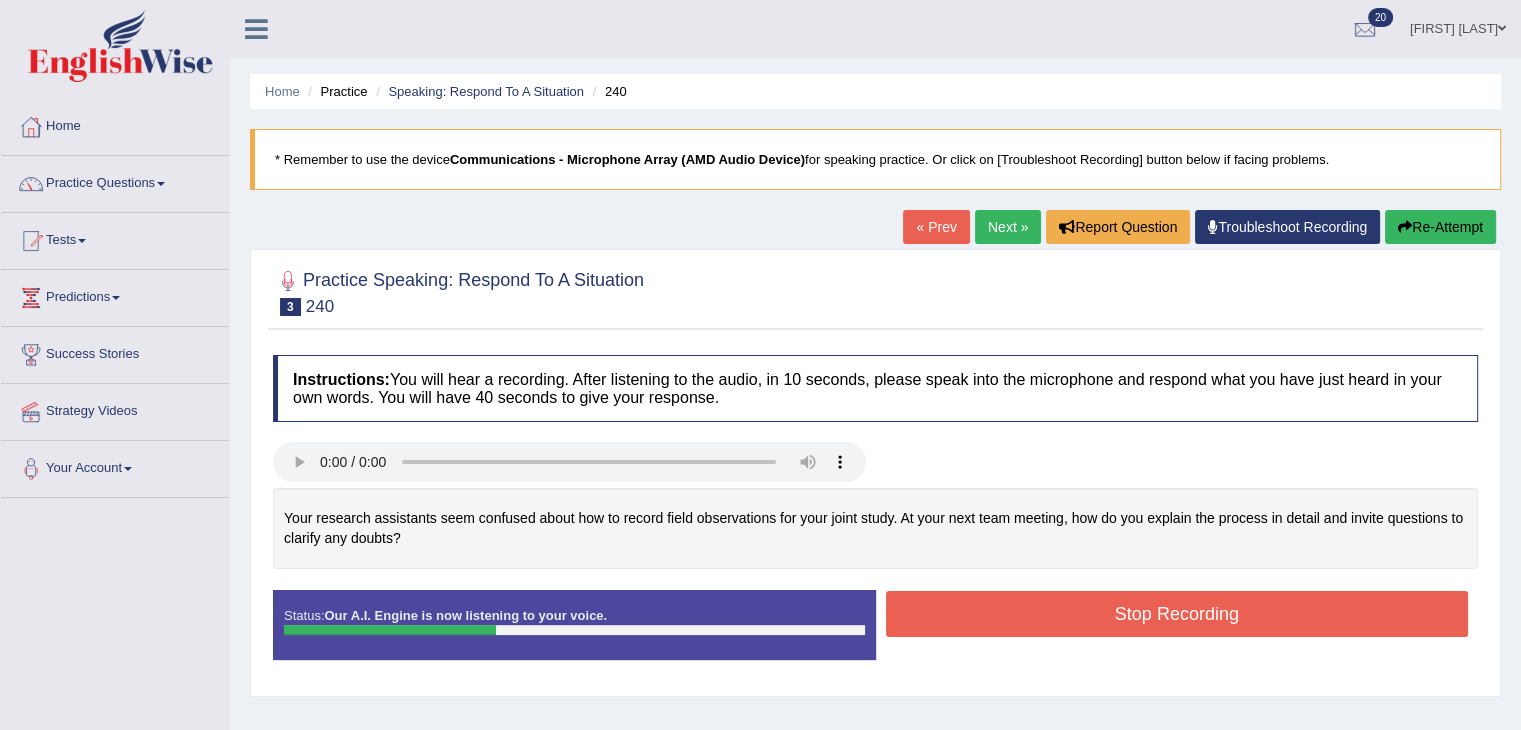 click on "Re-Attempt" at bounding box center [1440, 227] 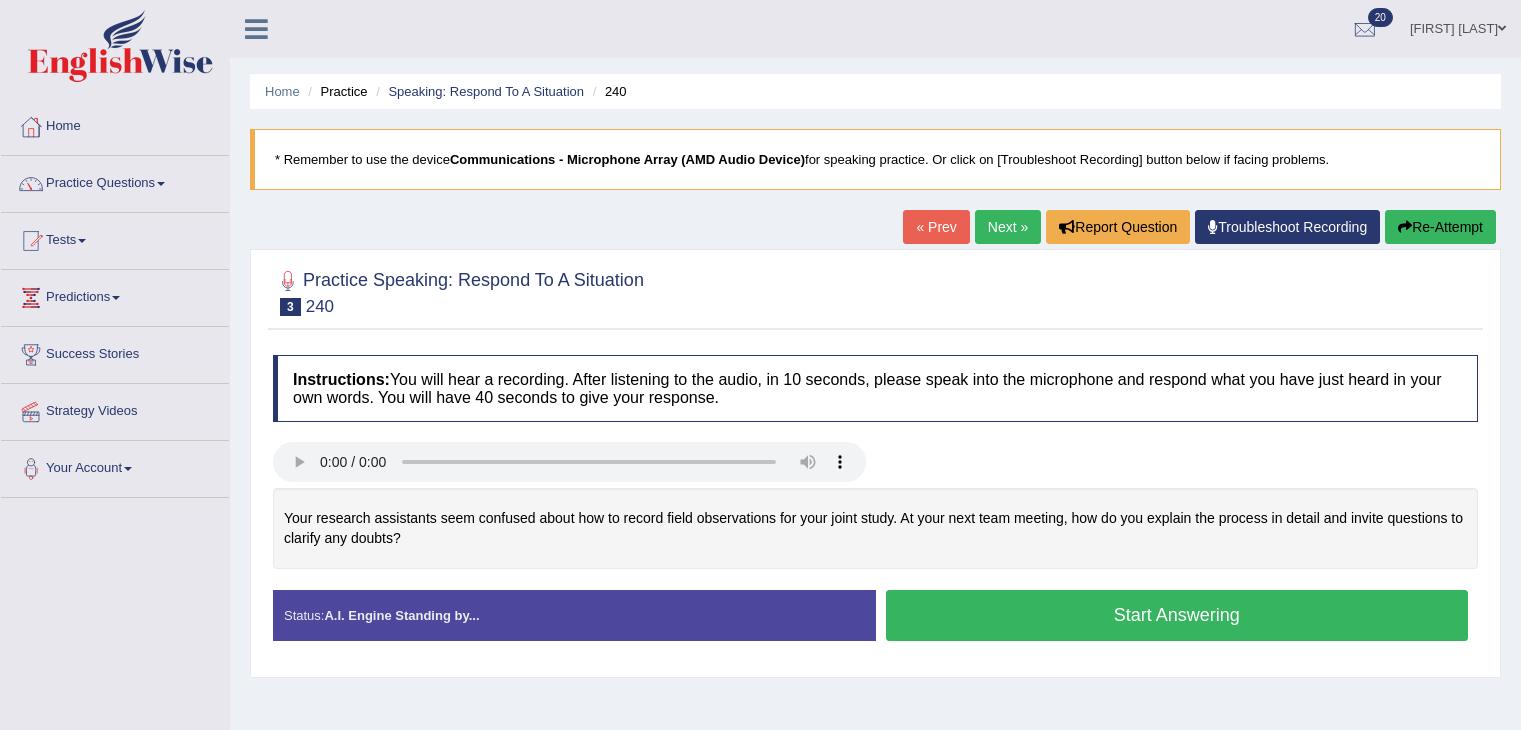 scroll, scrollTop: 0, scrollLeft: 0, axis: both 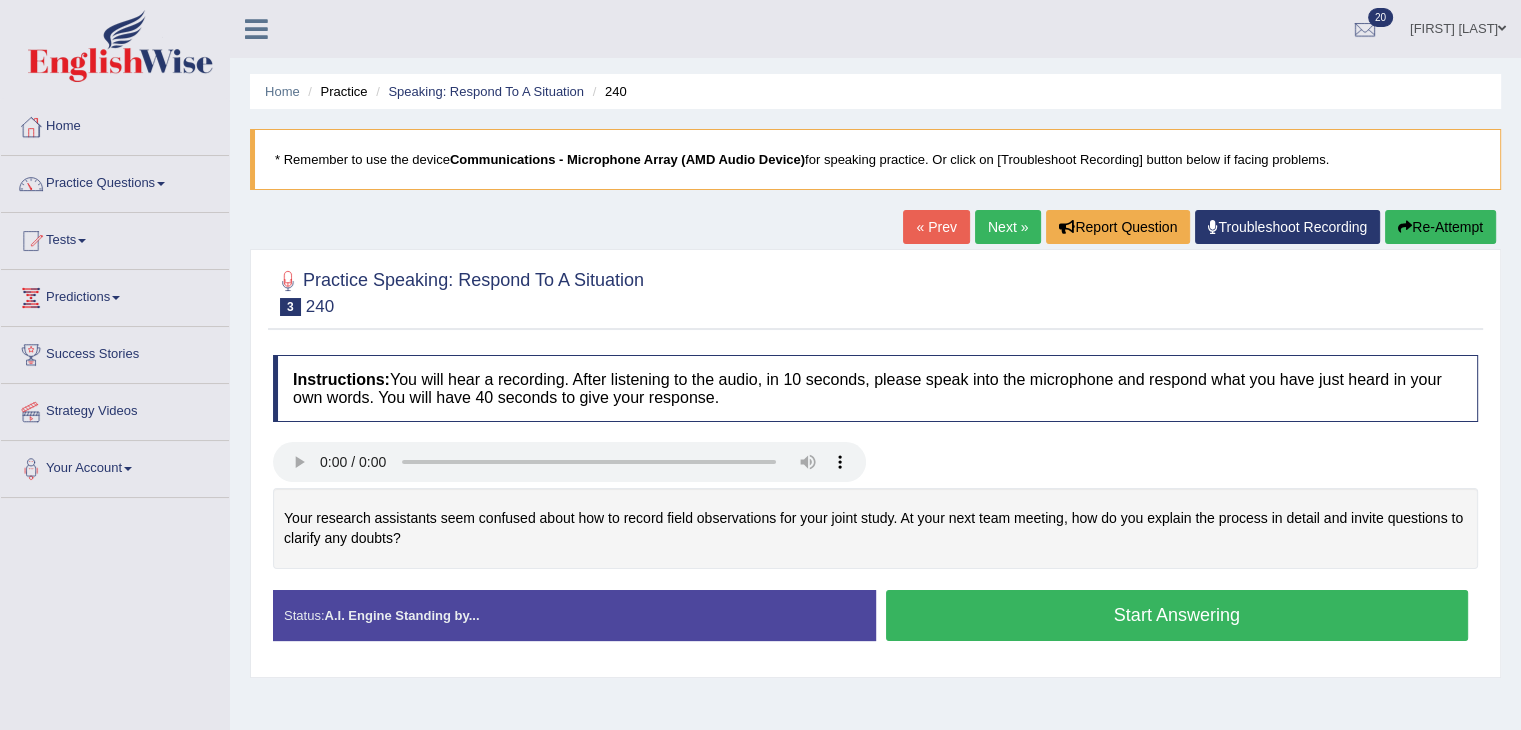 click on "Start Answering" at bounding box center [1177, 615] 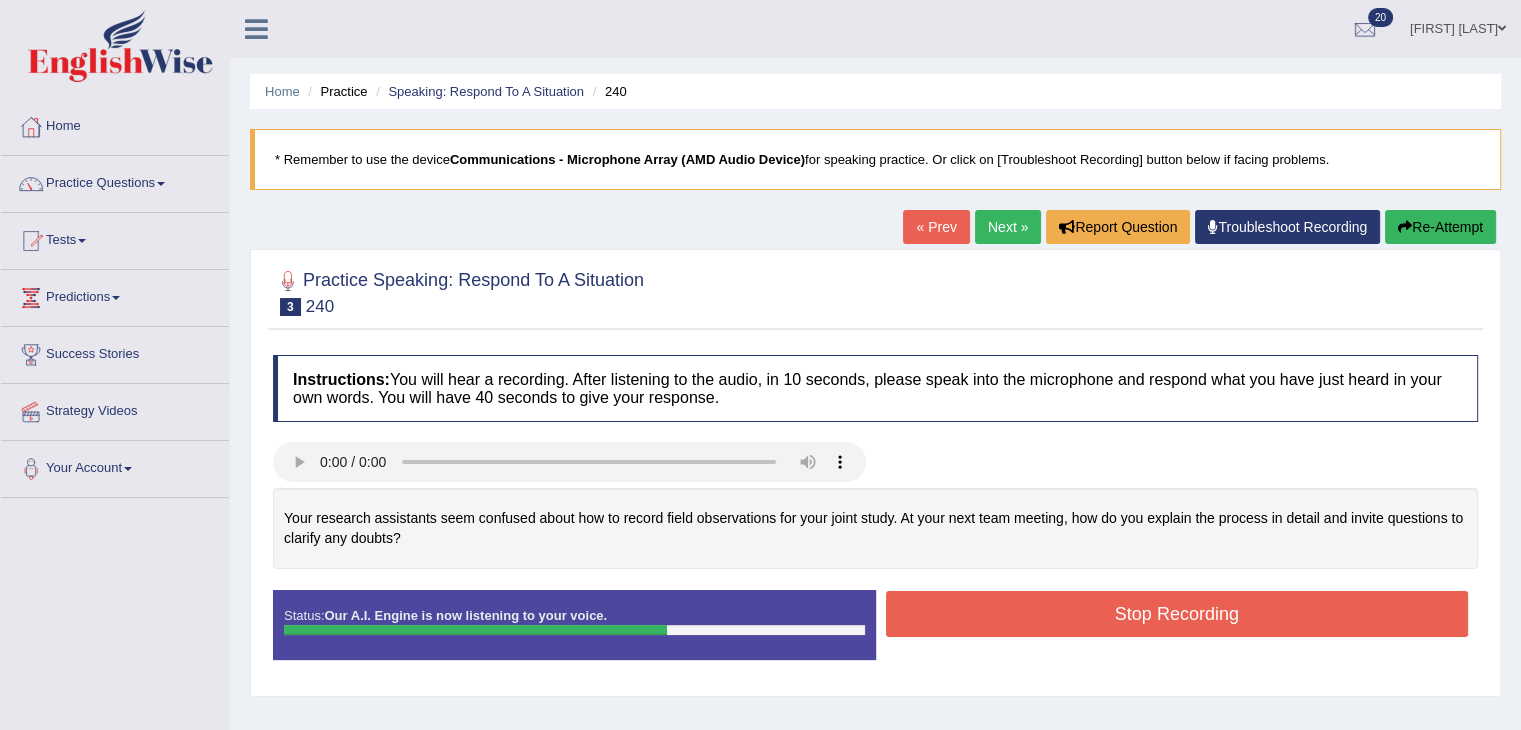 click on "Stop Recording" at bounding box center [1177, 614] 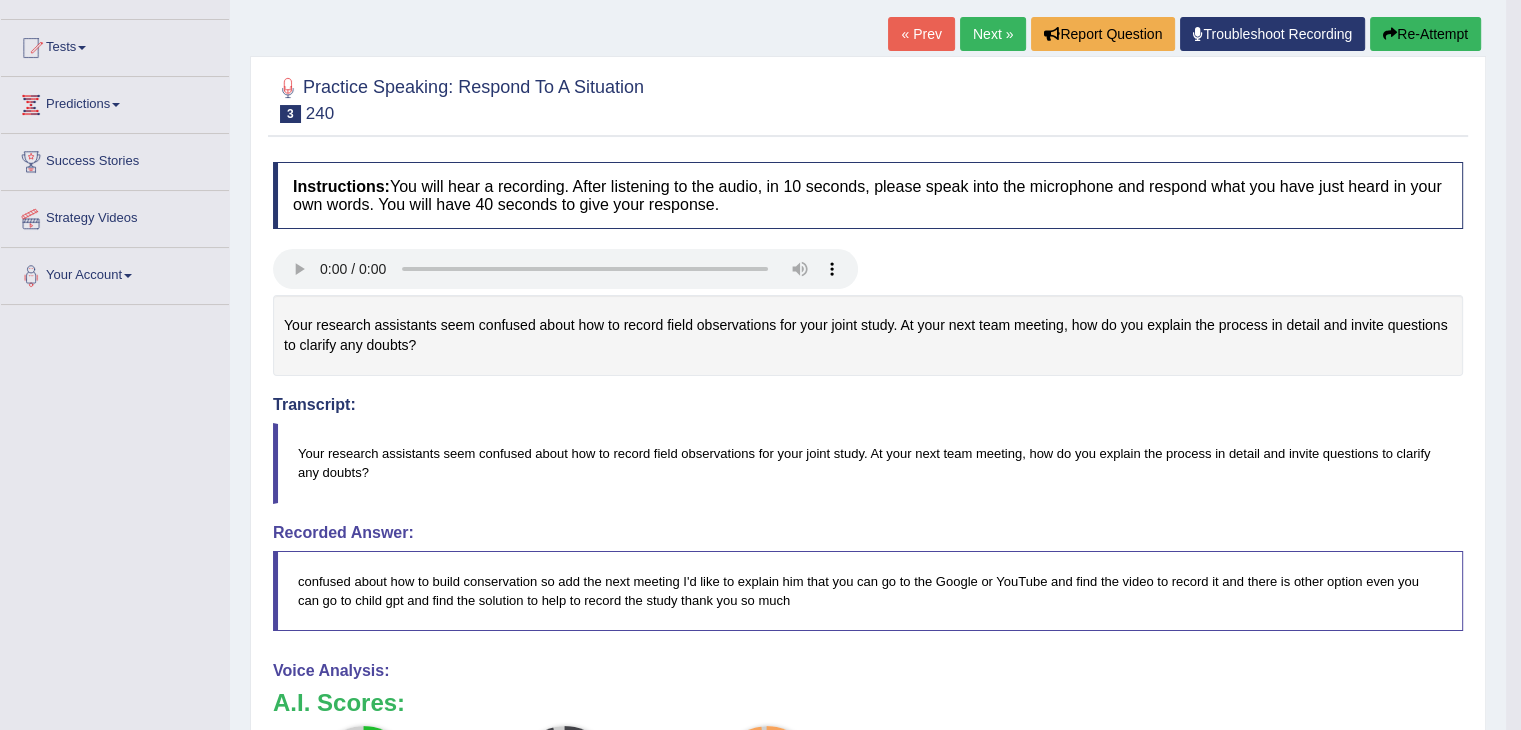 scroll, scrollTop: 0, scrollLeft: 0, axis: both 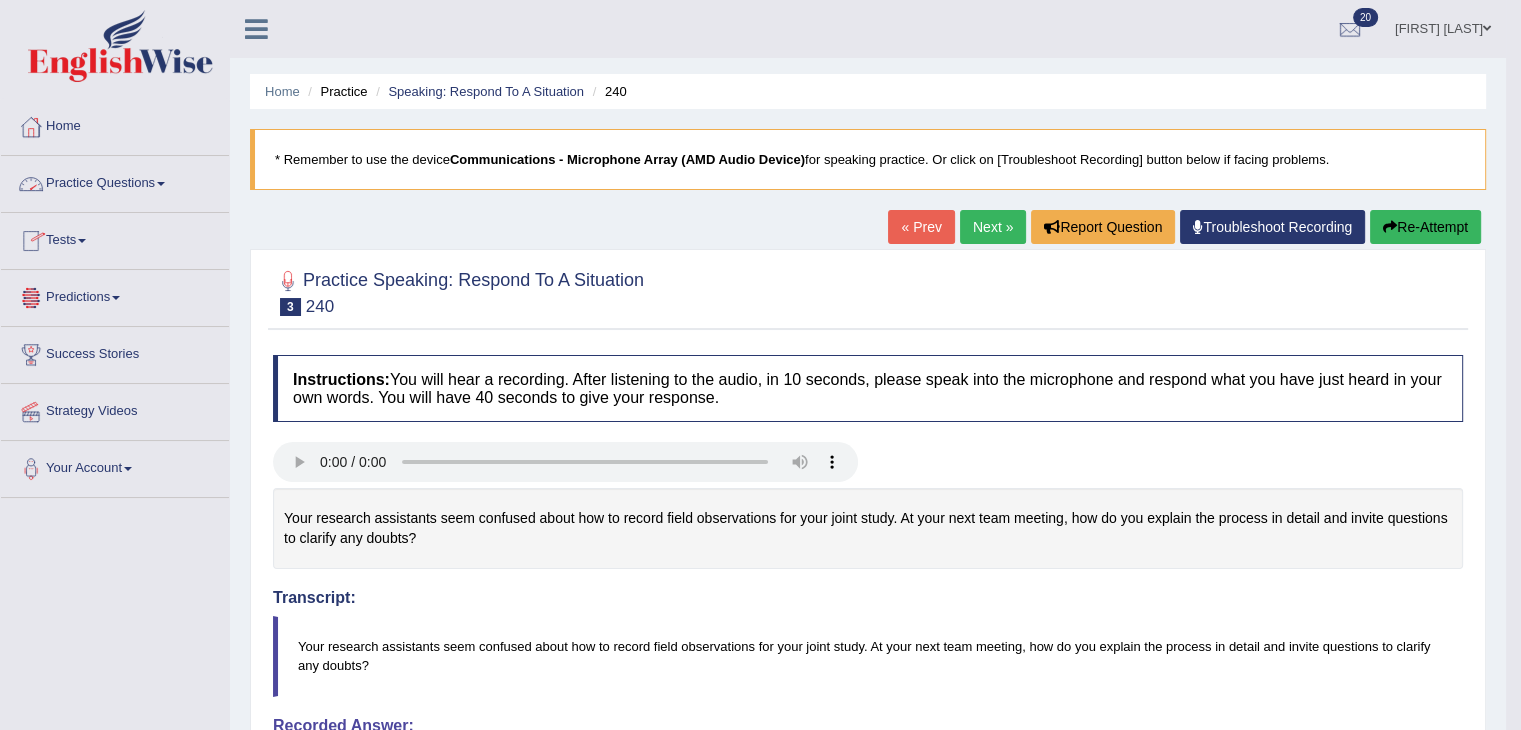 click on "Practice Questions" at bounding box center (115, 181) 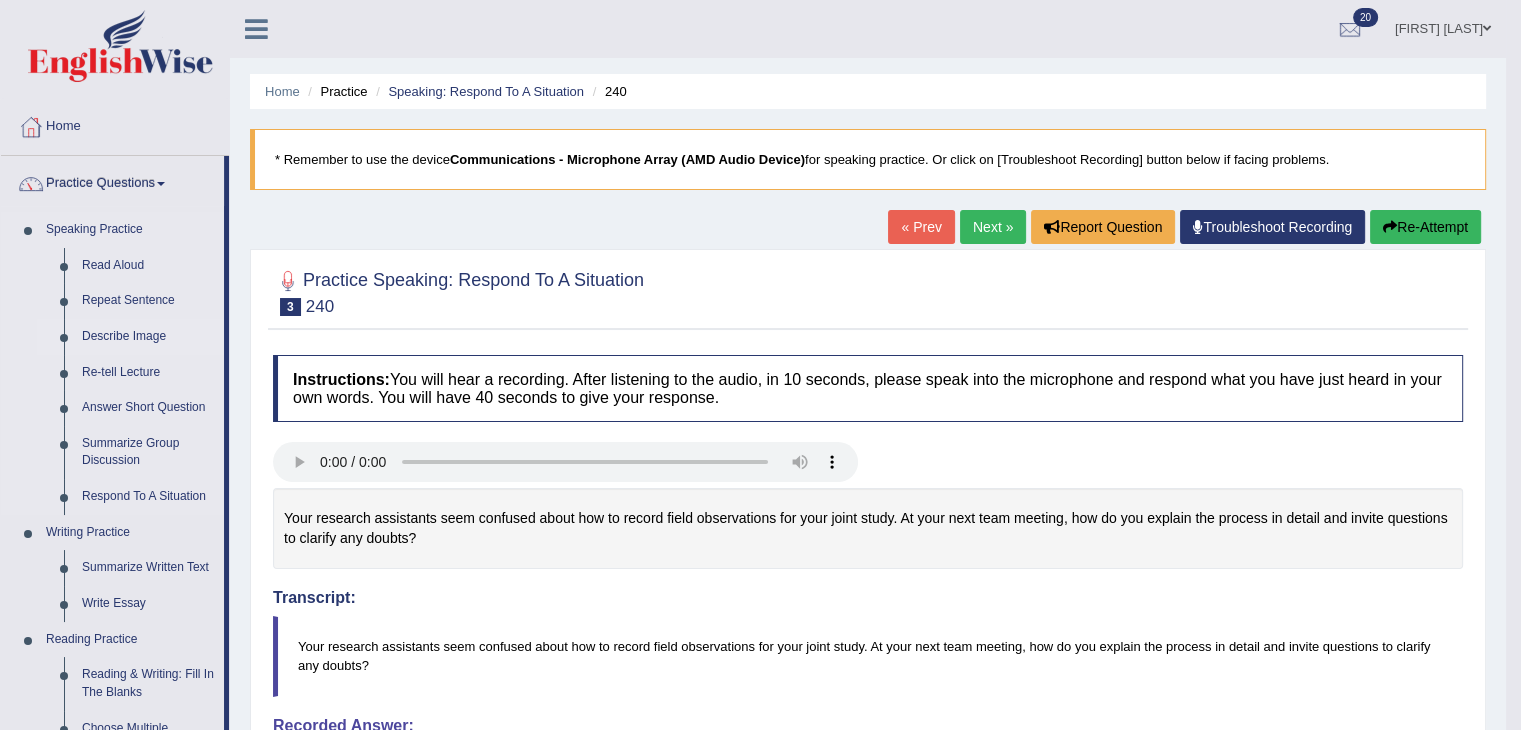 click on "Describe Image" at bounding box center [148, 337] 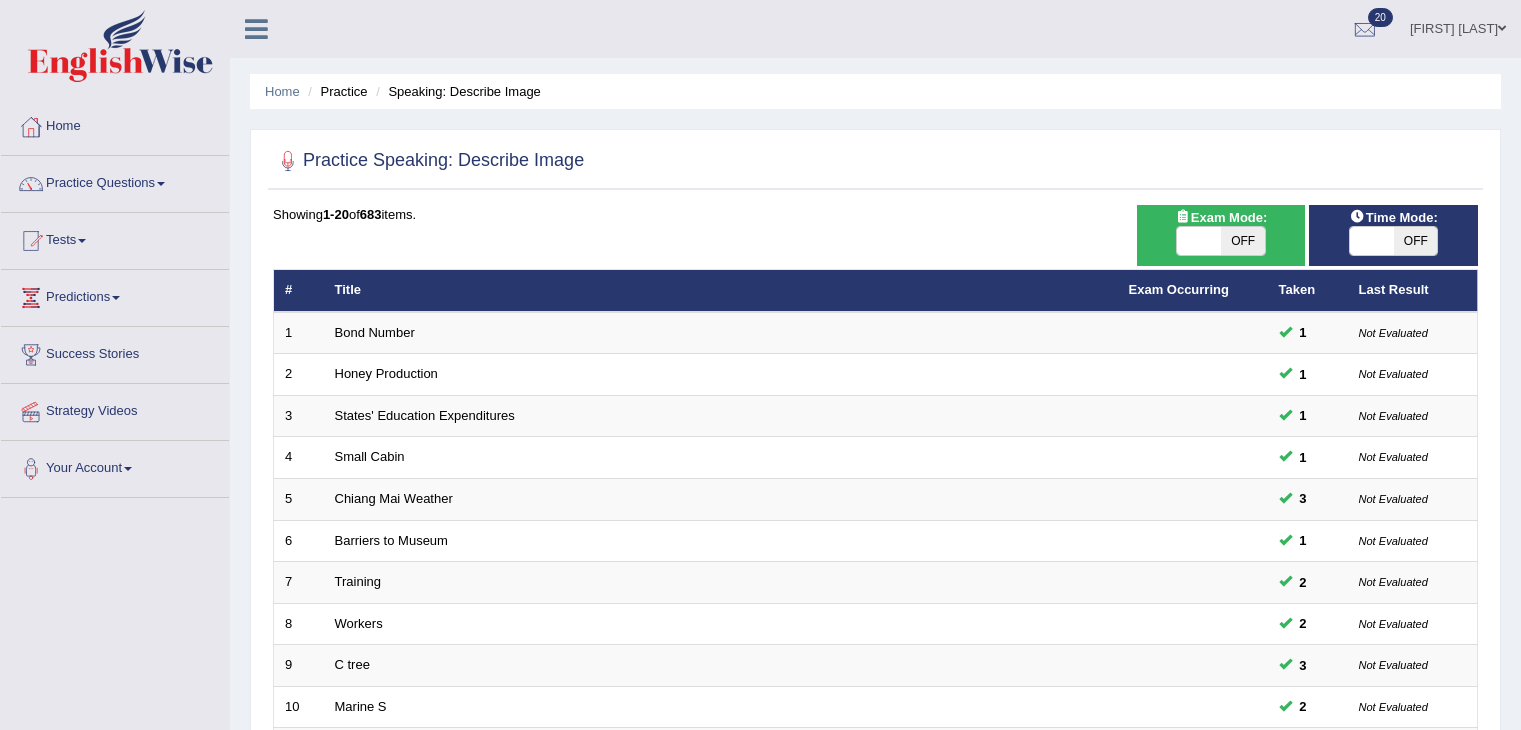 scroll, scrollTop: 588, scrollLeft: 0, axis: vertical 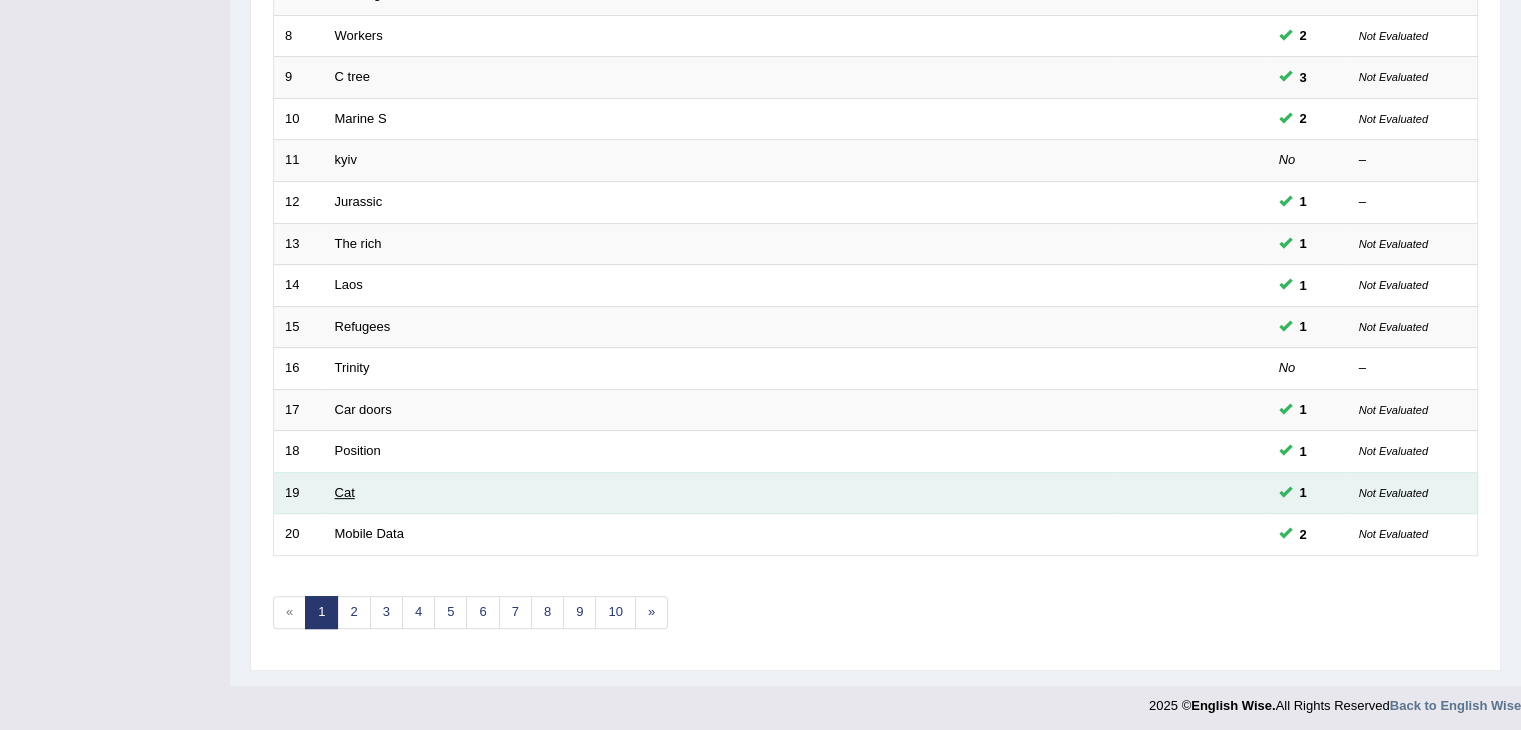 click on "Cat" at bounding box center [345, 492] 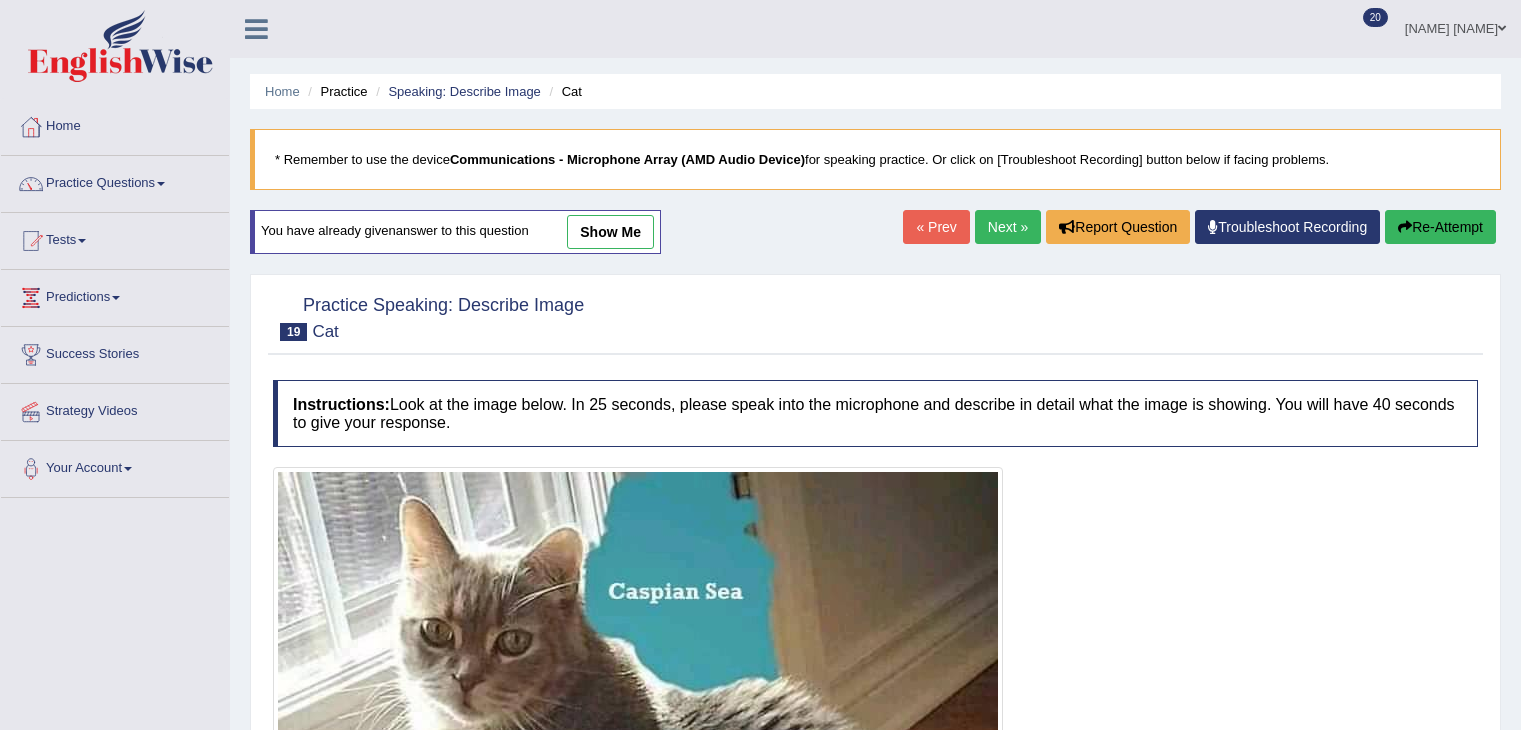 scroll, scrollTop: 0, scrollLeft: 0, axis: both 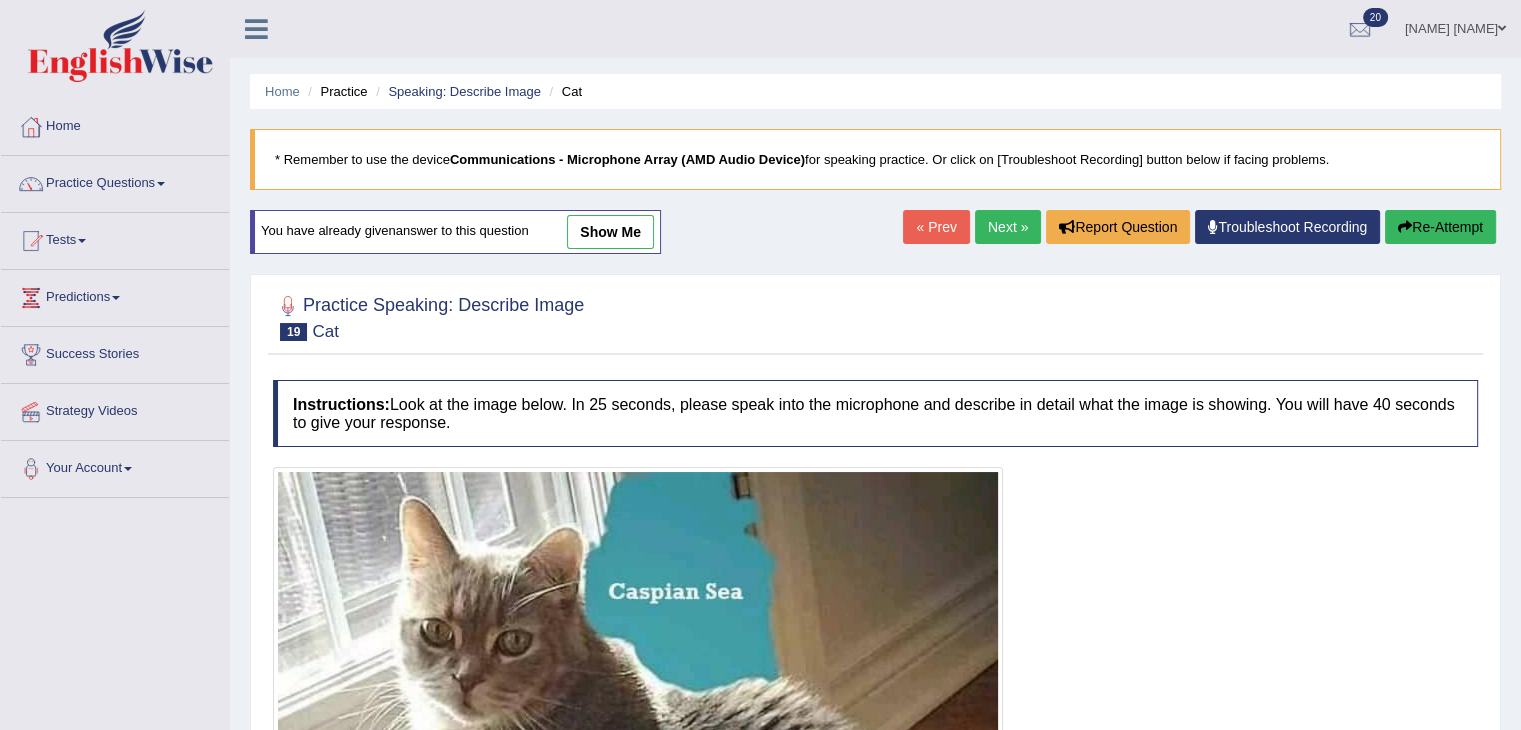click on "show me" at bounding box center (610, 232) 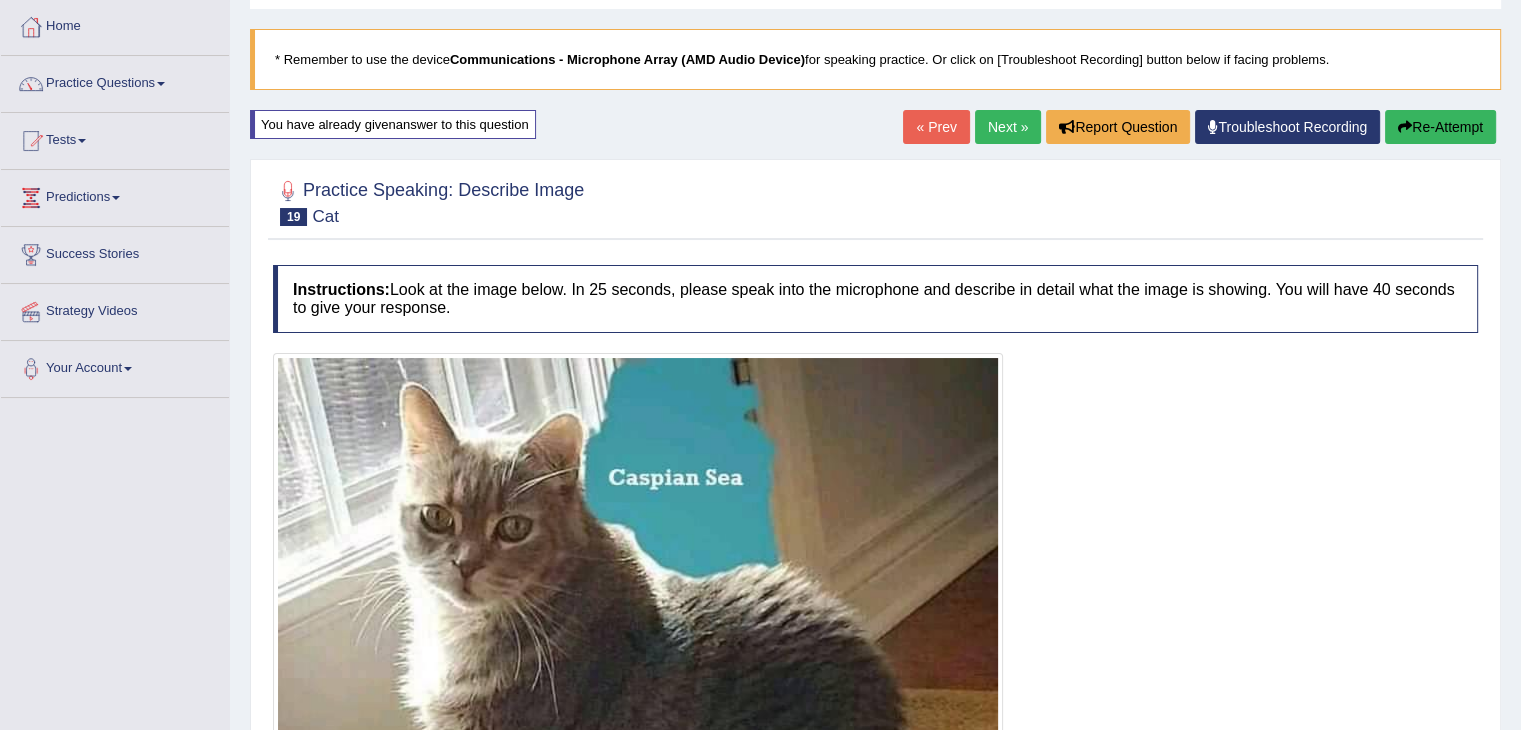 scroll, scrollTop: 0, scrollLeft: 0, axis: both 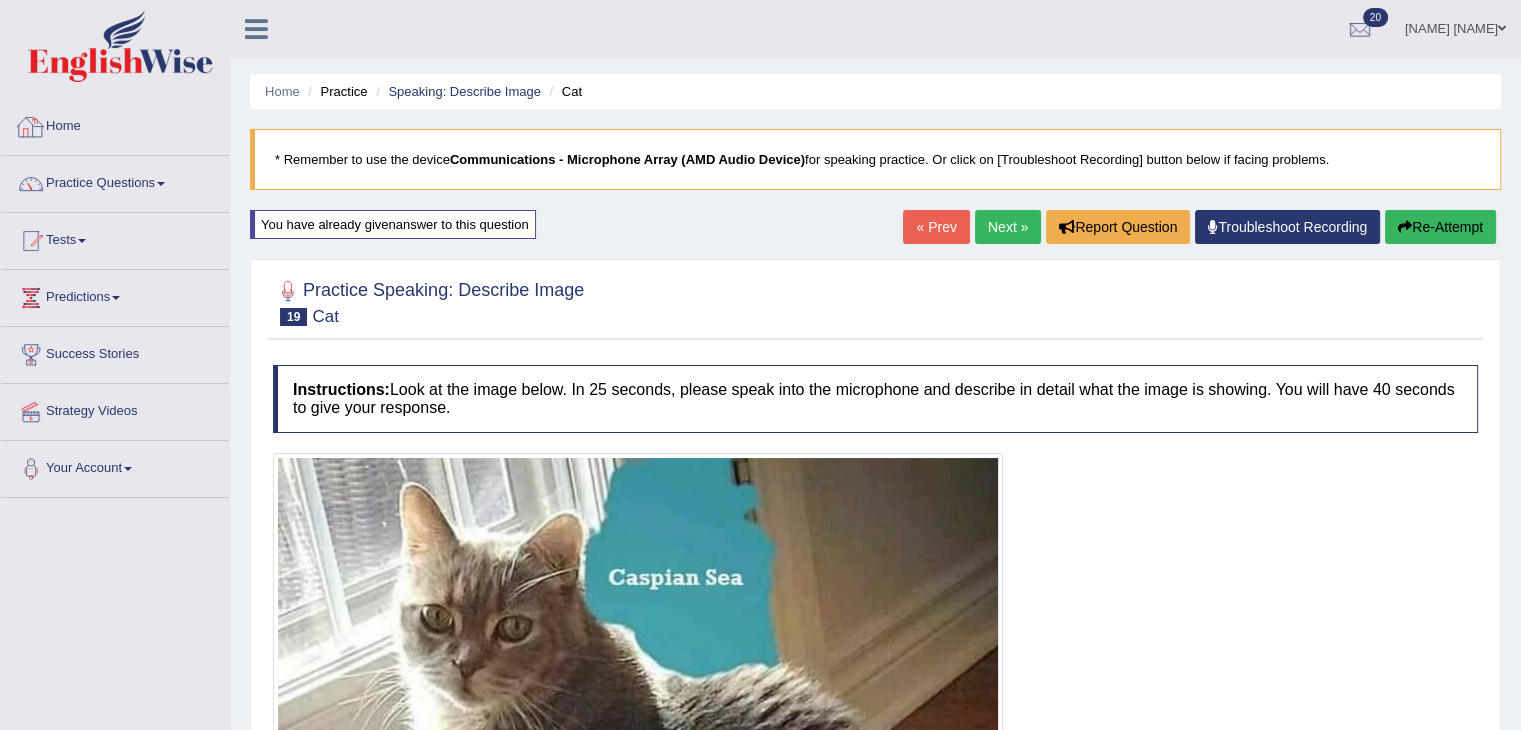 click on "Home" at bounding box center (115, 124) 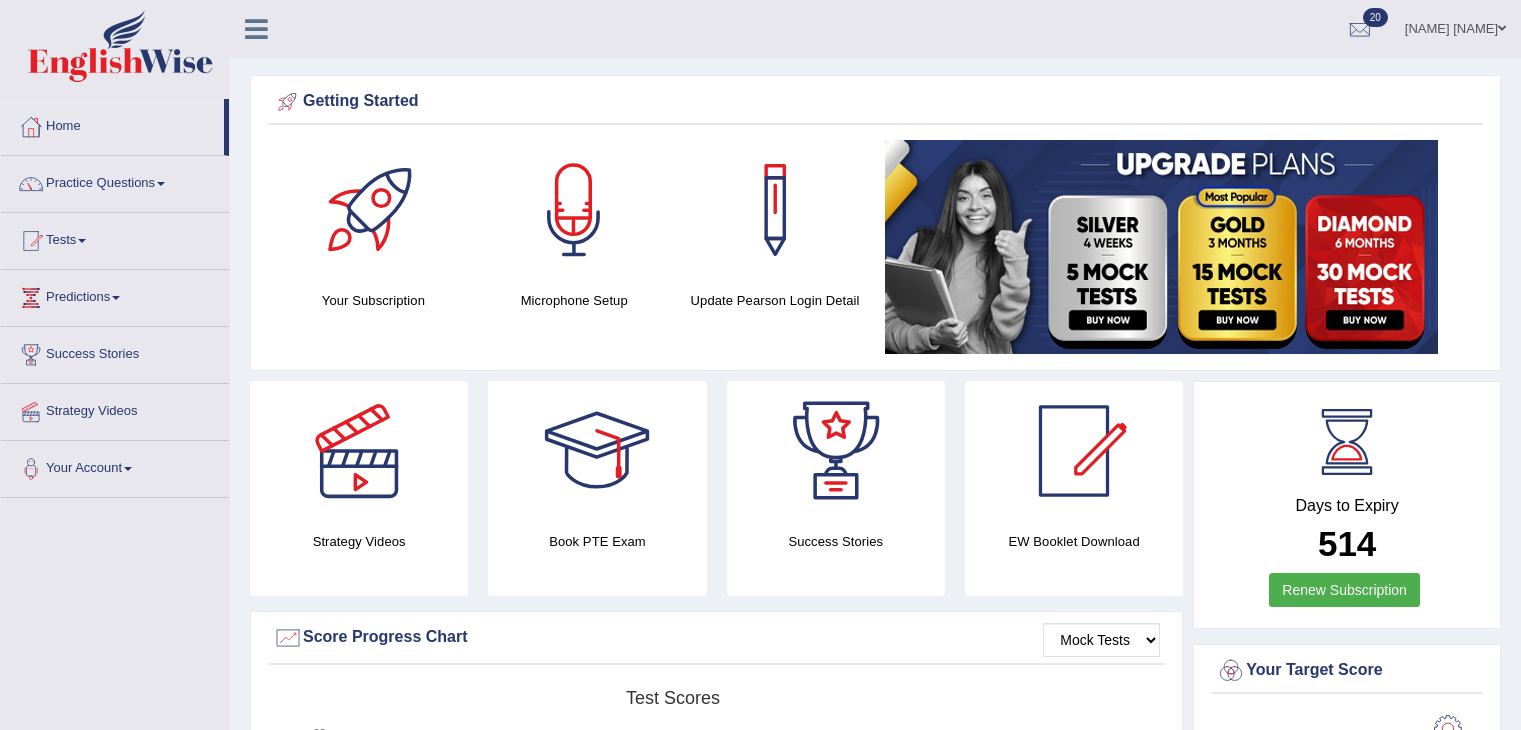 scroll, scrollTop: 0, scrollLeft: 0, axis: both 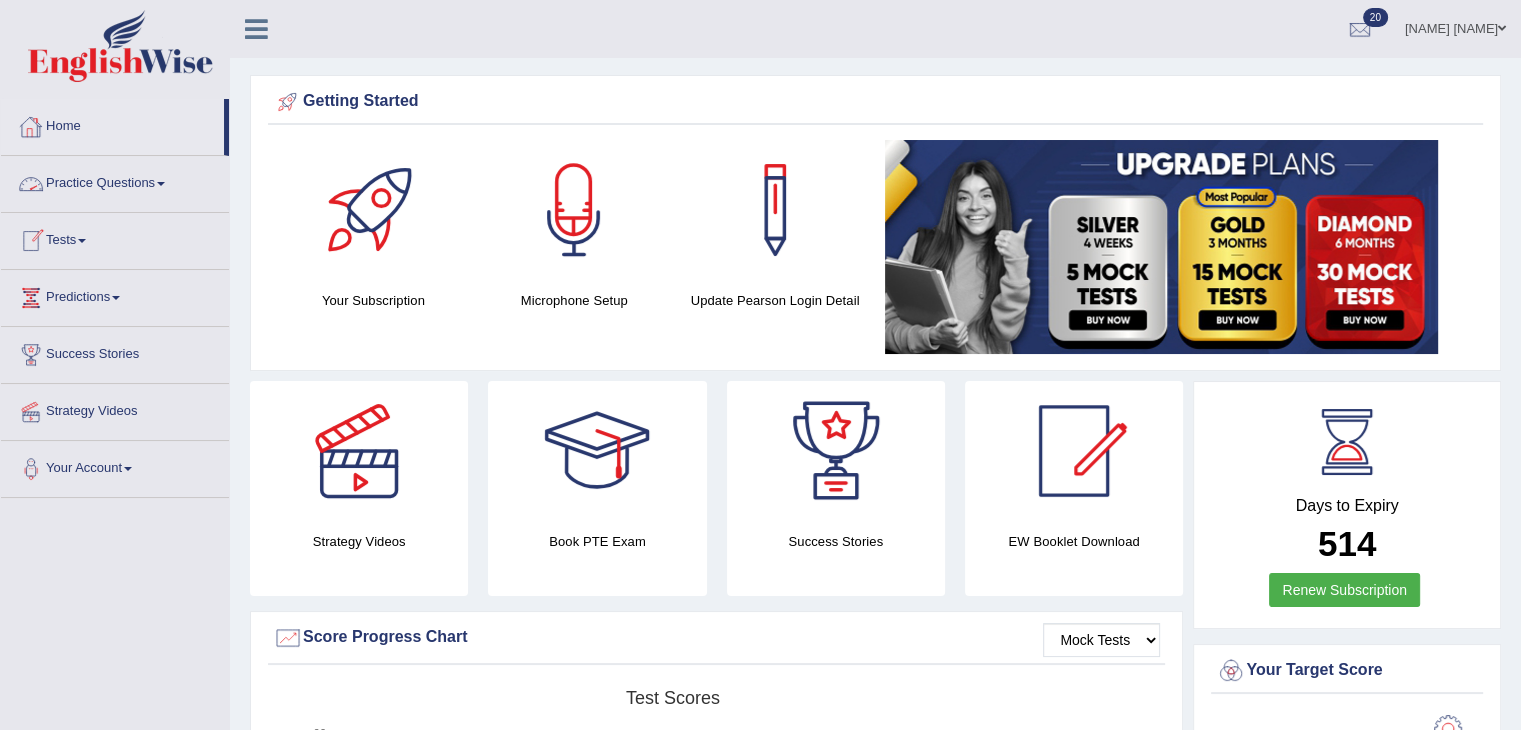 click on "Practice Questions" at bounding box center [115, 181] 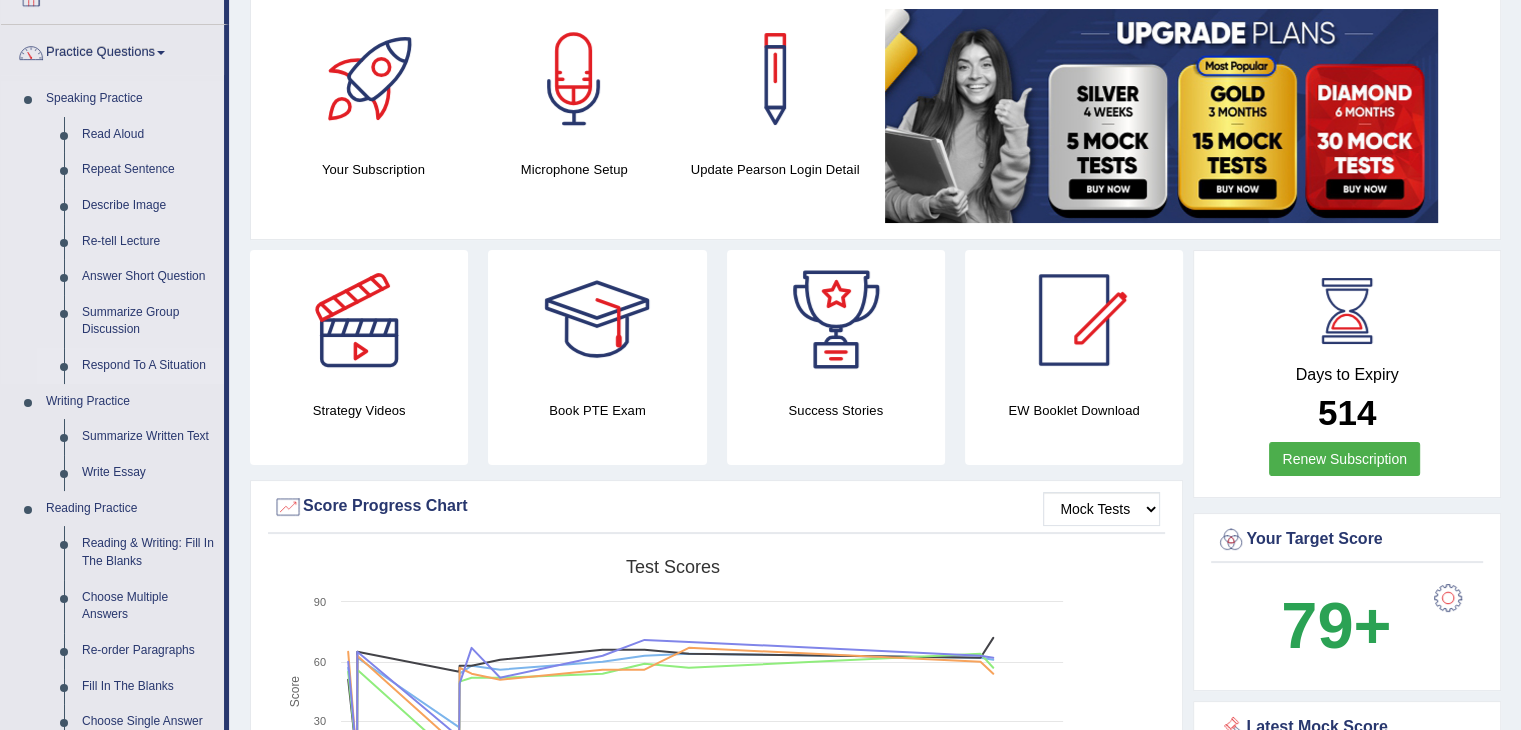 scroll, scrollTop: 139, scrollLeft: 0, axis: vertical 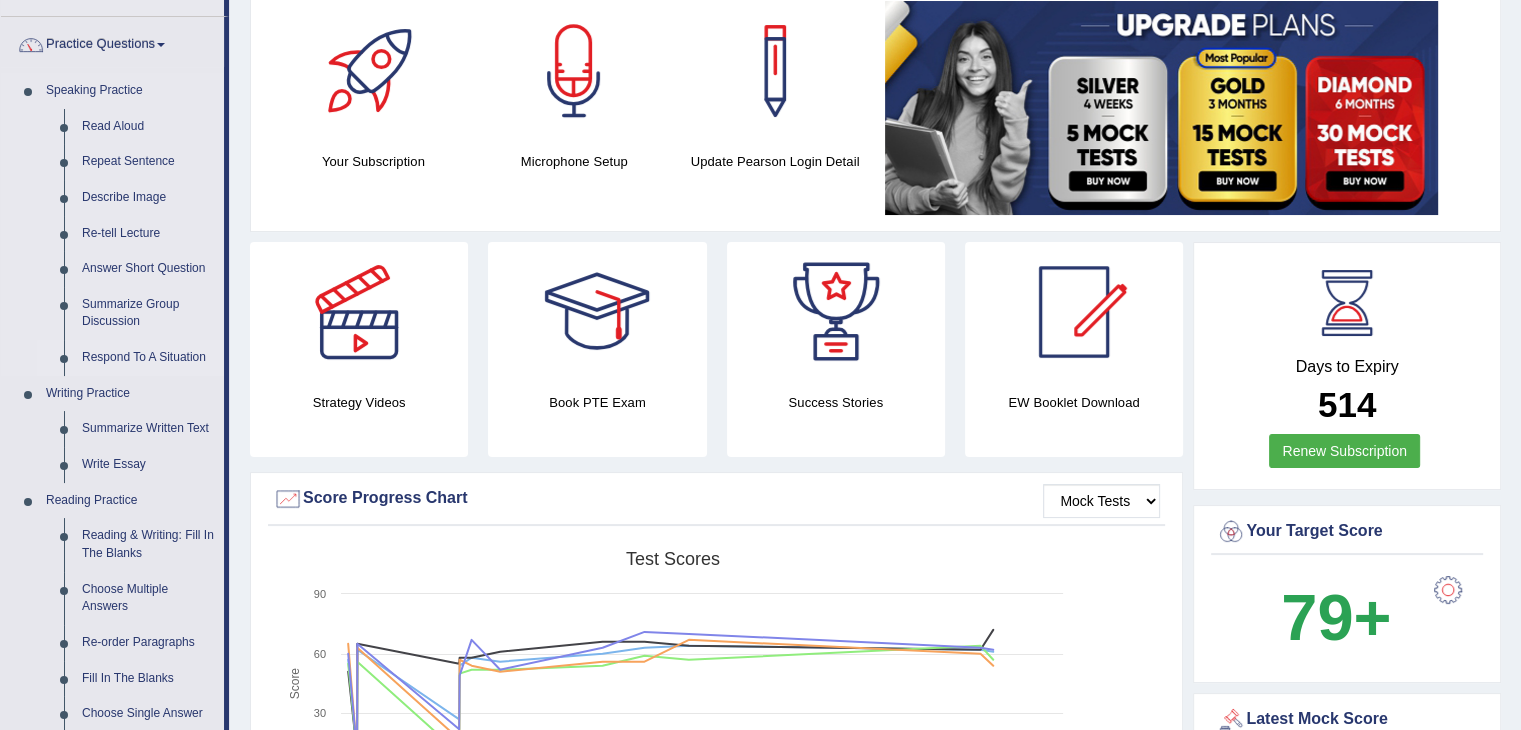 click on "Respond To A Situation" at bounding box center (148, 358) 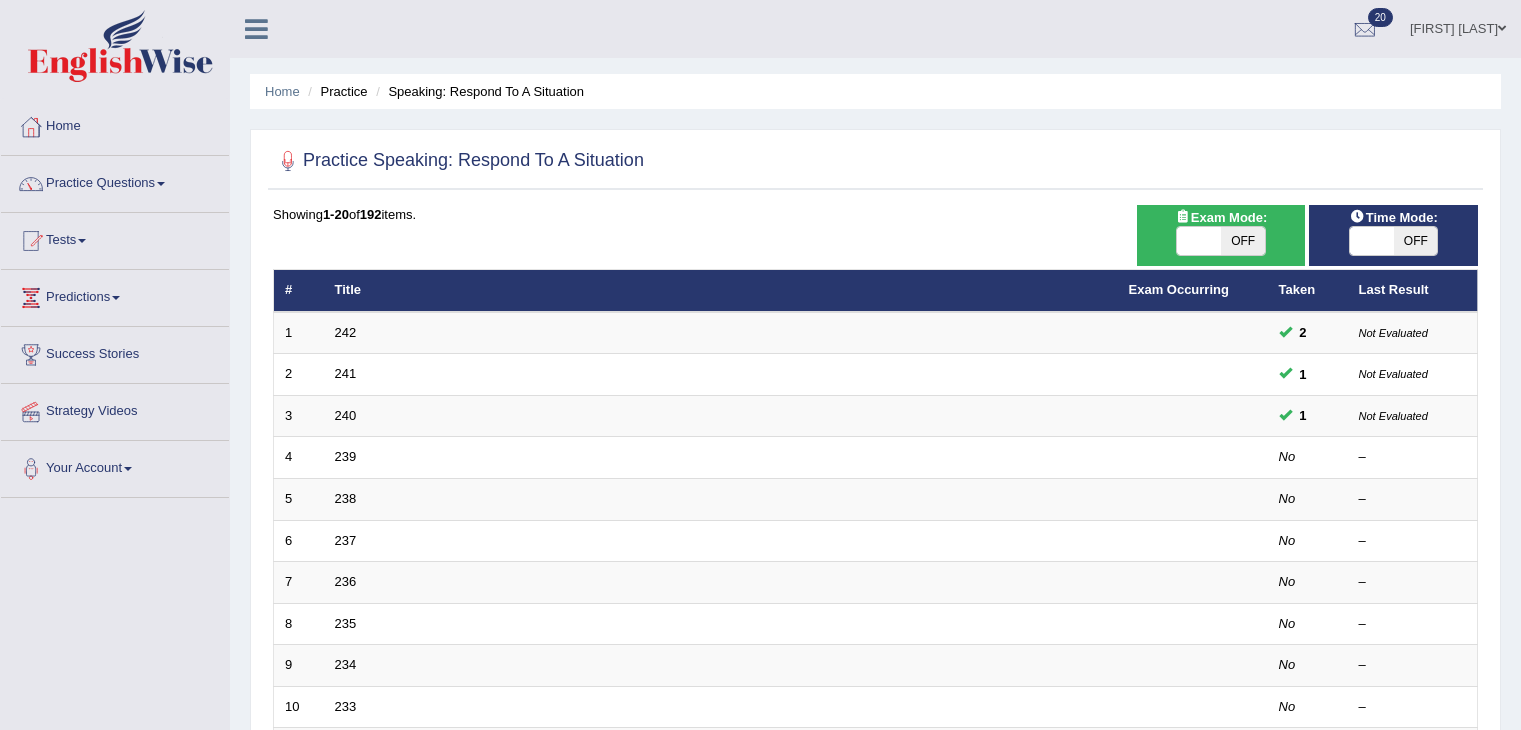scroll, scrollTop: 0, scrollLeft: 0, axis: both 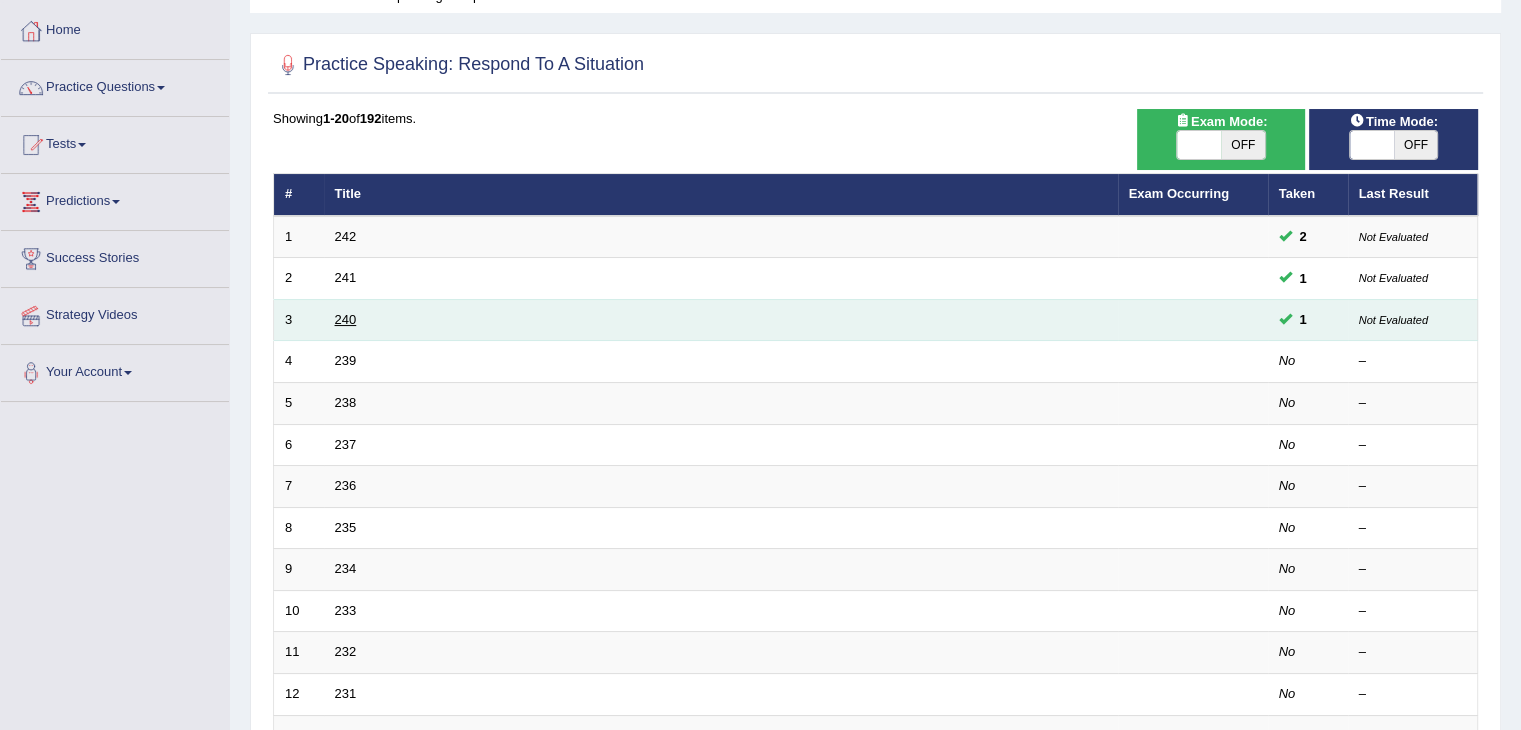 click on "240" at bounding box center (346, 319) 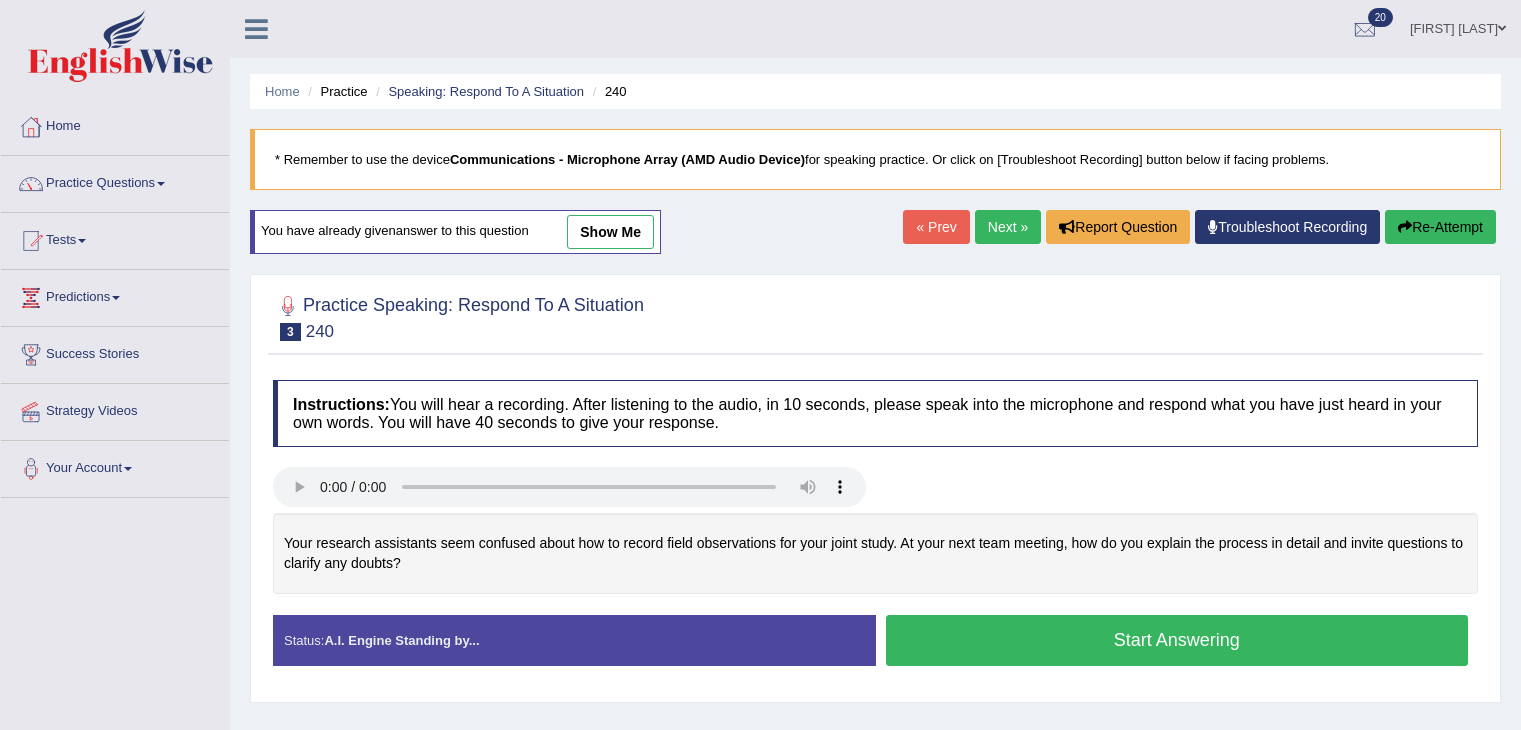 scroll, scrollTop: 0, scrollLeft: 0, axis: both 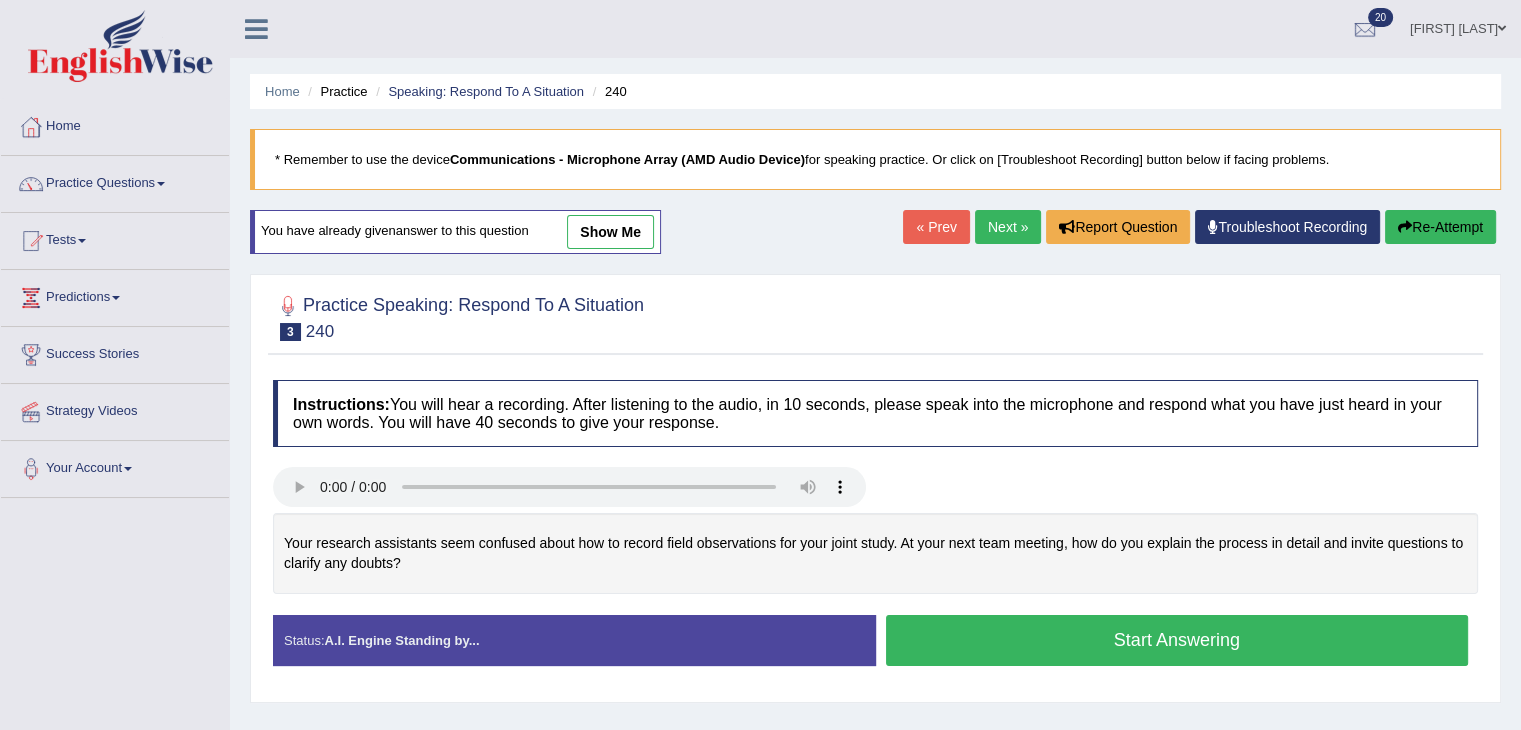 click on "Start Answering" at bounding box center (1177, 640) 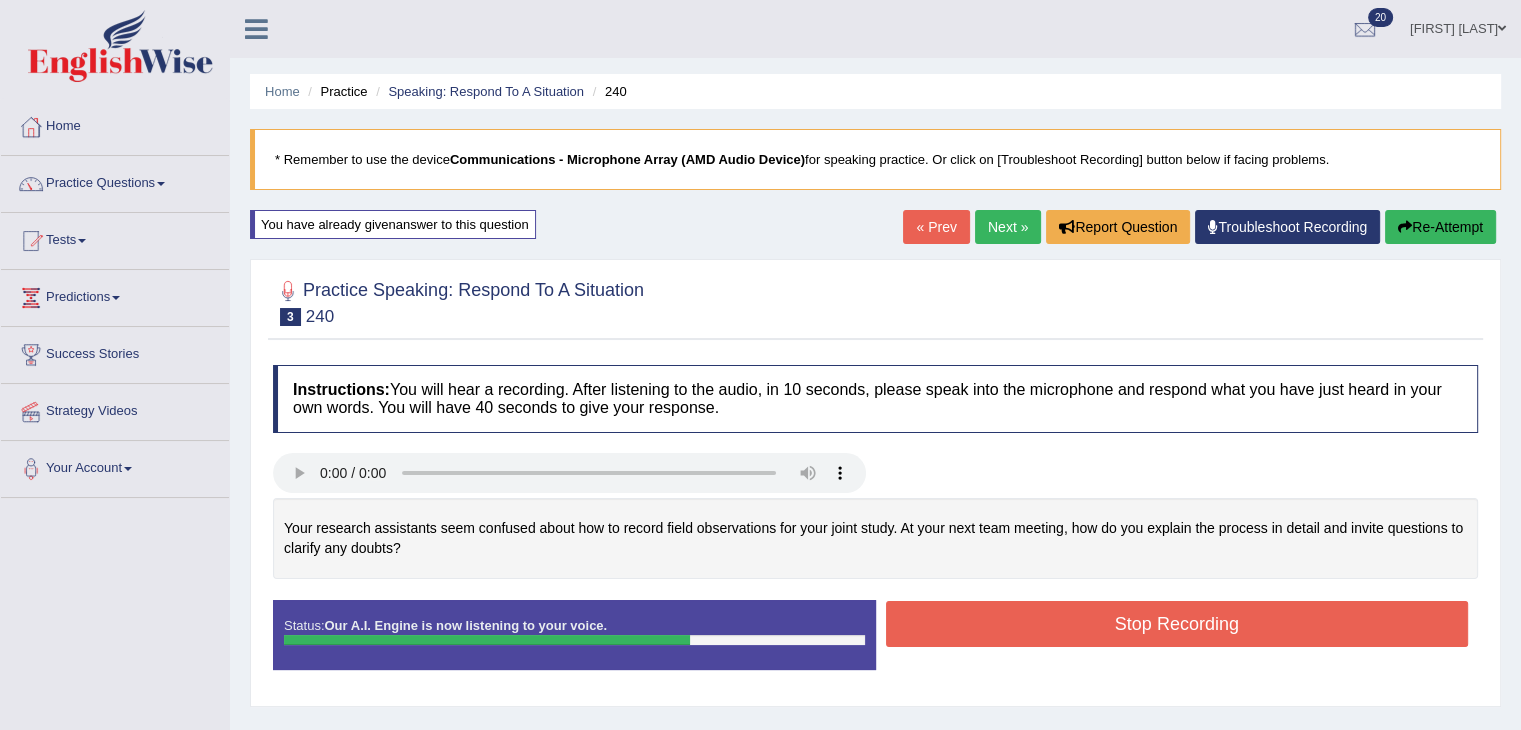 click on "Stop Recording" at bounding box center (1177, 624) 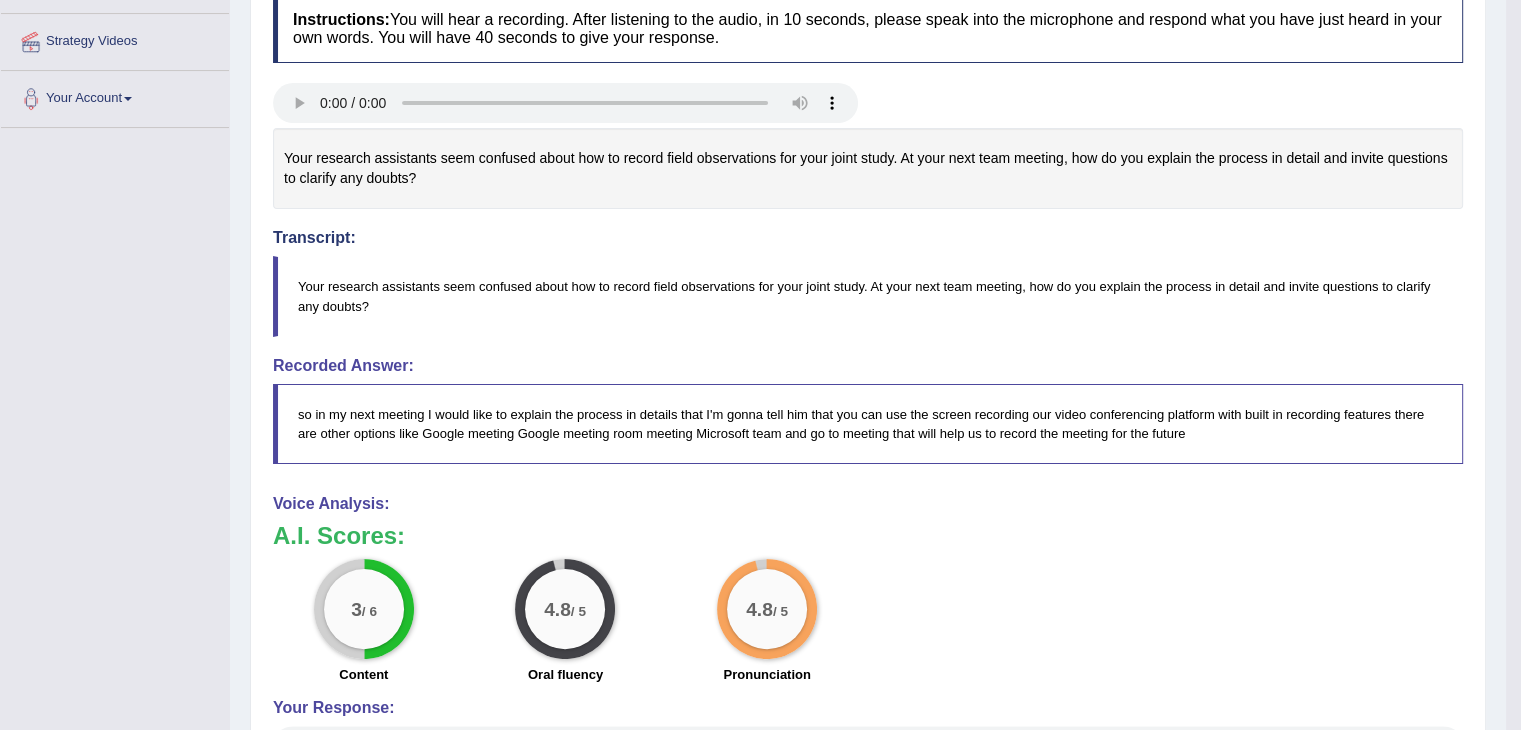 scroll, scrollTop: 0, scrollLeft: 0, axis: both 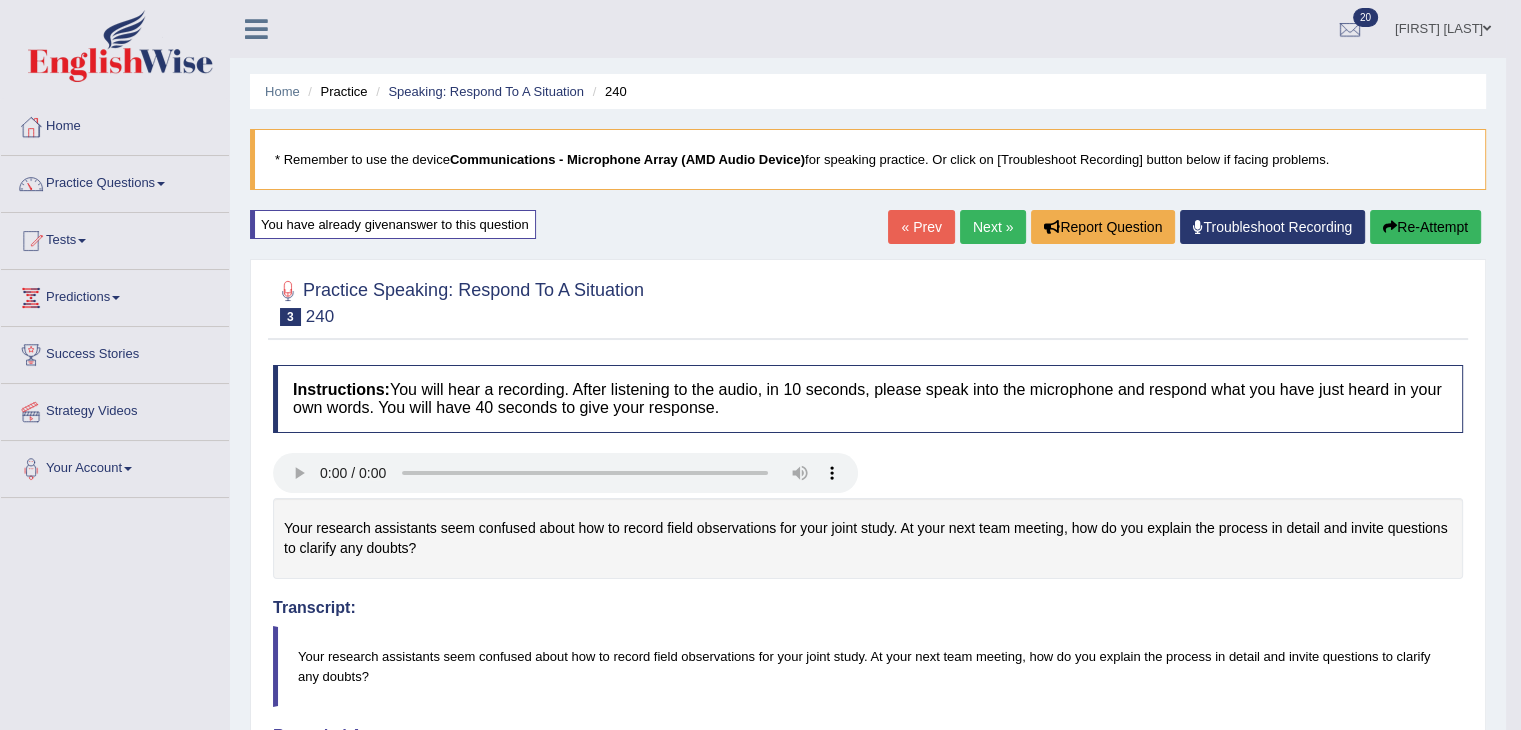 click on "Next »" at bounding box center (993, 227) 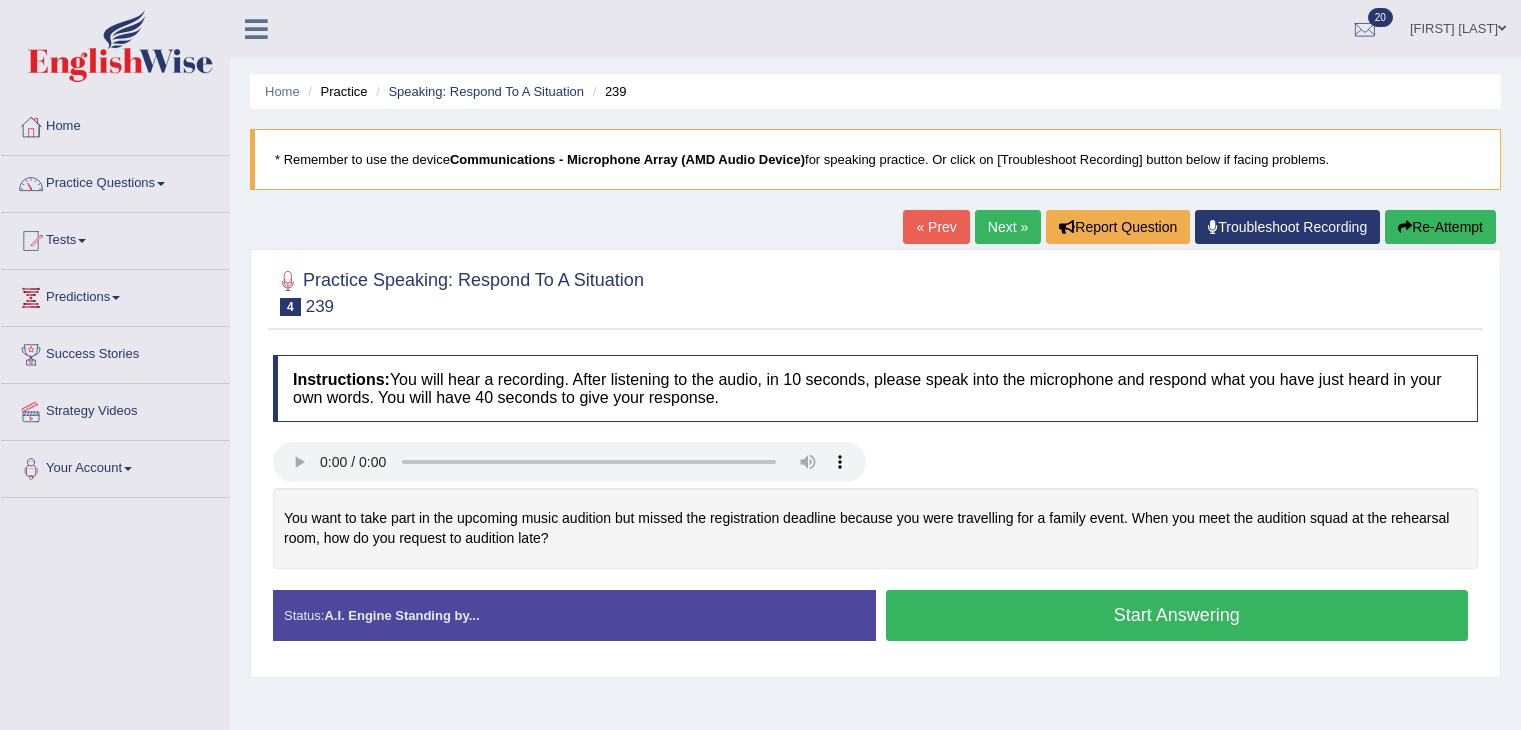 scroll, scrollTop: 0, scrollLeft: 0, axis: both 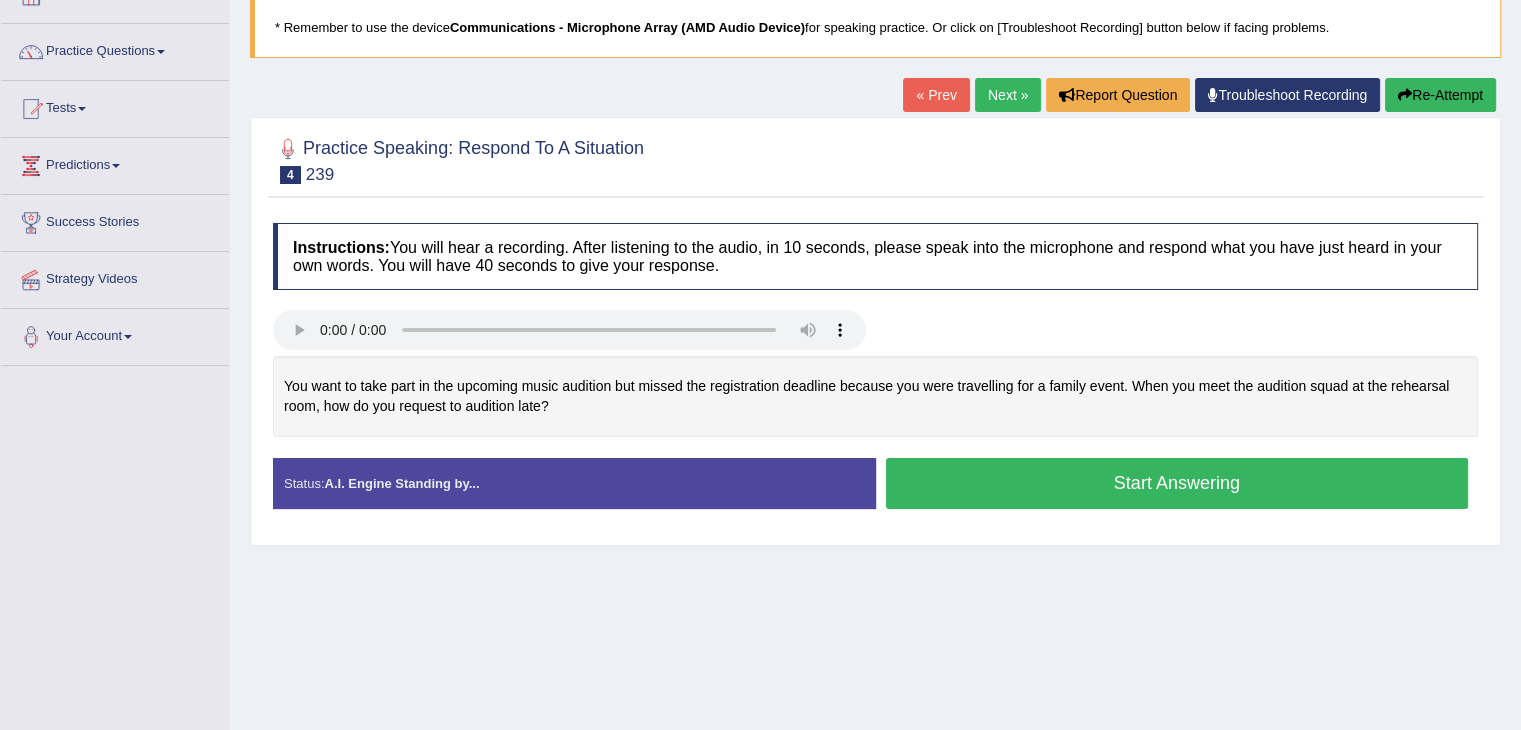 click on "Start Answering" at bounding box center (1177, 483) 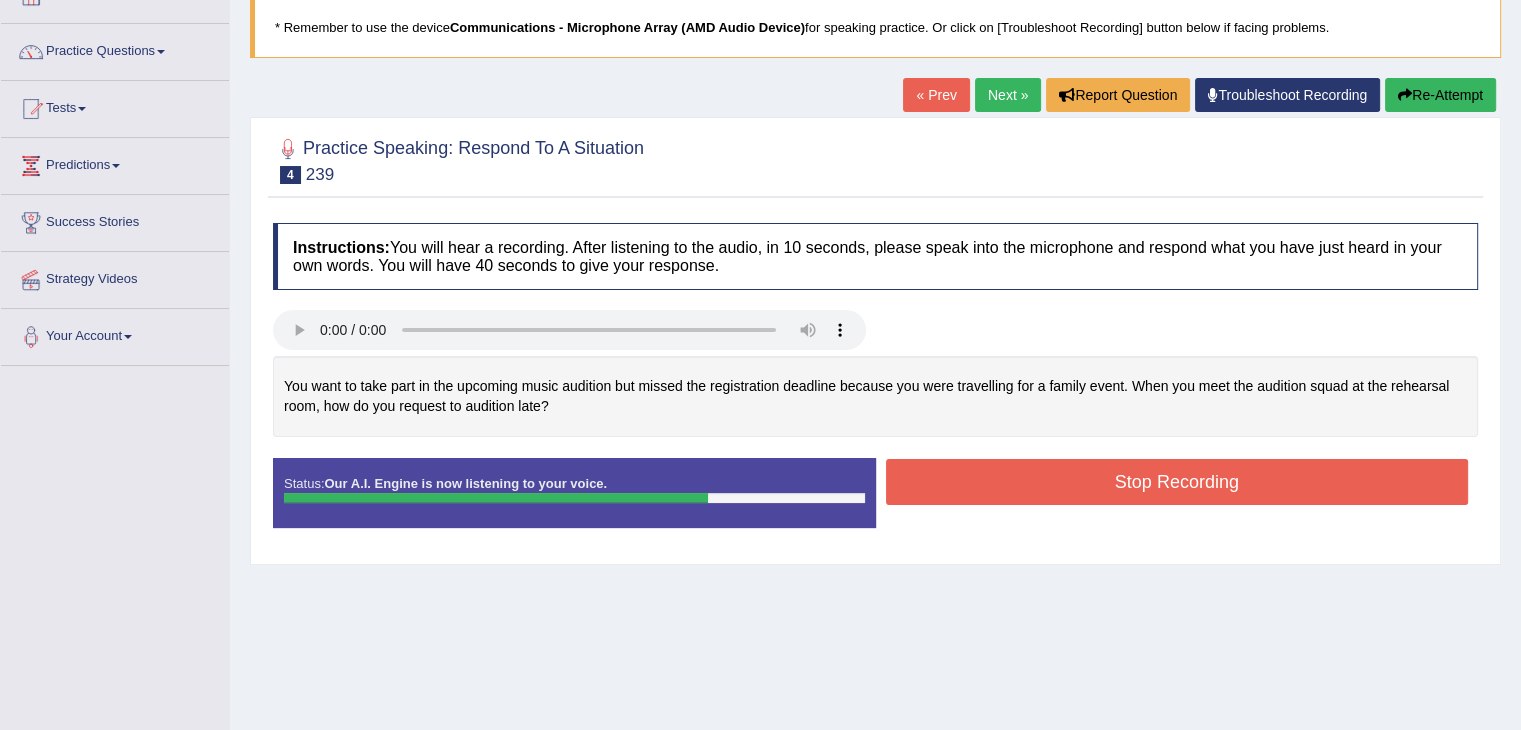 click on "Stop Recording" at bounding box center [1177, 482] 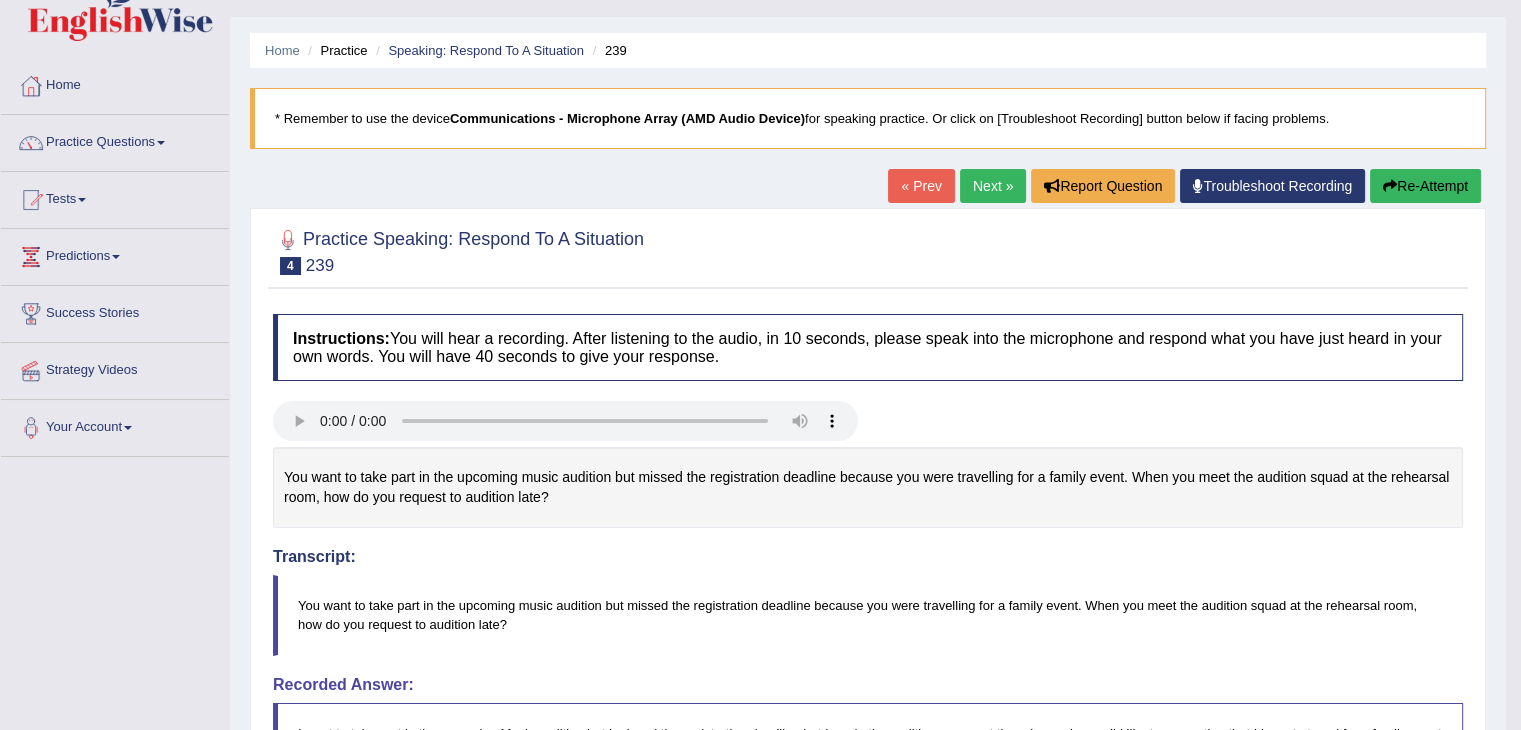 scroll, scrollTop: 0, scrollLeft: 0, axis: both 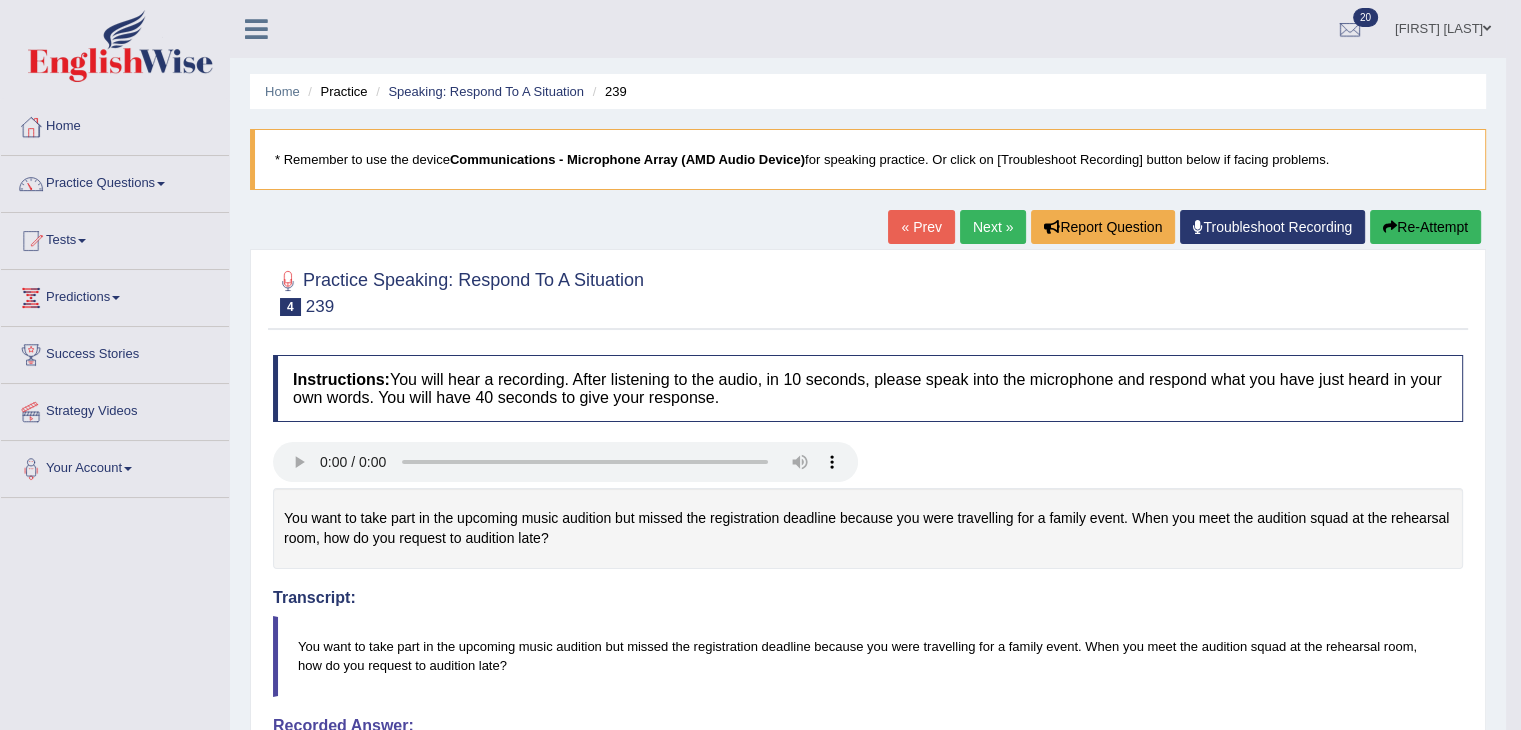 click on "Next »" at bounding box center (993, 227) 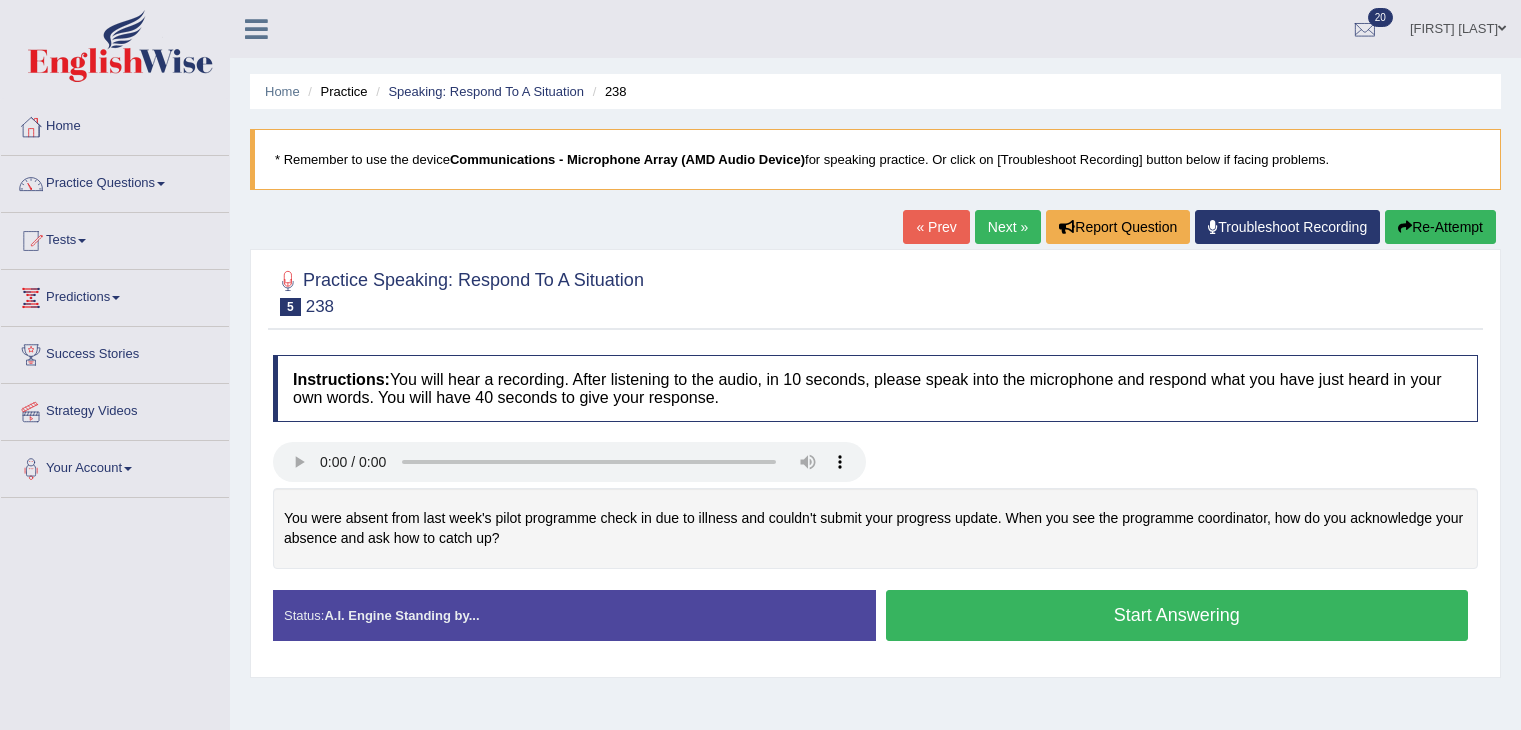 scroll, scrollTop: 0, scrollLeft: 0, axis: both 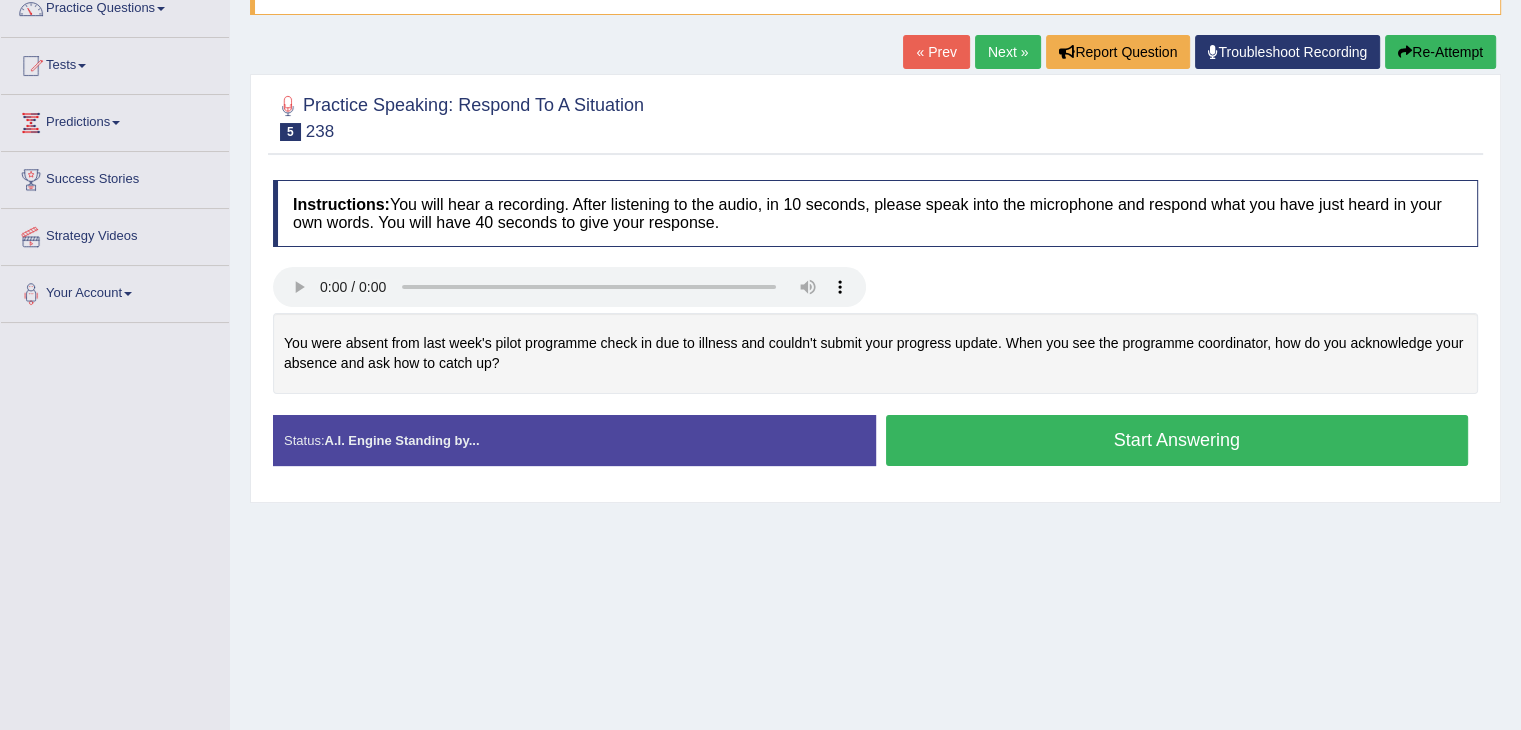 click on "Start Answering" at bounding box center (1177, 440) 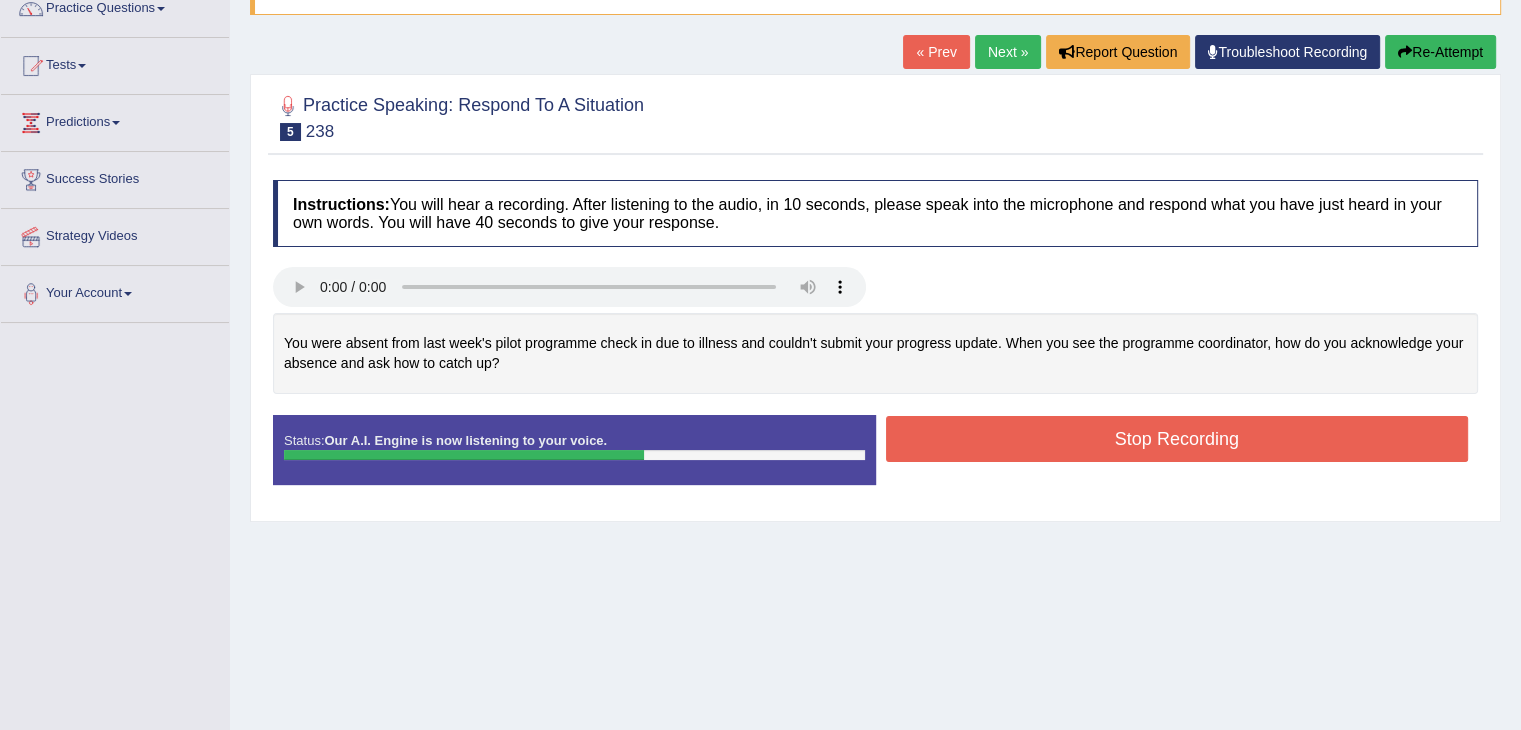 click on "Re-Attempt" at bounding box center (1440, 52) 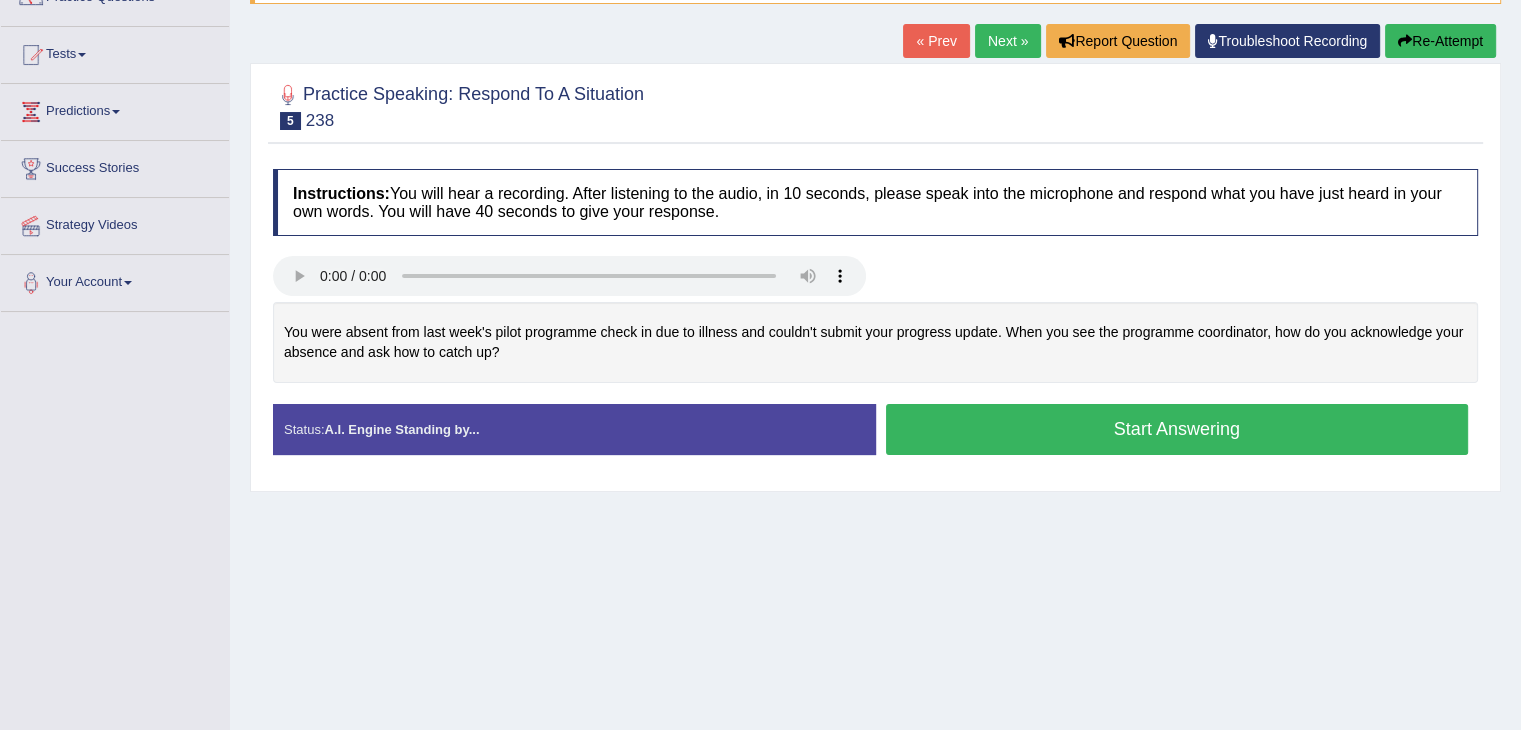 scroll, scrollTop: 0, scrollLeft: 0, axis: both 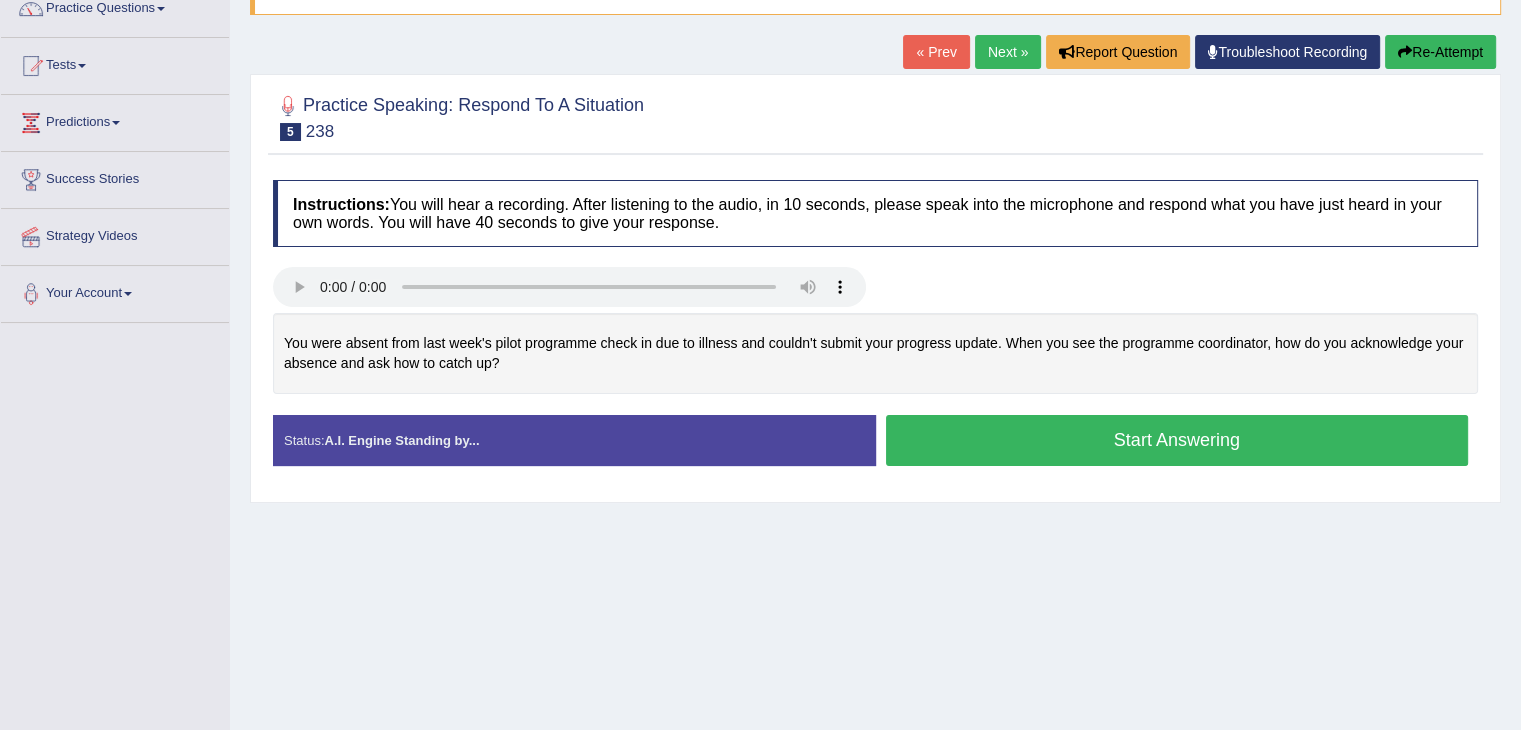 click on "Start Answering" at bounding box center [1177, 440] 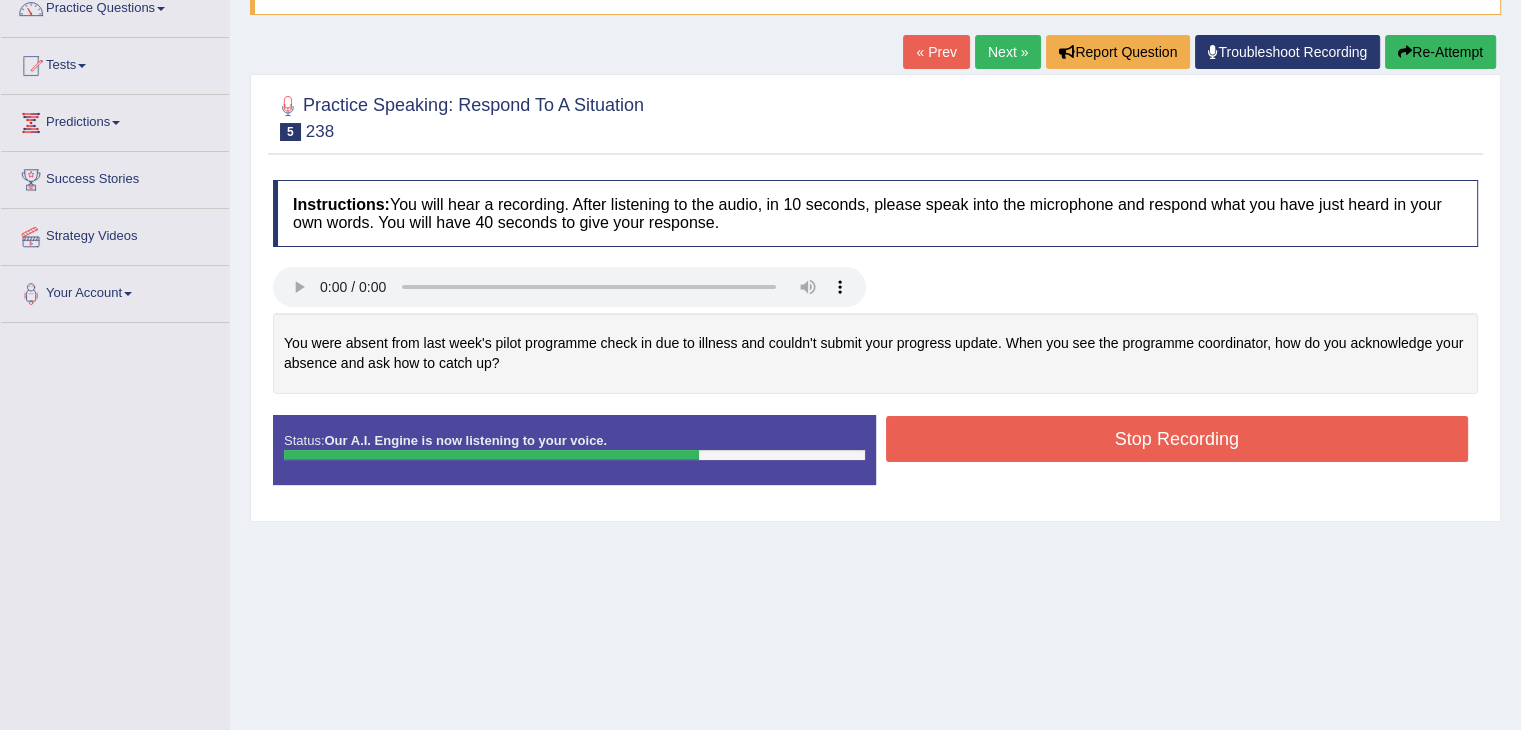 click on "Stop Recording" at bounding box center (1177, 439) 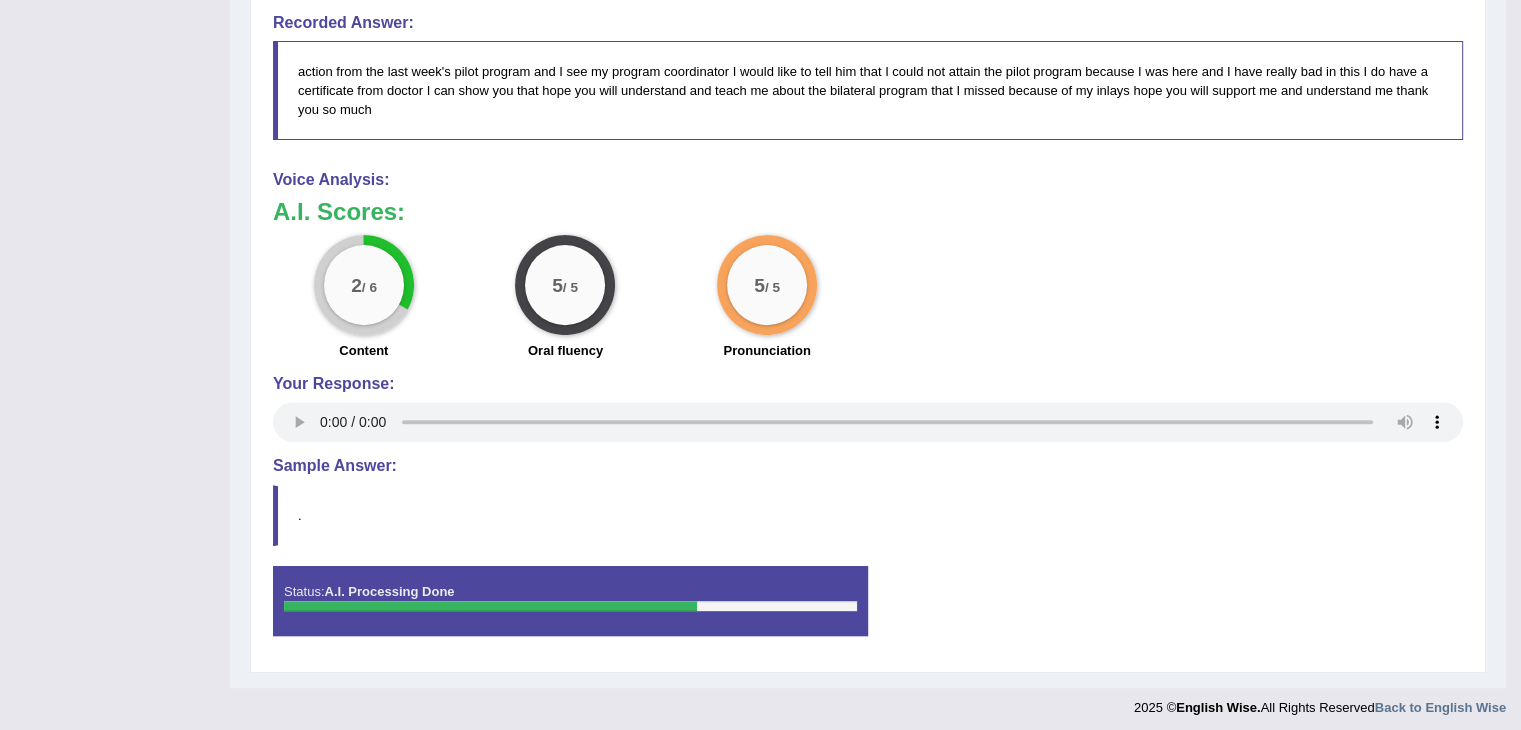 scroll, scrollTop: 0, scrollLeft: 0, axis: both 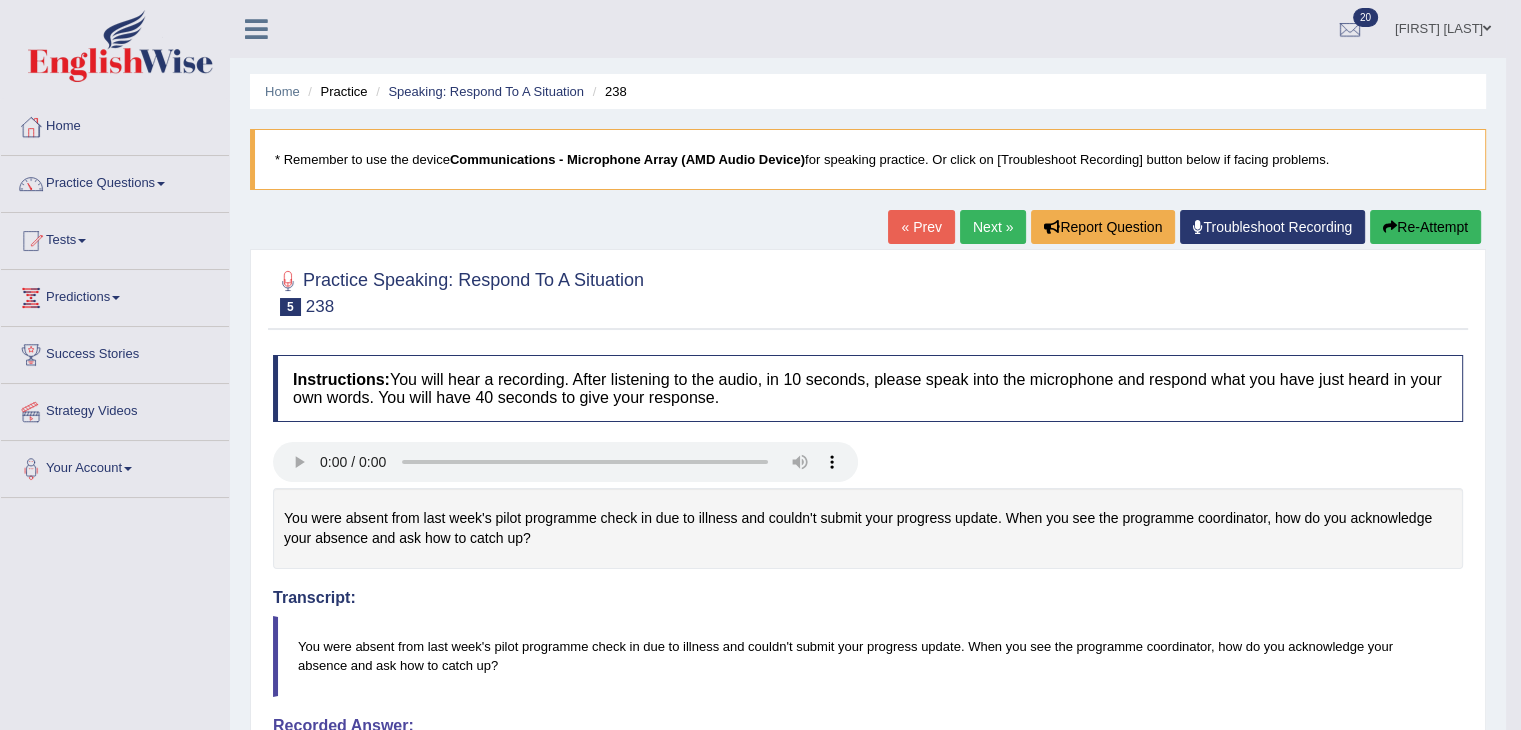 click on "Home
Practice
Speaking: Respond To A Situation
238
* Remember to use the device  Communications - Microphone Array (AMD Audio Device)  for speaking practice. Or click on [Troubleshoot Recording] button below if facing problems.
« Prev Next »  Report Question  Troubleshoot Recording  Re-Attempt
Practice Speaking: Respond To A Situation
5
238
Instructions:  You will hear a recording. After listening to the audio, in 10 seconds, please speak into the microphone and respond what you have just heard in your own words. You will have 40 seconds to give your response.
You were absent from last week's pilot programme check in due to illness and couldn't submit your progress update. When you see the programme coordinator, how do you acknowledge your absence and ask how to catch up? Transcript: Recorded Answer: Too low Time" at bounding box center (868, 695) 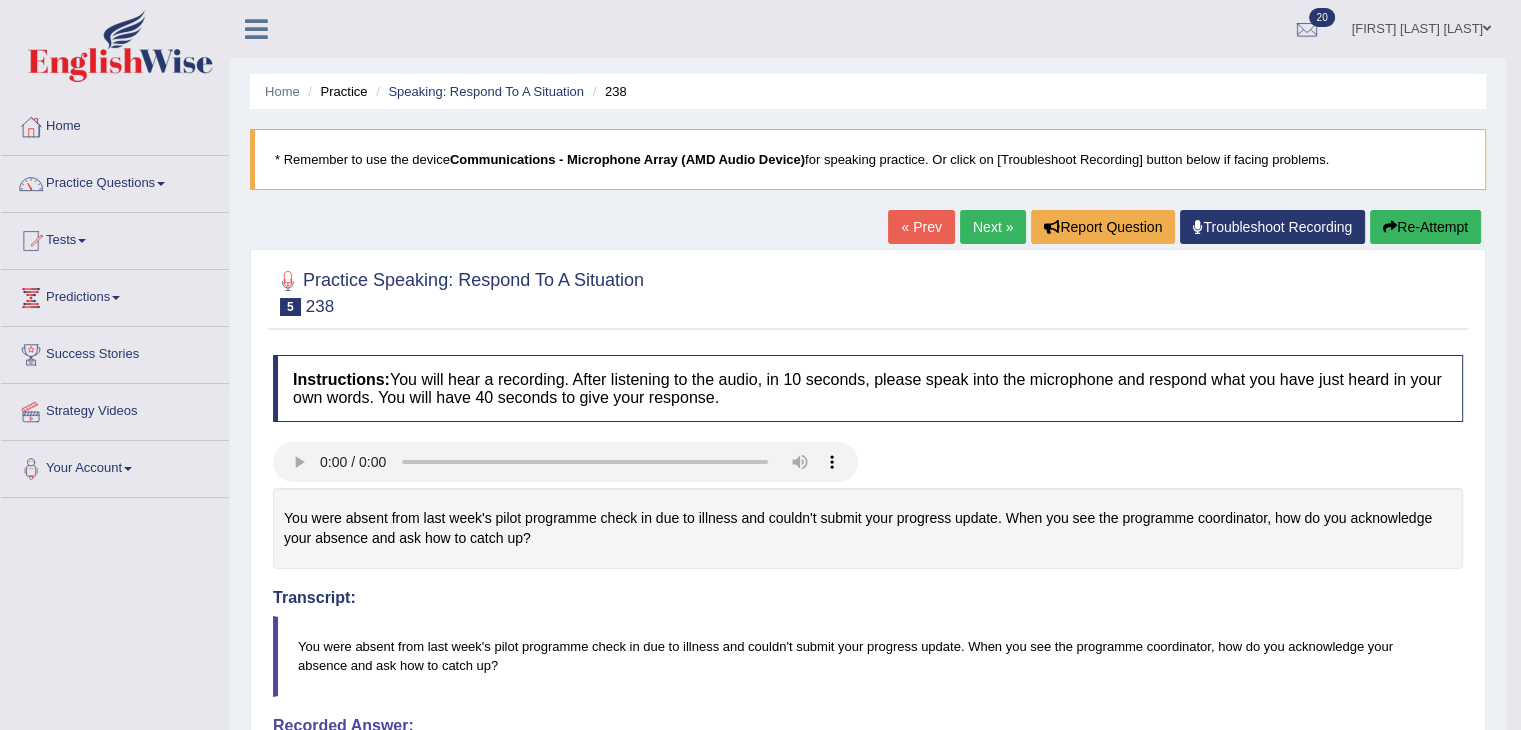 click on "Re-Attempt" 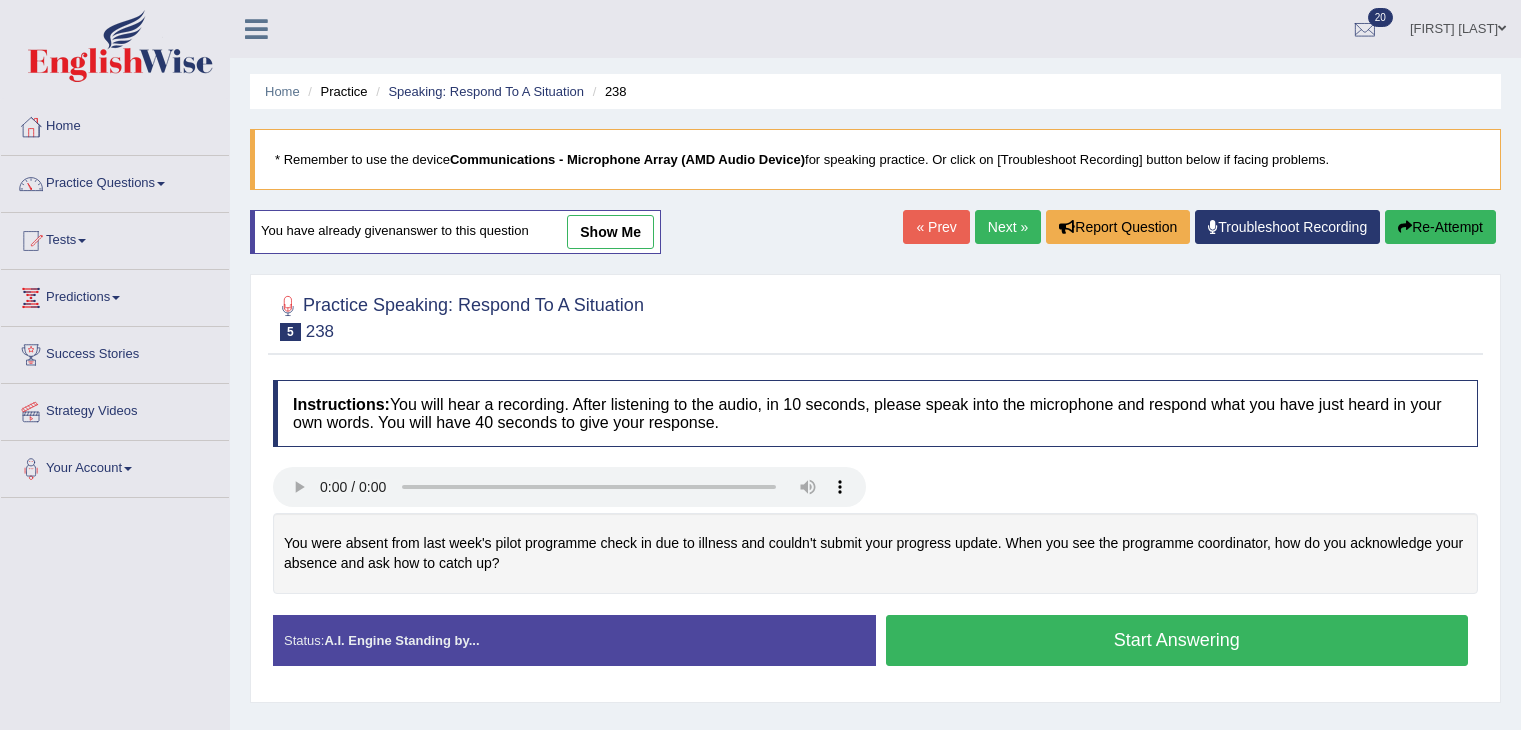 scroll, scrollTop: 0, scrollLeft: 0, axis: both 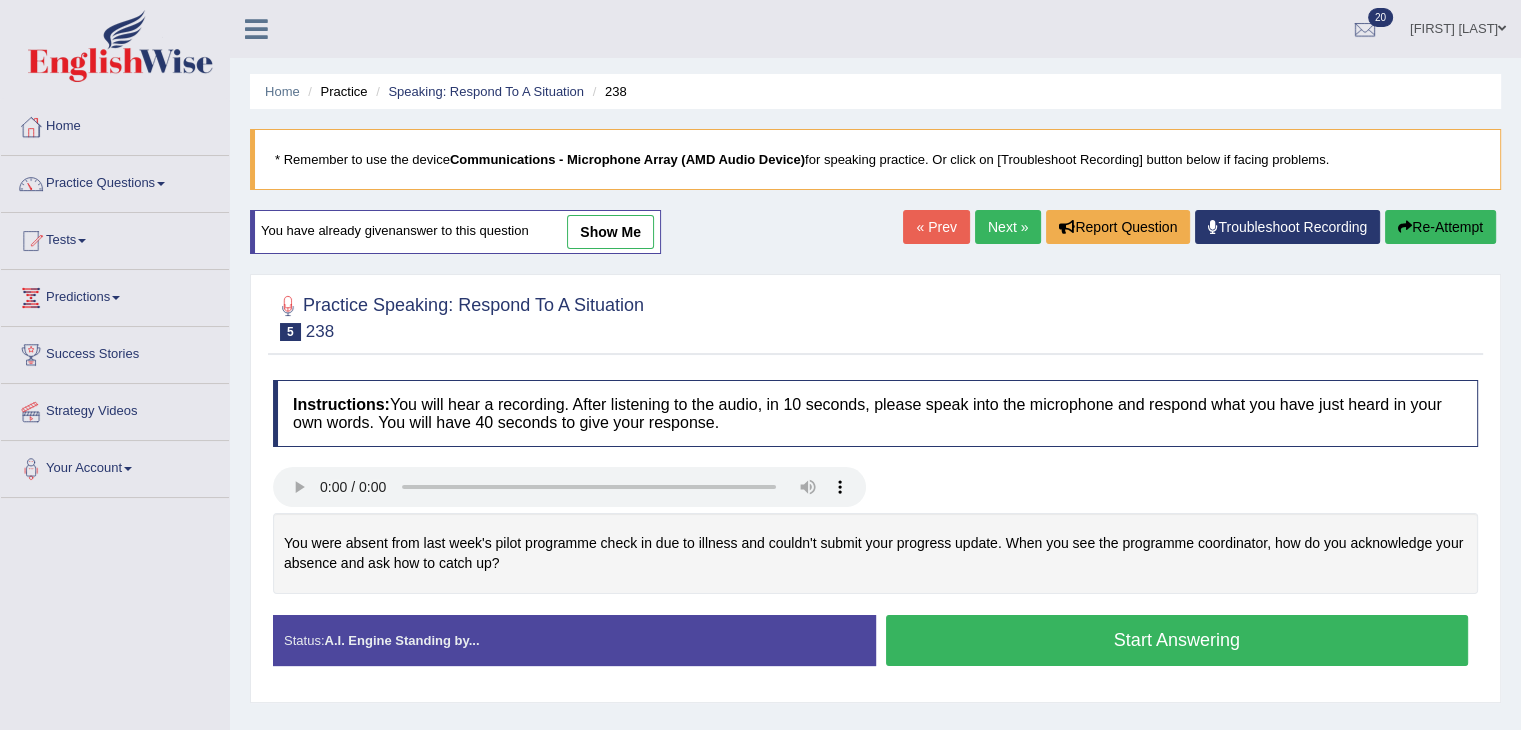 click on "Start Answering" at bounding box center [1177, 640] 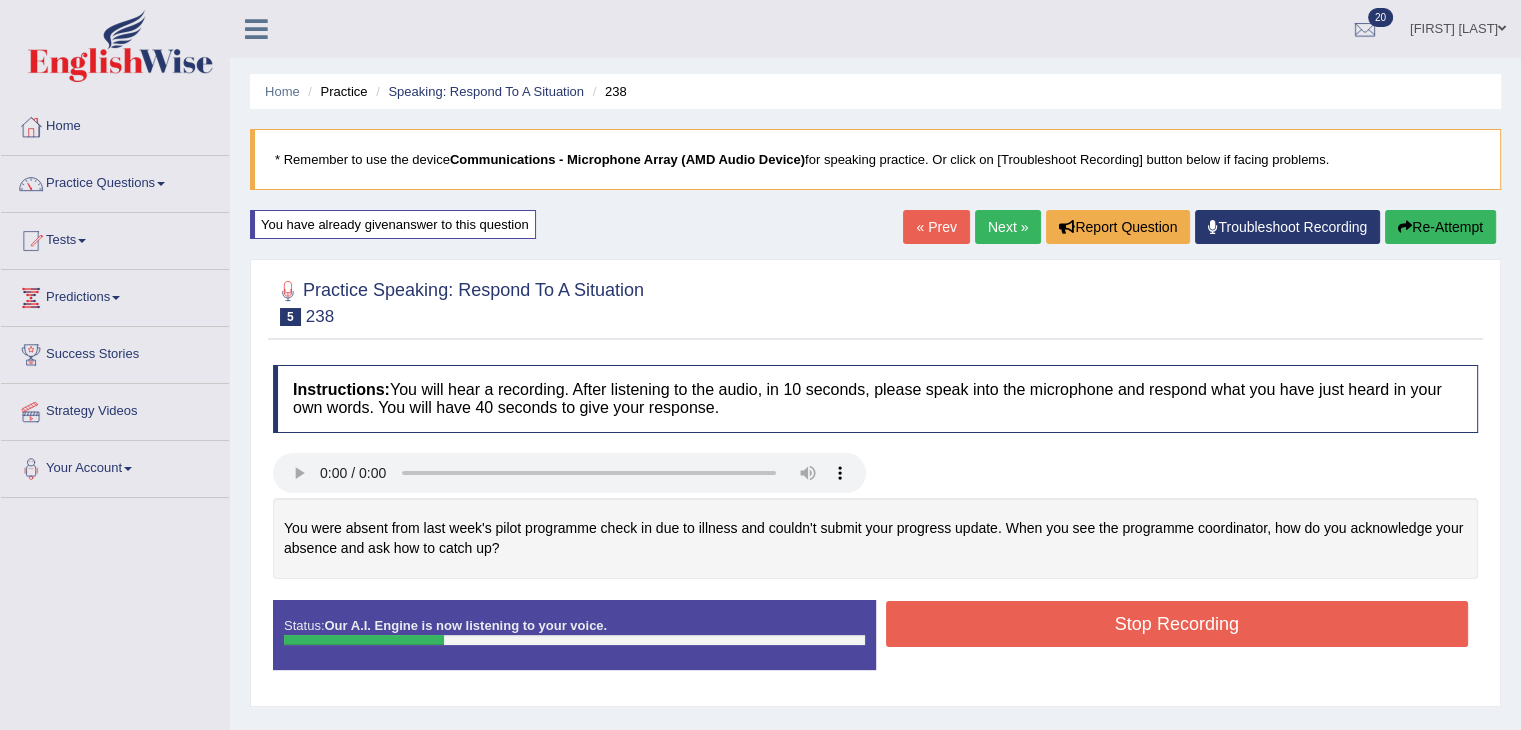 click on "Re-Attempt" at bounding box center (1440, 227) 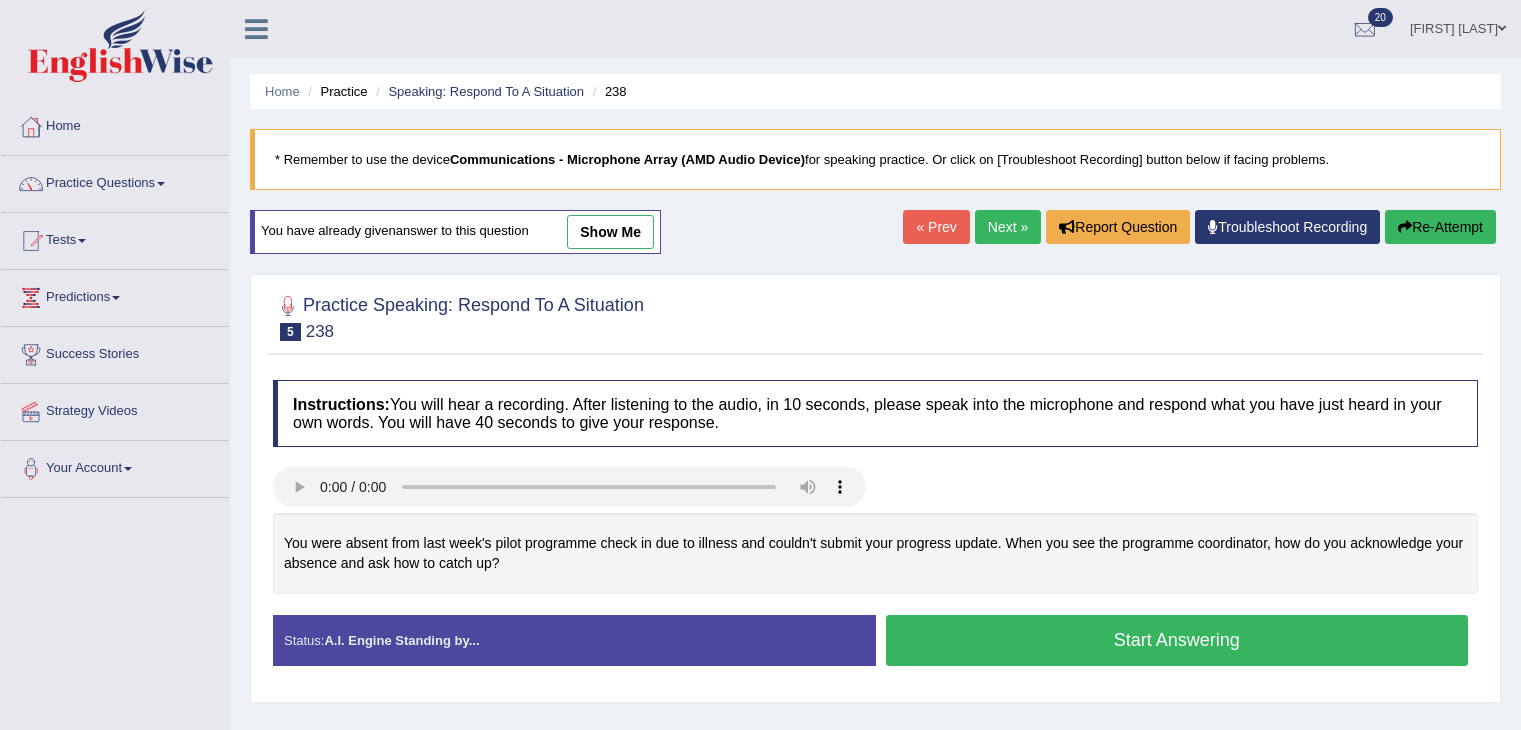 scroll, scrollTop: 0, scrollLeft: 0, axis: both 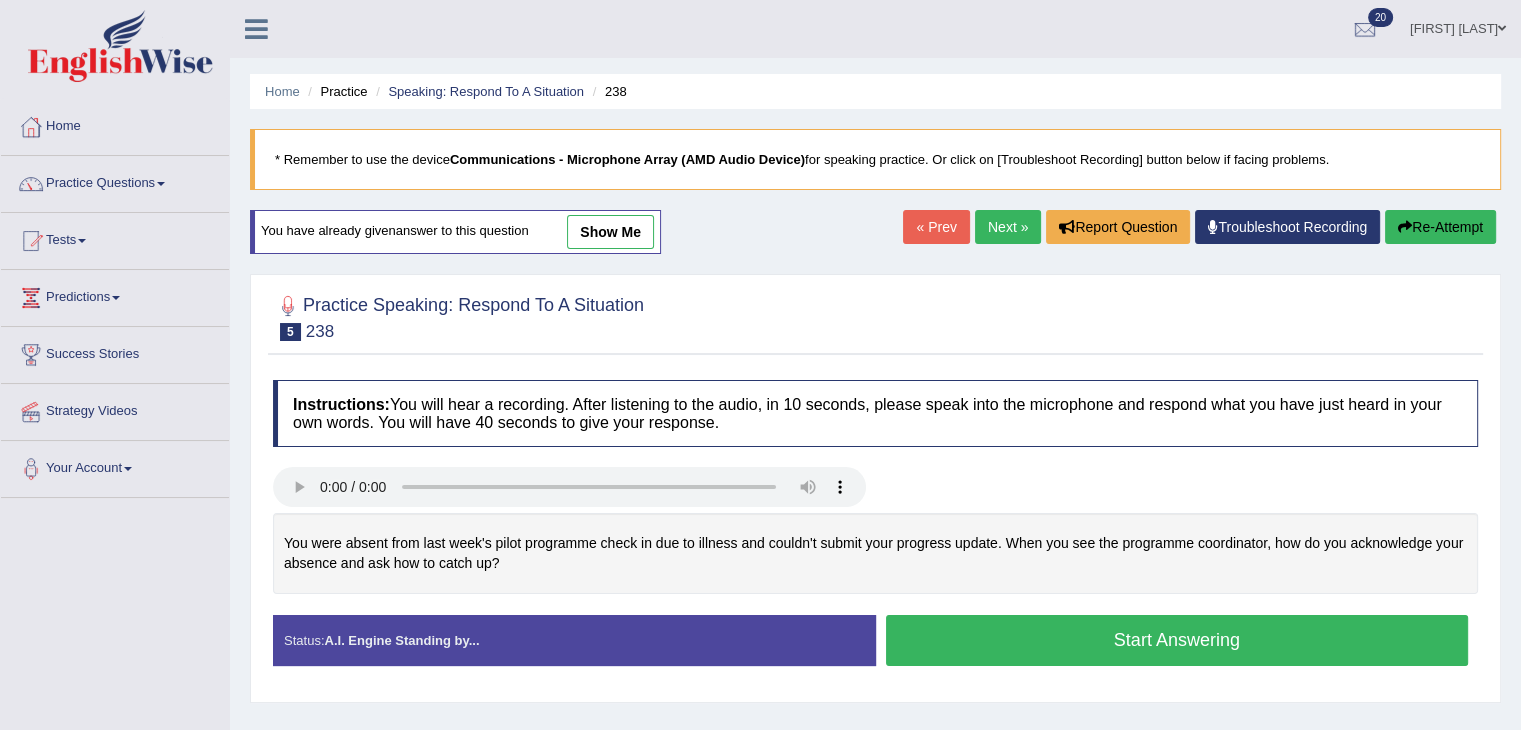 click on "Start Answering" at bounding box center (1177, 640) 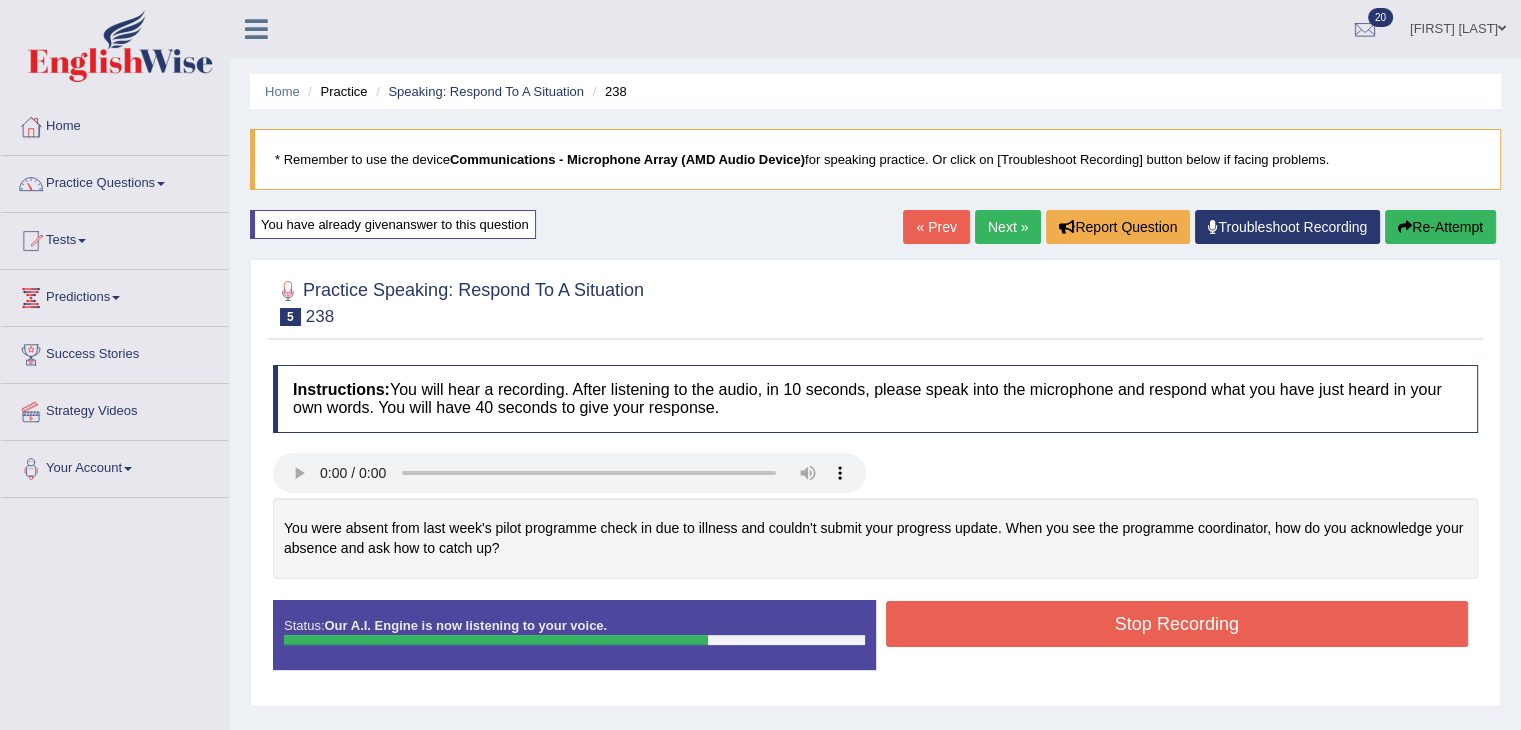 click on "Stop Recording" at bounding box center [1177, 624] 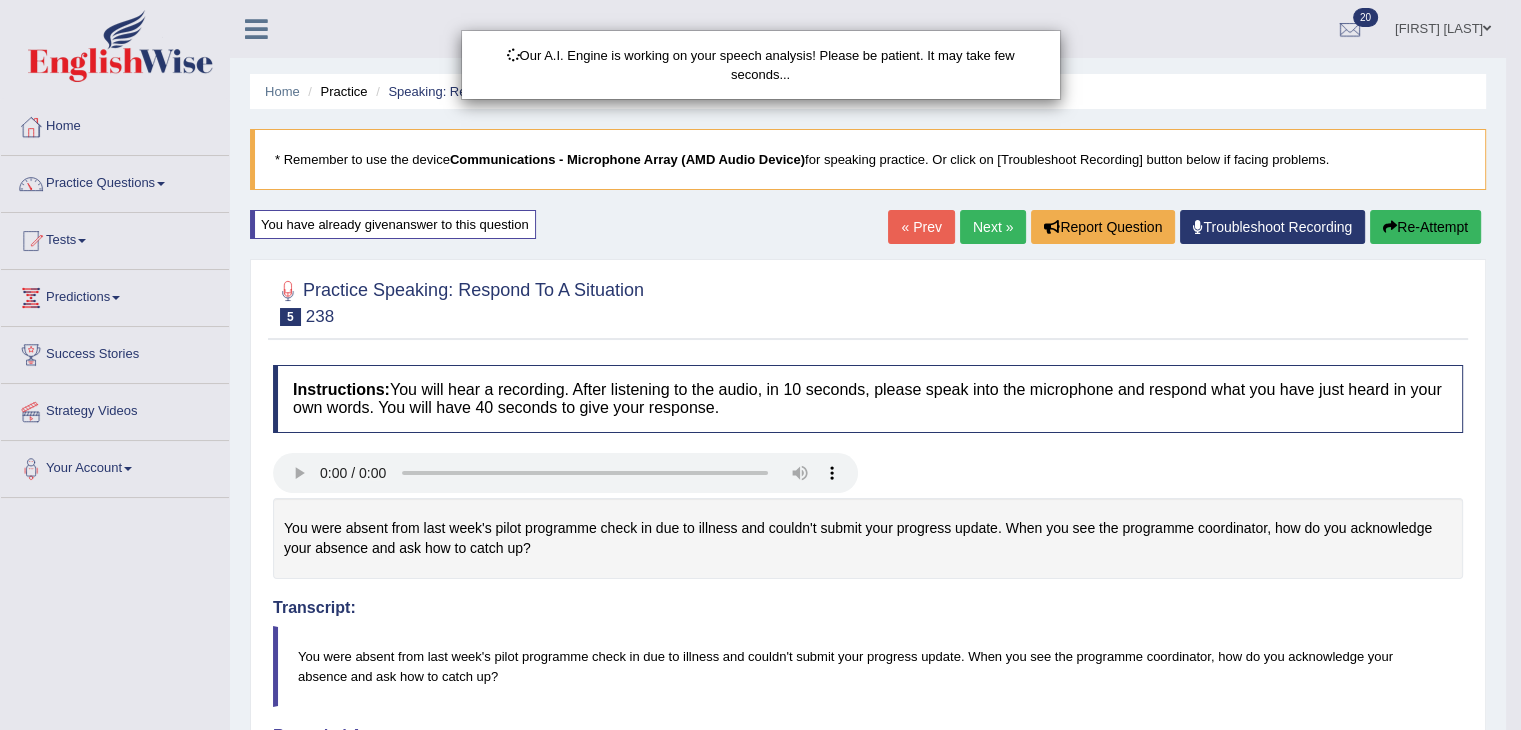 scroll, scrollTop: 432, scrollLeft: 0, axis: vertical 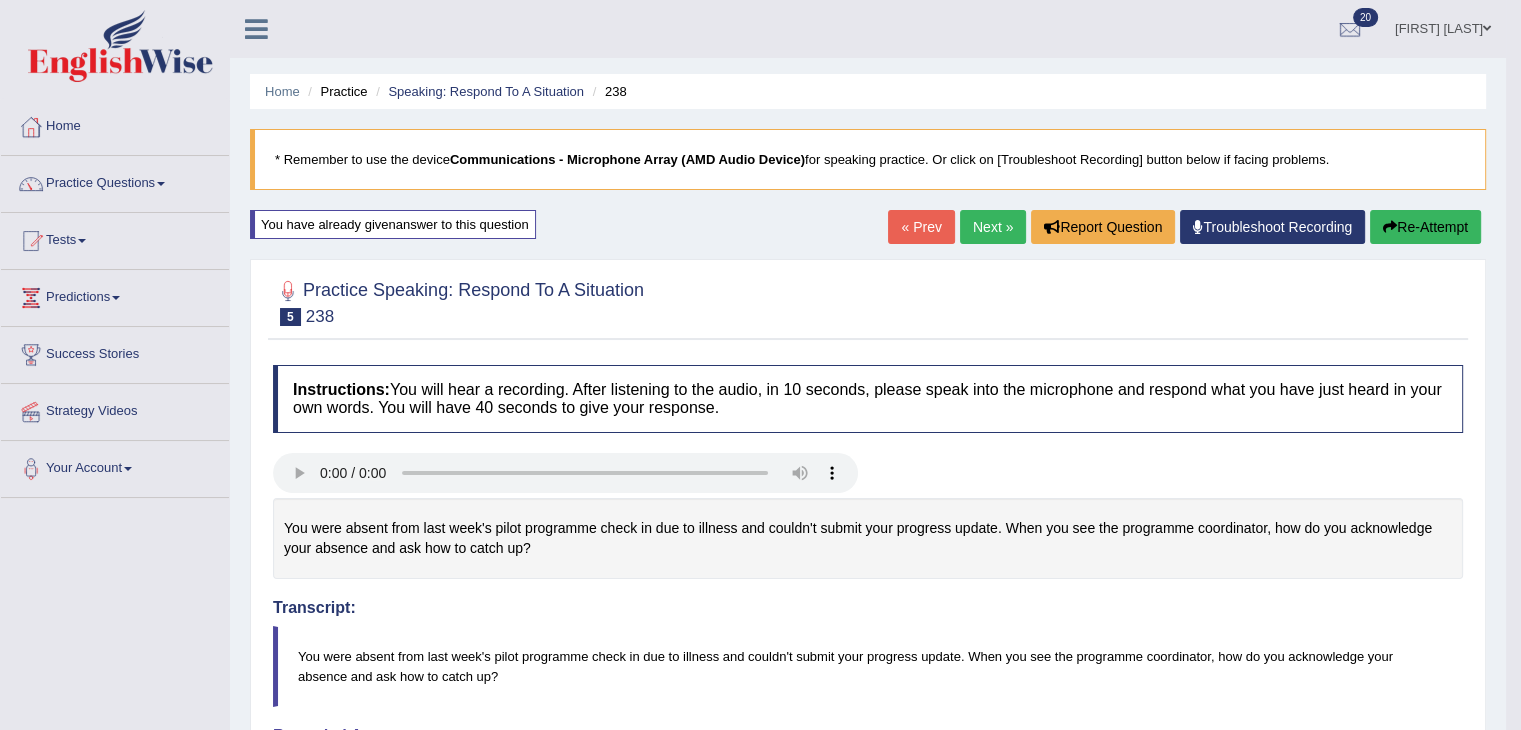 click on "Next »" at bounding box center (993, 227) 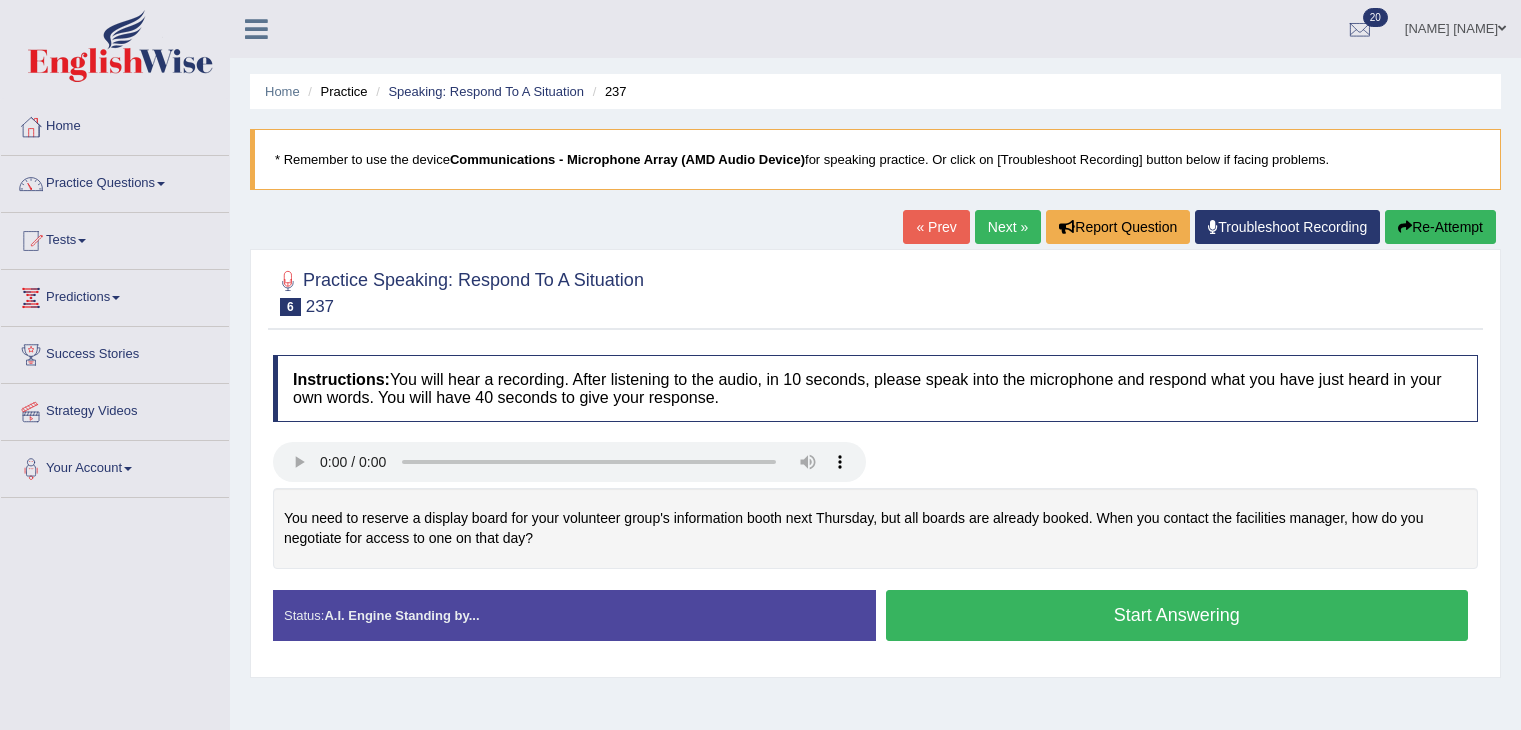 scroll, scrollTop: 0, scrollLeft: 0, axis: both 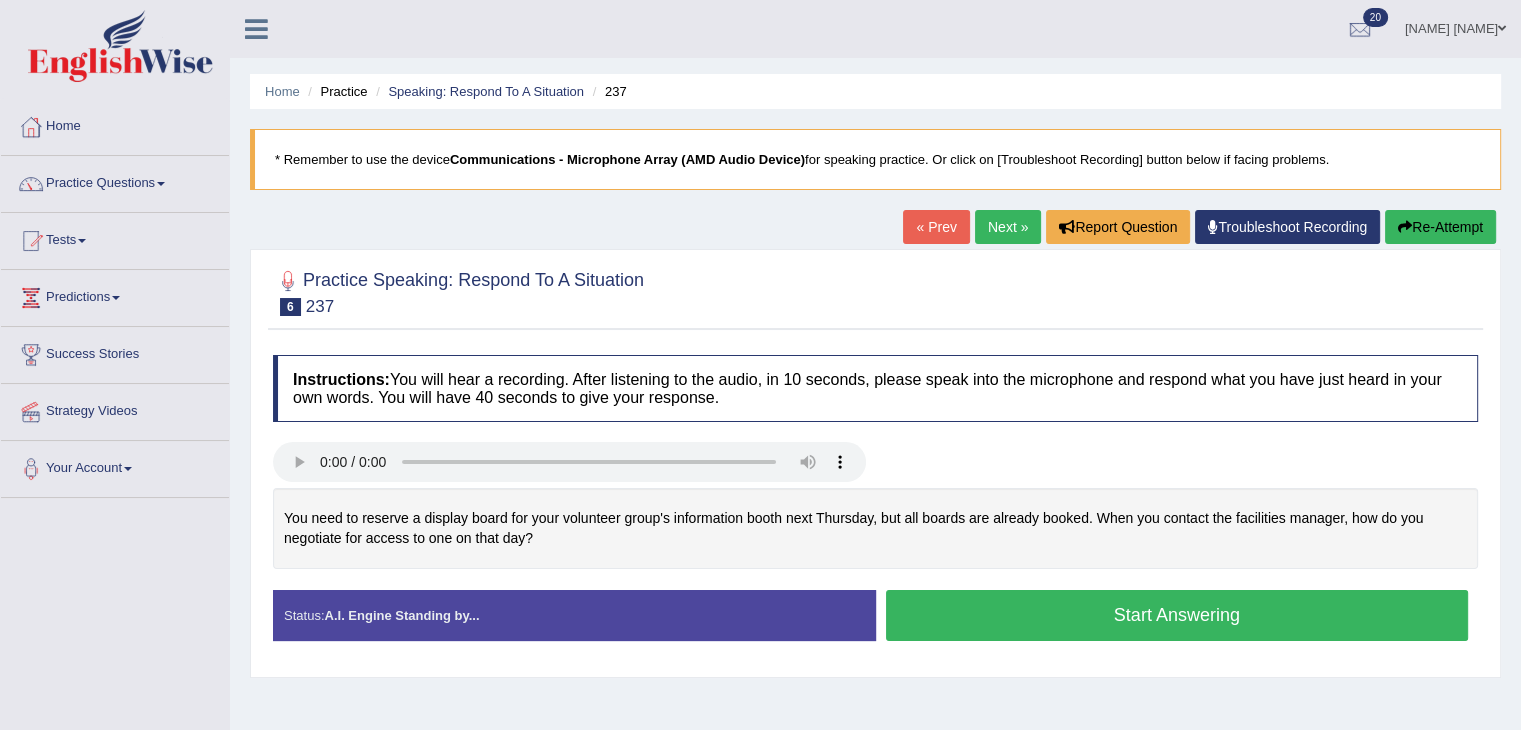 click on "Start Answering" at bounding box center [1177, 615] 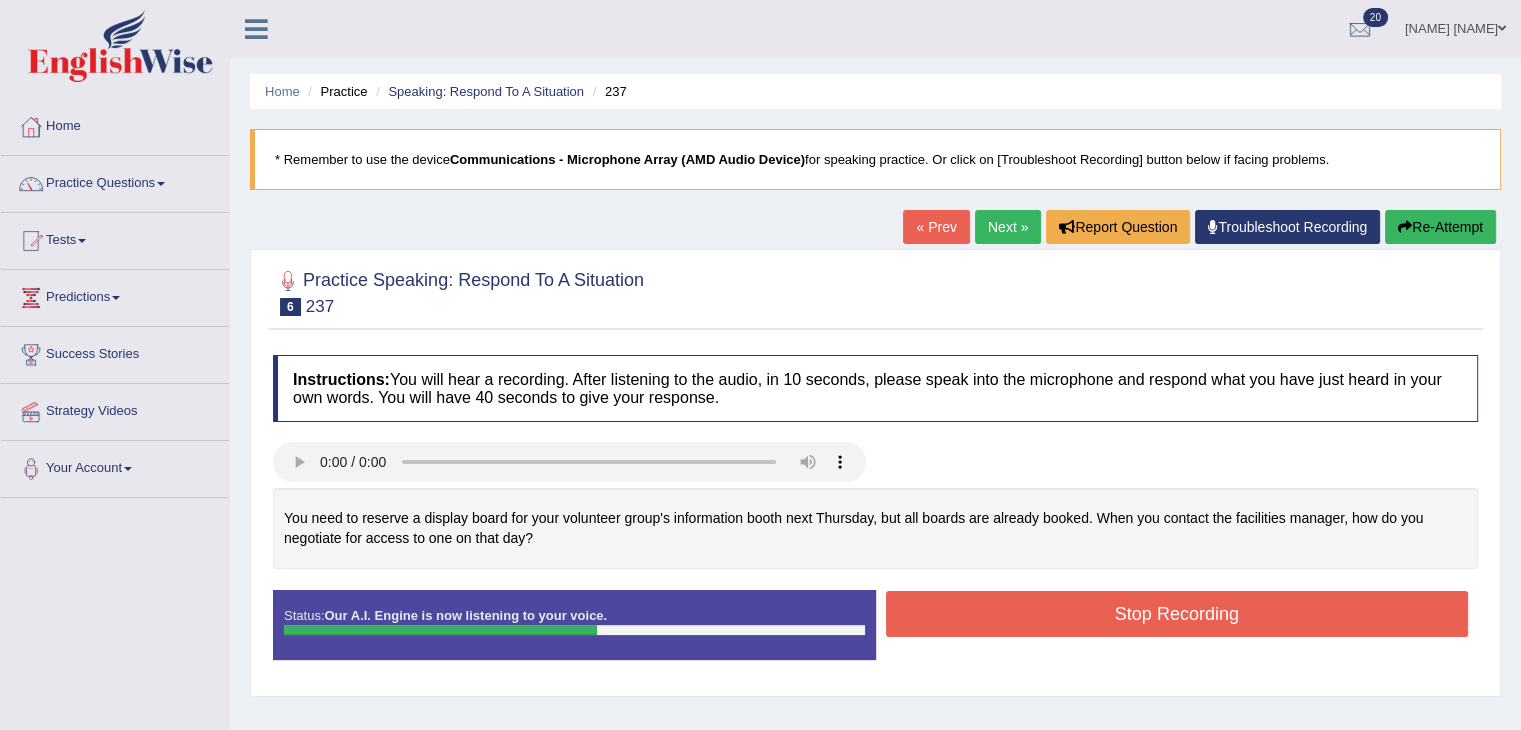 click on "Stop Recording" at bounding box center [1177, 614] 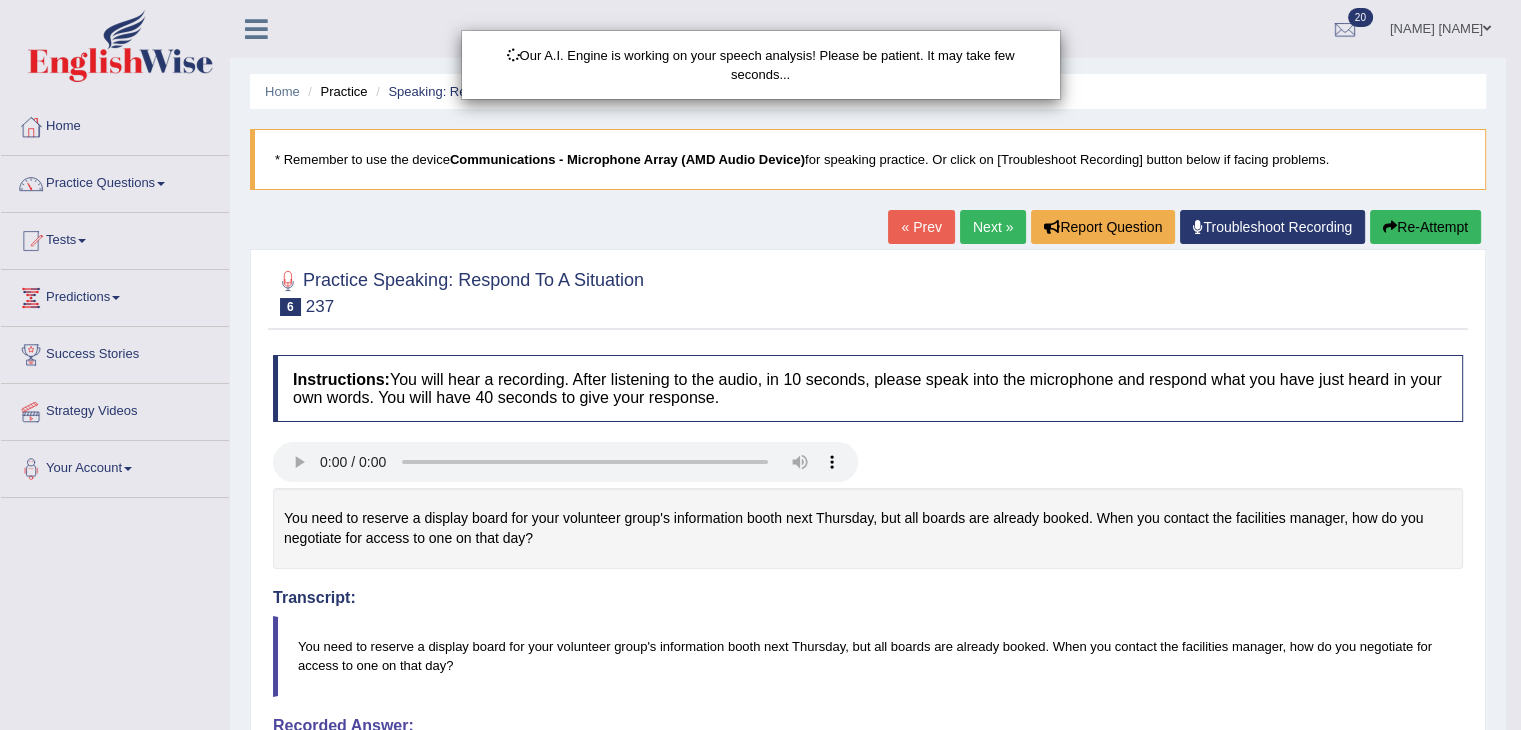 scroll, scrollTop: 403, scrollLeft: 0, axis: vertical 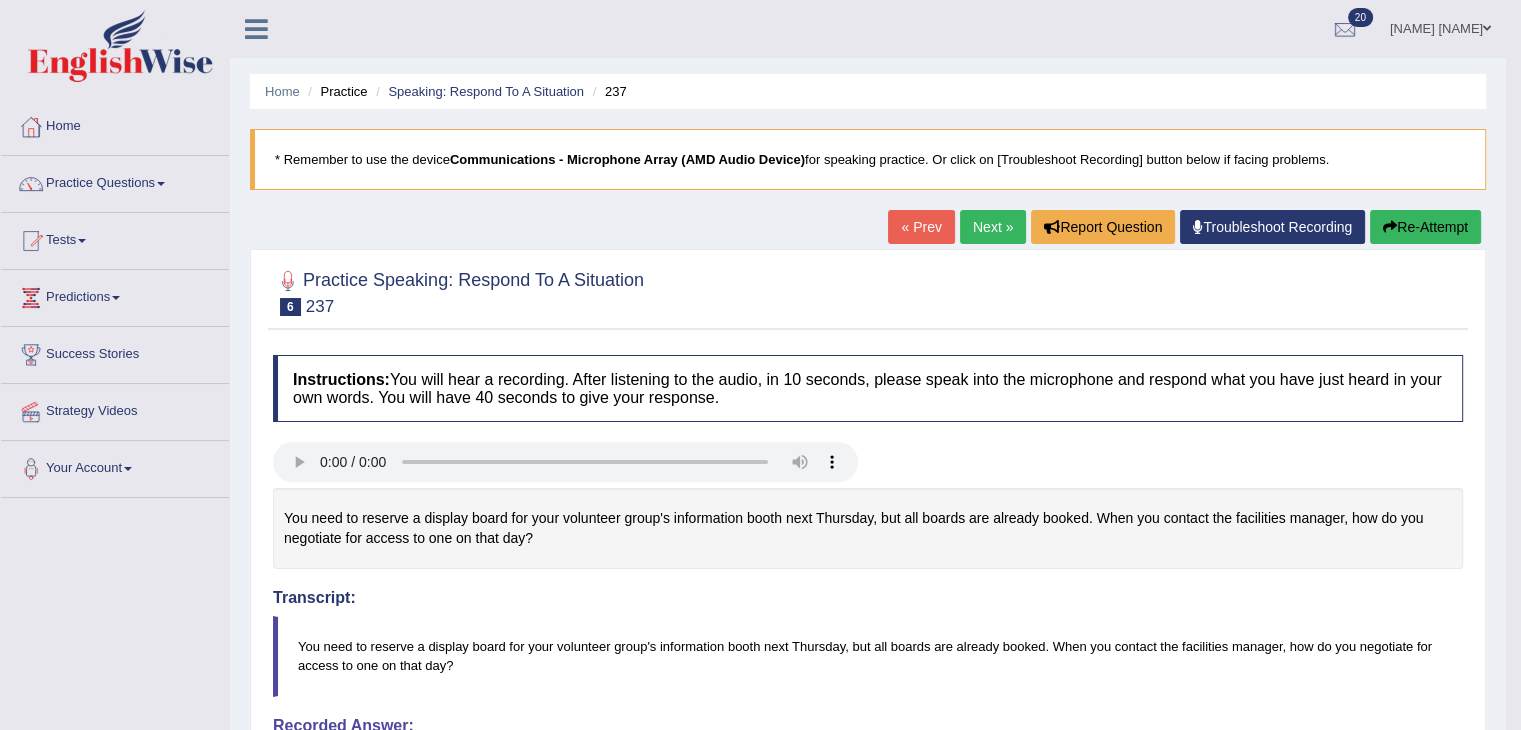click on "Next »" at bounding box center (993, 227) 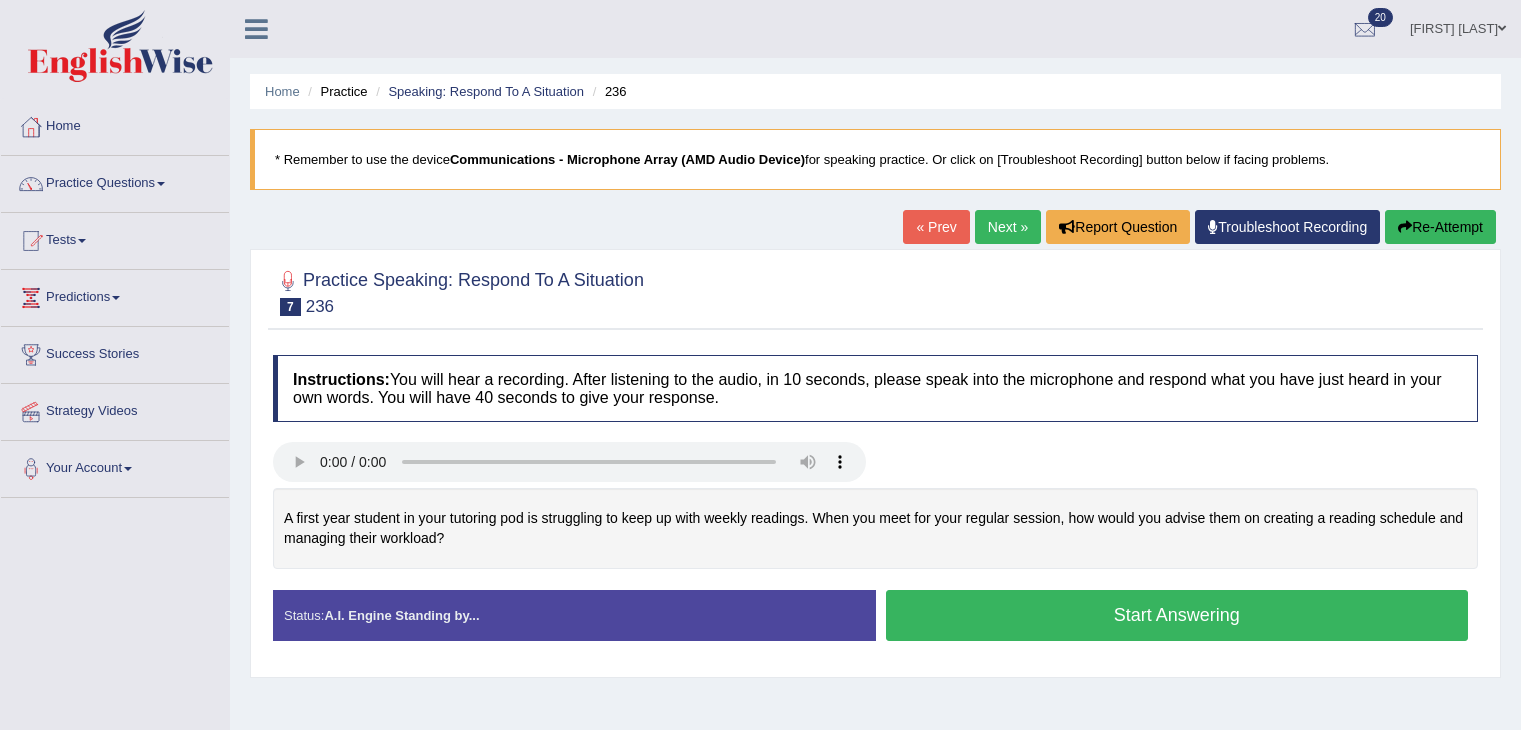 scroll, scrollTop: 0, scrollLeft: 0, axis: both 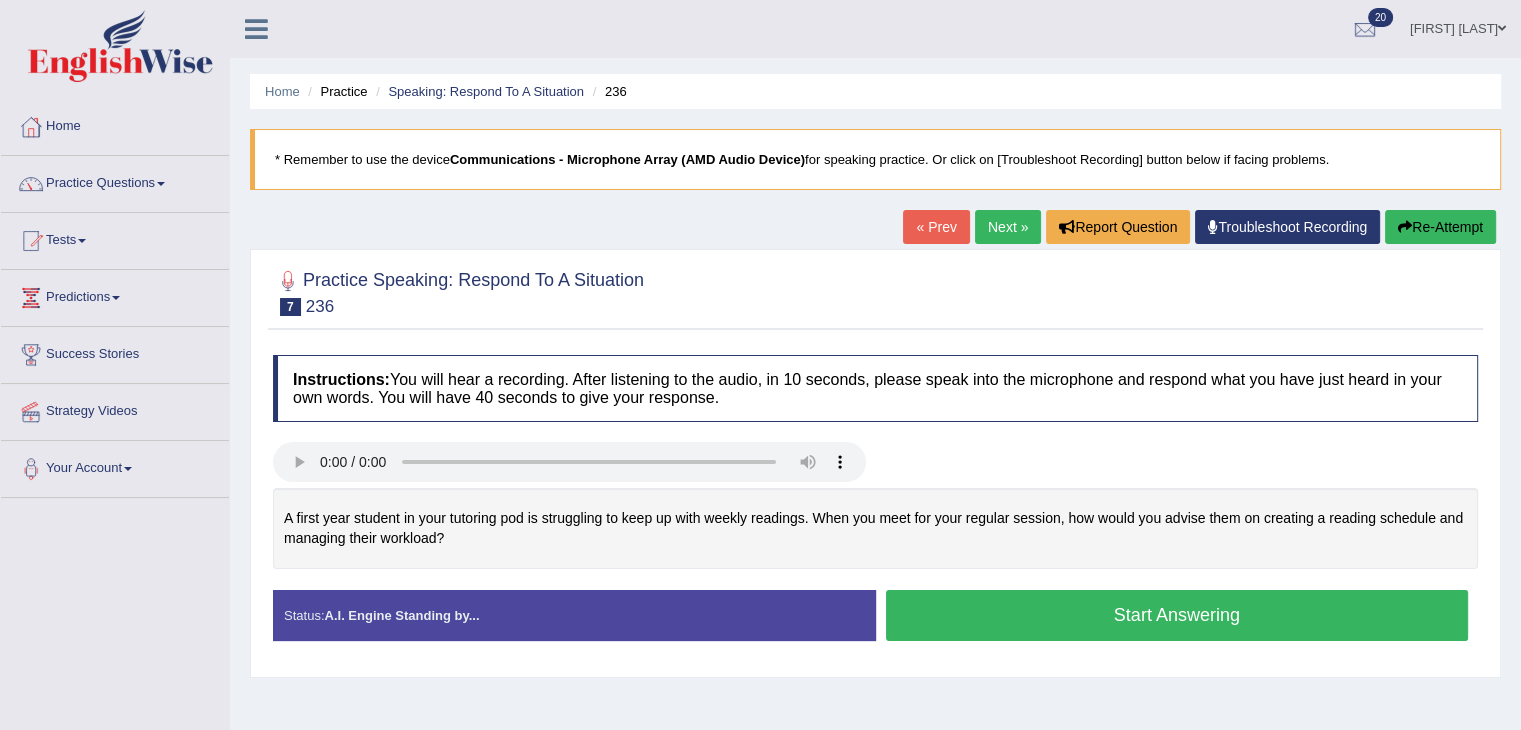 click on "Start Answering" at bounding box center (1177, 615) 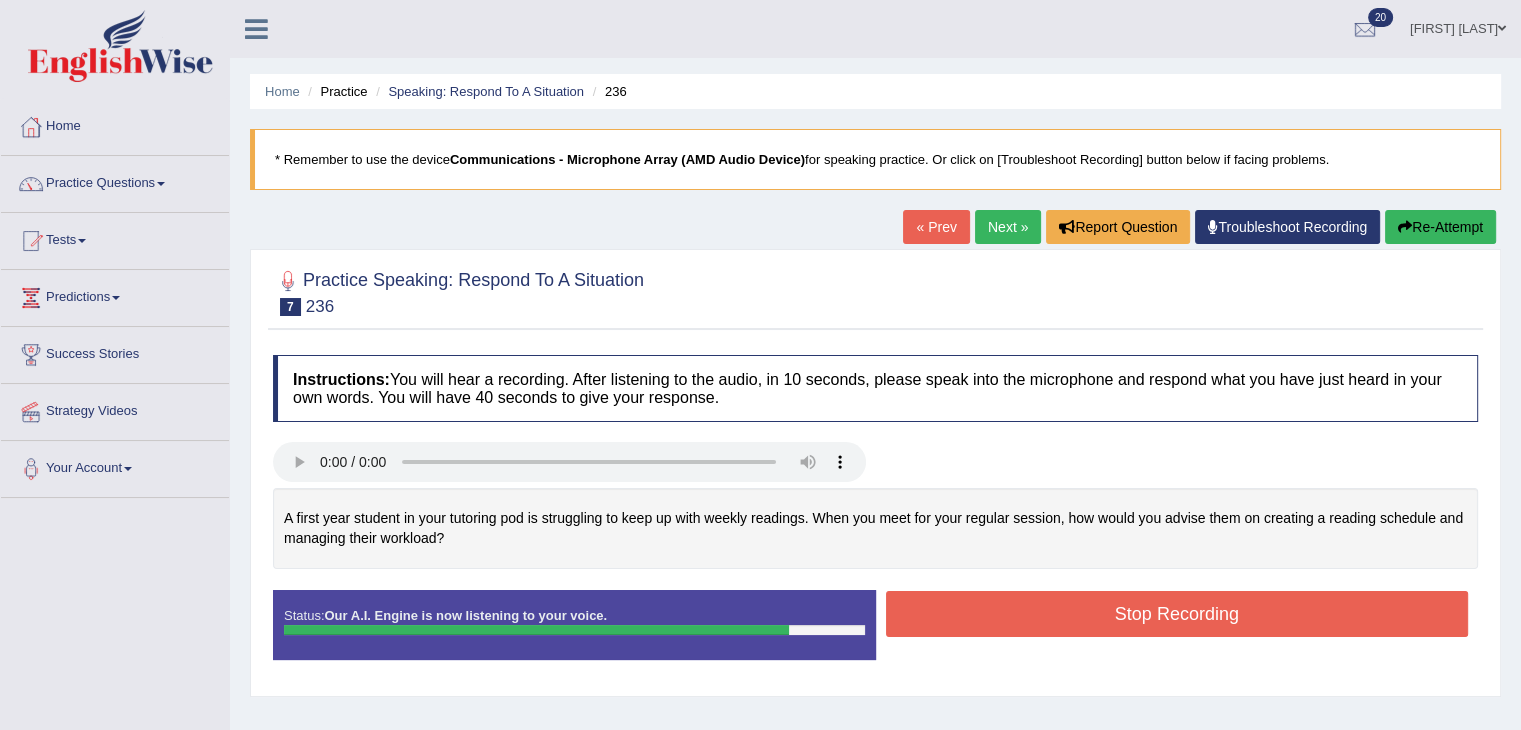 click on "Stop Recording" at bounding box center [1177, 614] 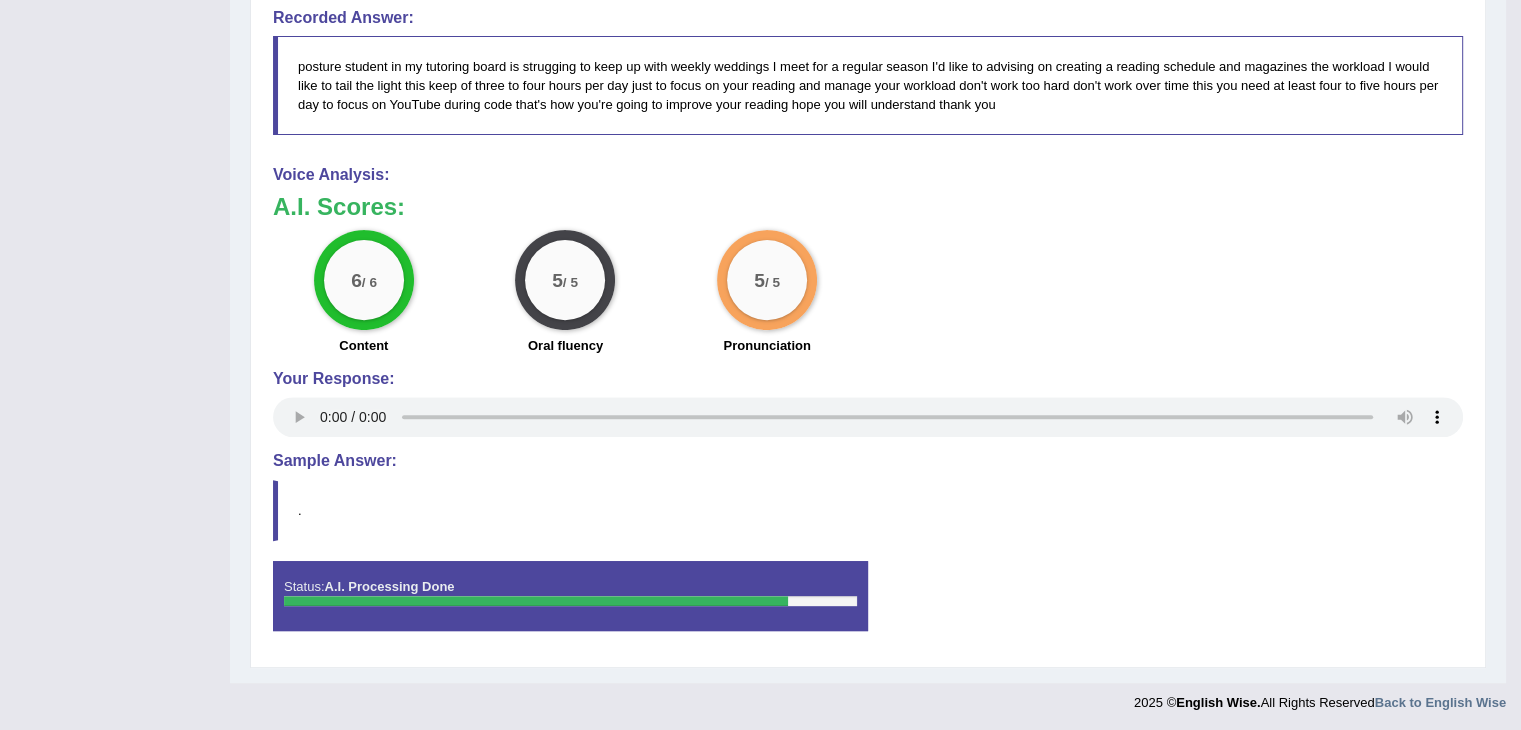 scroll, scrollTop: 0, scrollLeft: 0, axis: both 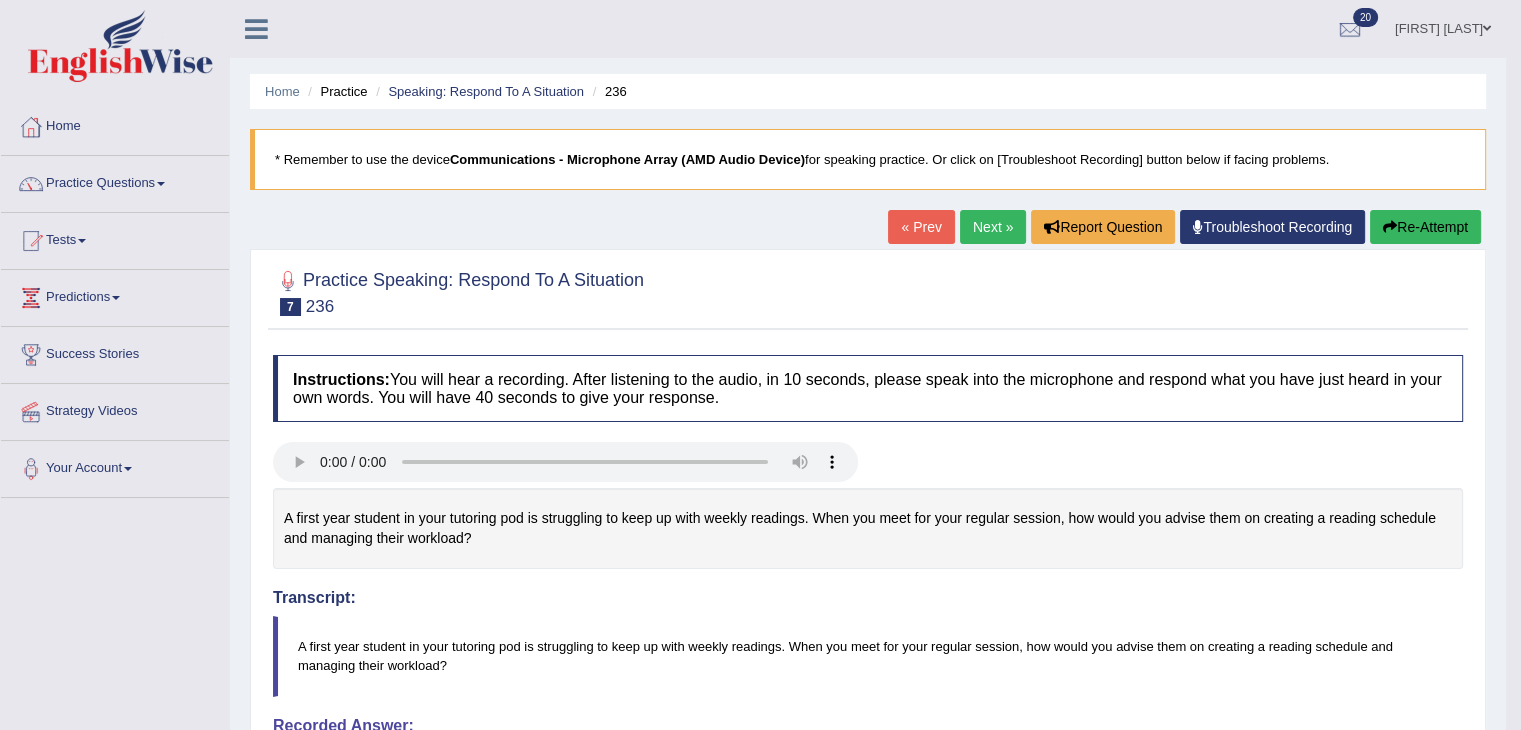 click on "Next »" at bounding box center [993, 227] 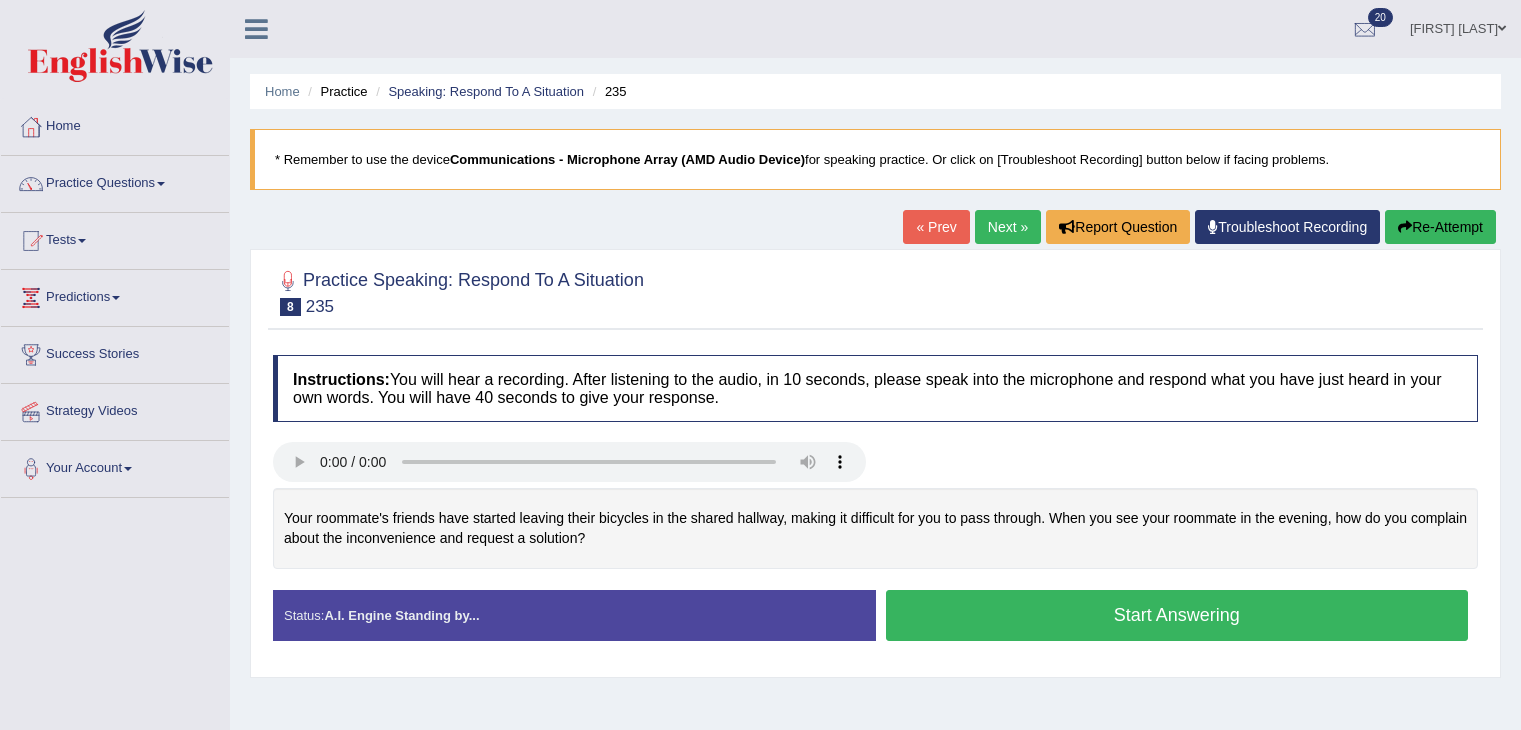 scroll, scrollTop: 0, scrollLeft: 0, axis: both 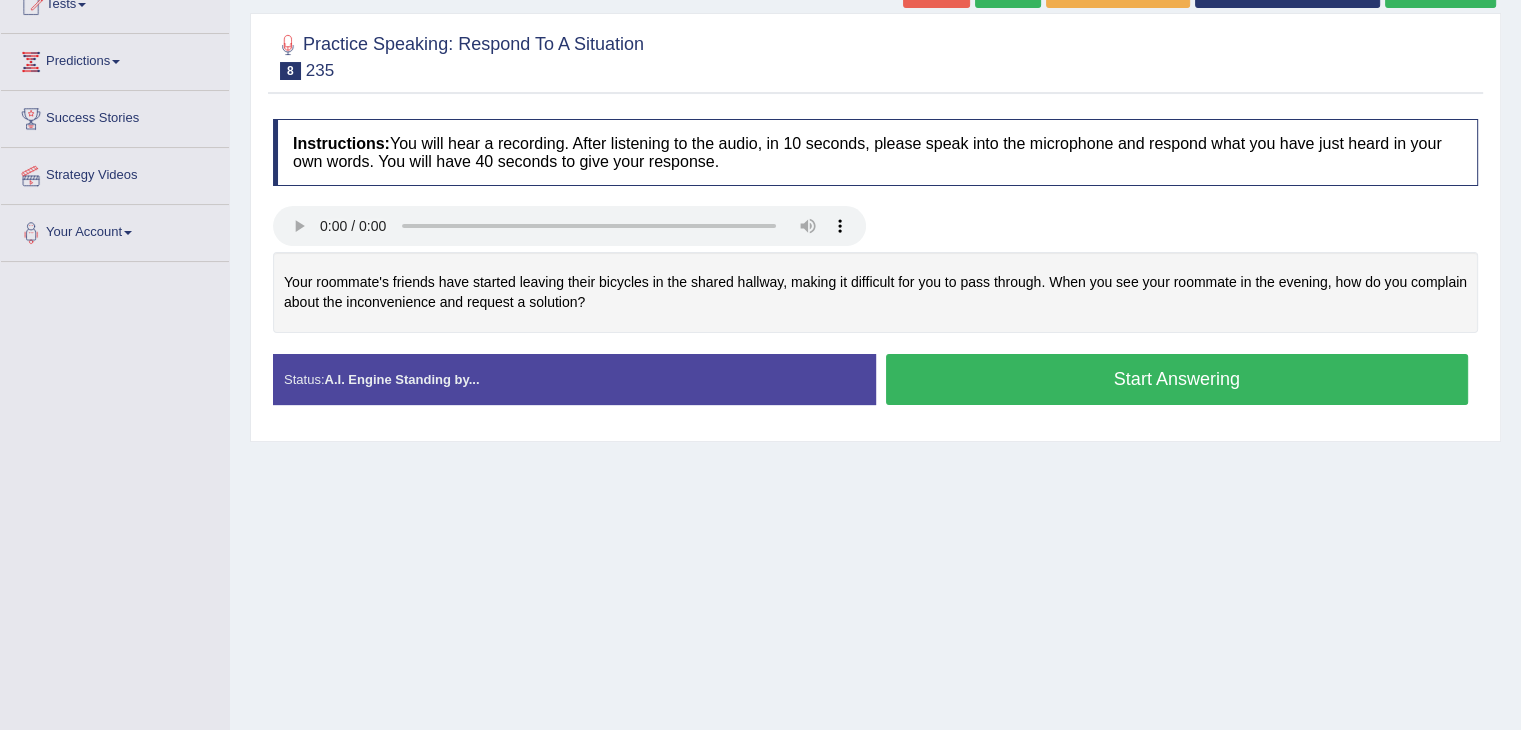 click on "Start Answering" at bounding box center [1177, 379] 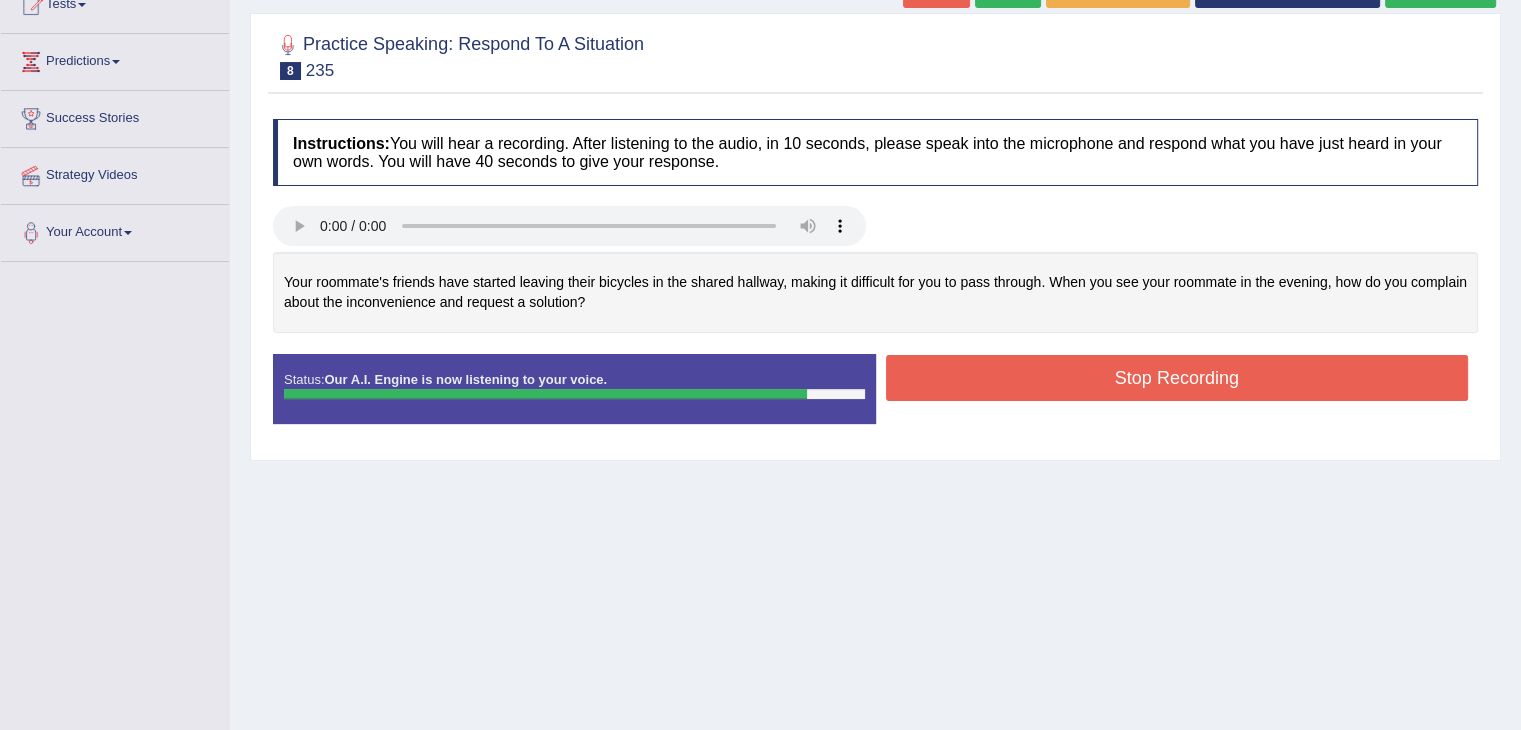click on "Stop Recording" at bounding box center (1177, 378) 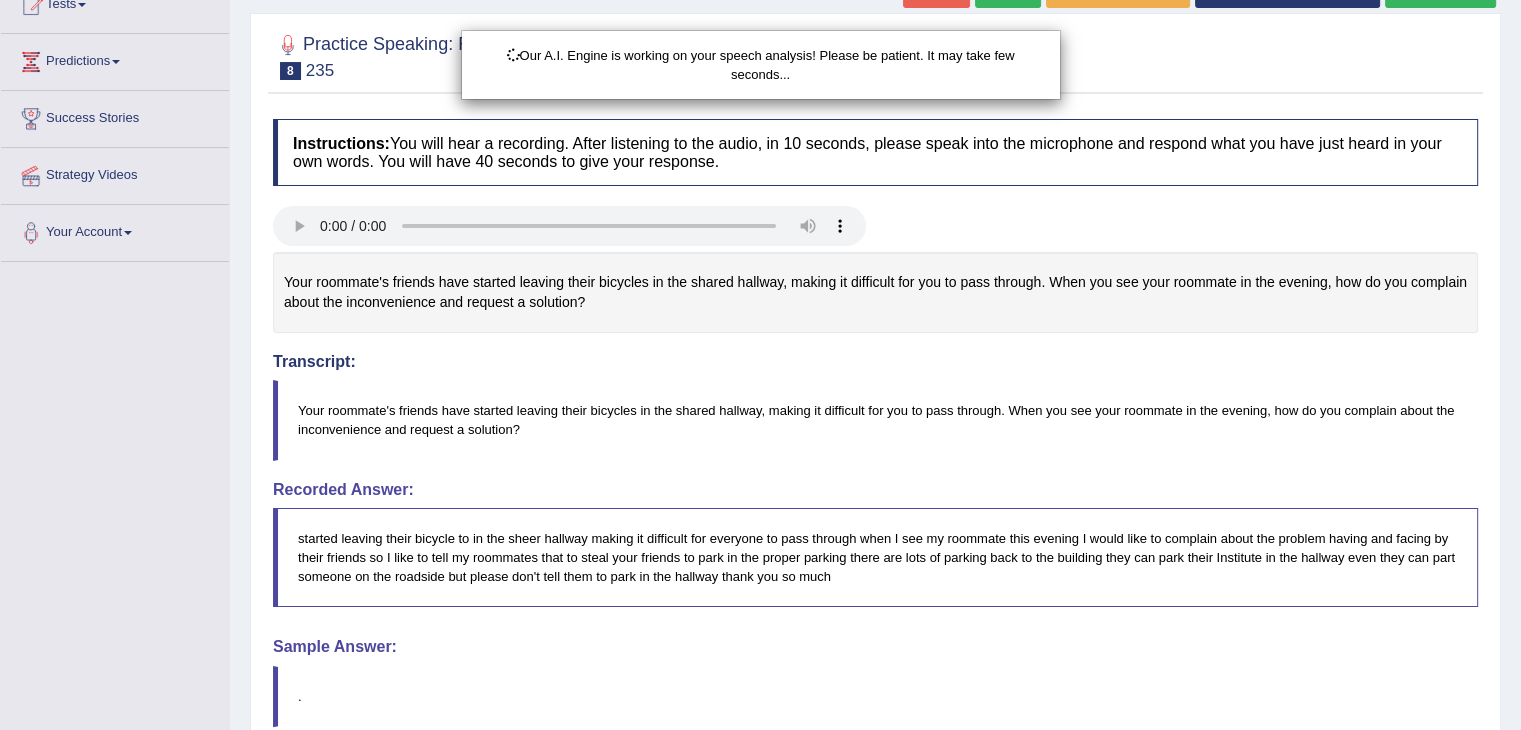 scroll, scrollTop: 422, scrollLeft: 0, axis: vertical 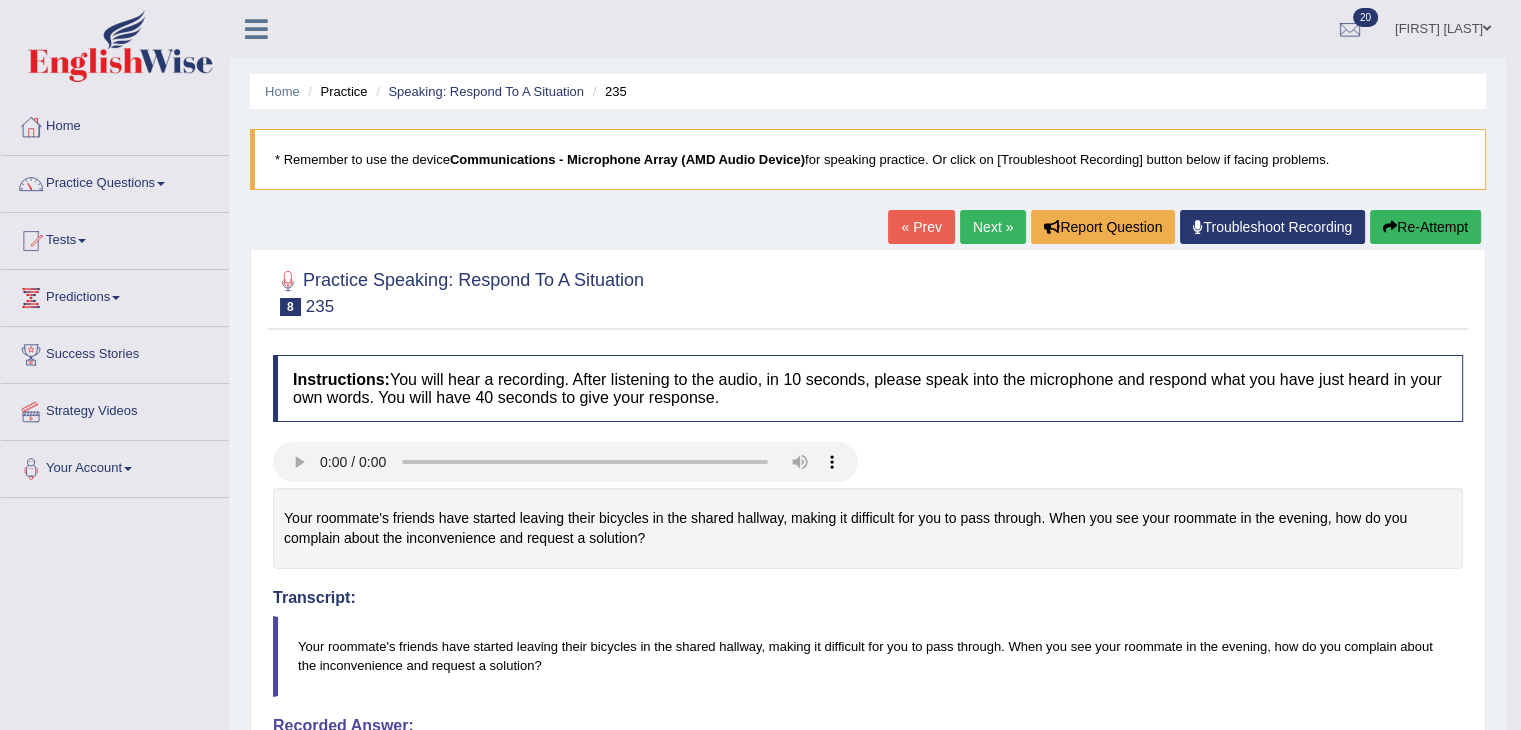 click on "Next »" at bounding box center [993, 227] 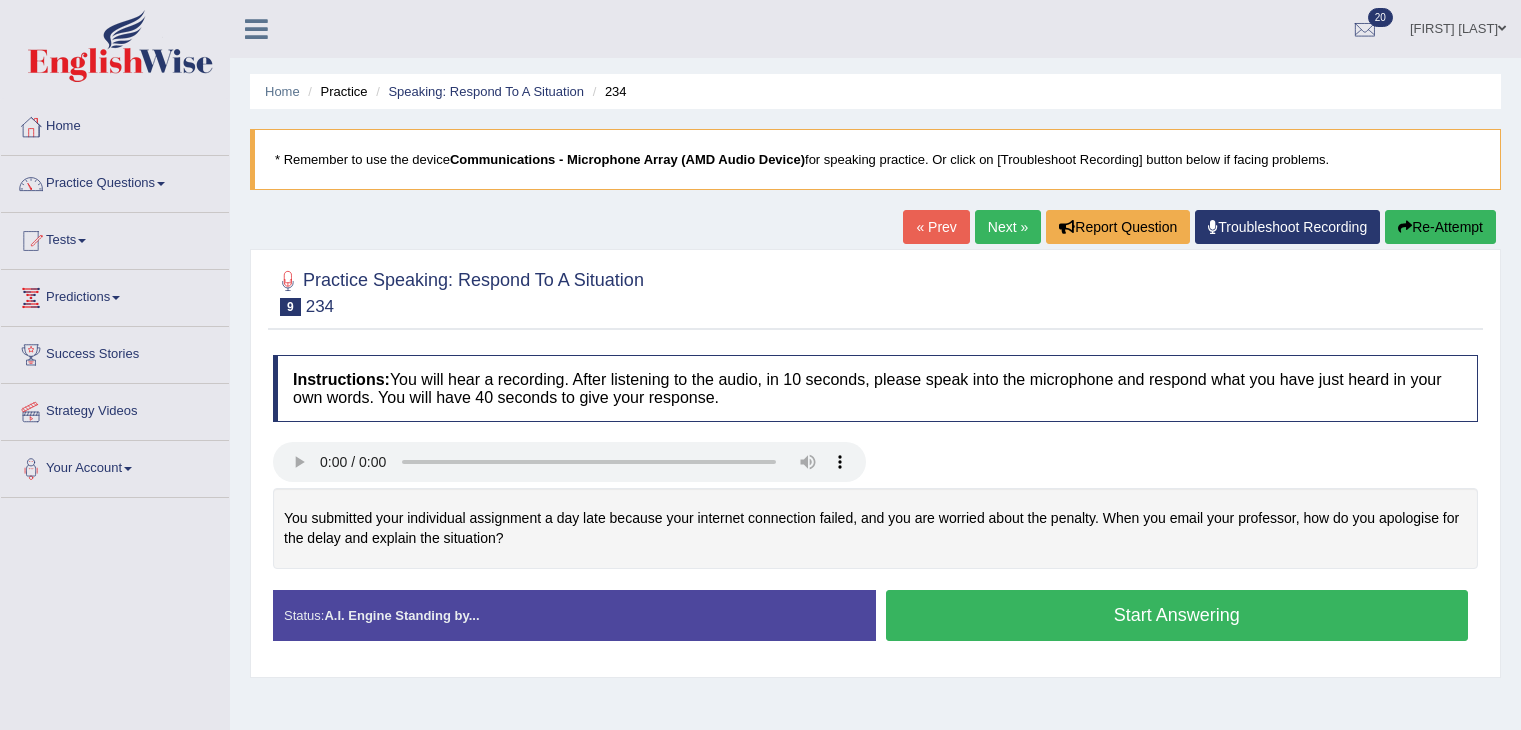 scroll, scrollTop: 0, scrollLeft: 0, axis: both 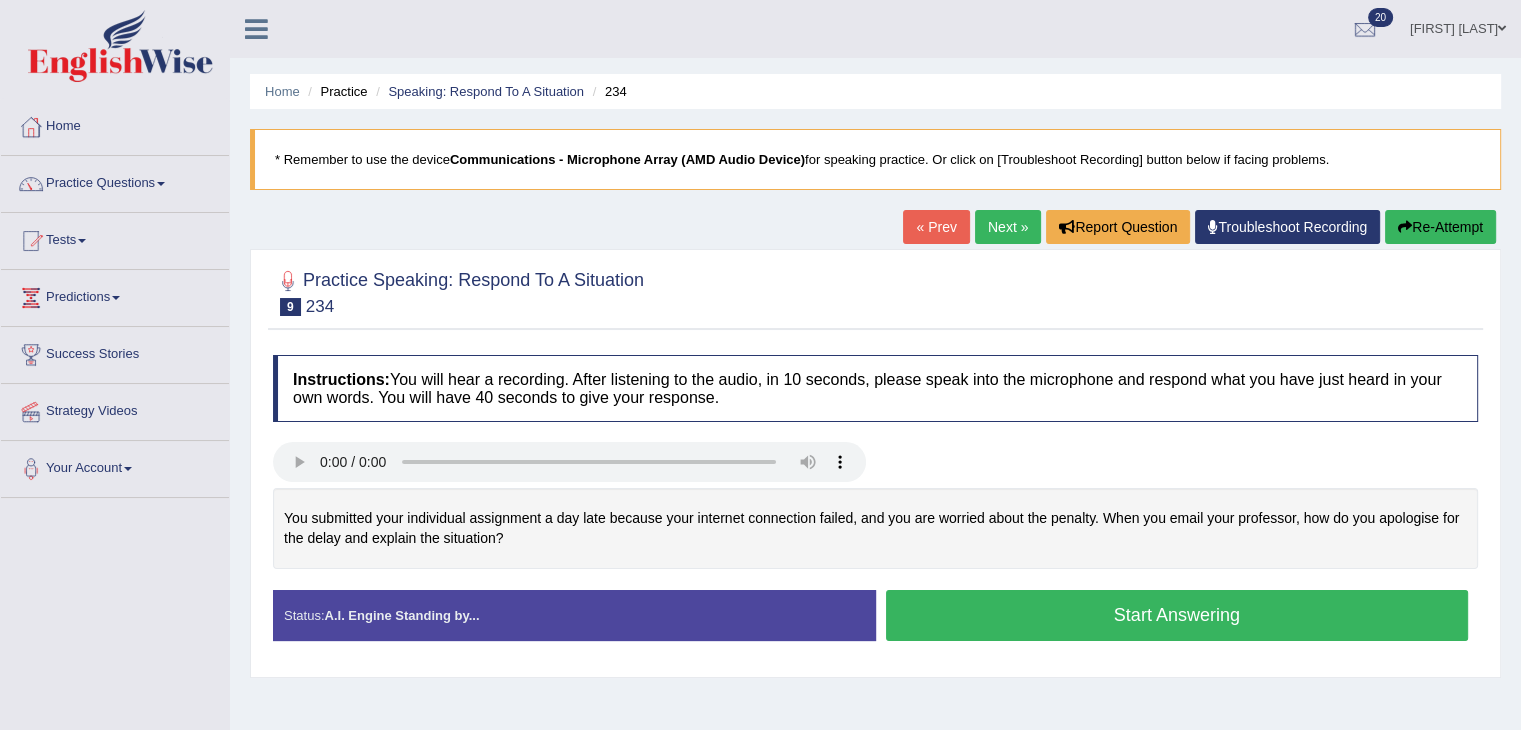 click on "Start Answering" at bounding box center (1177, 615) 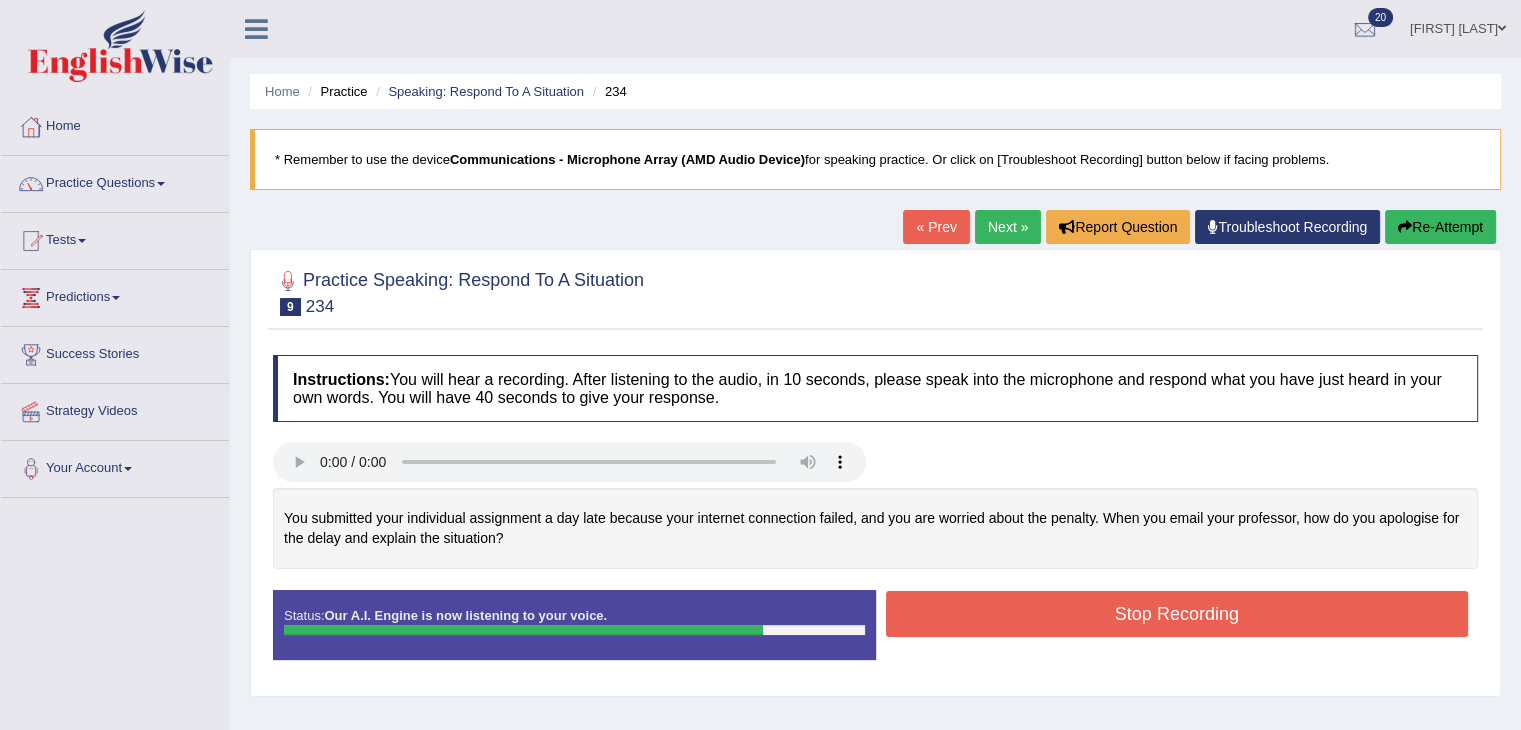 click on "Stop Recording" at bounding box center (1177, 614) 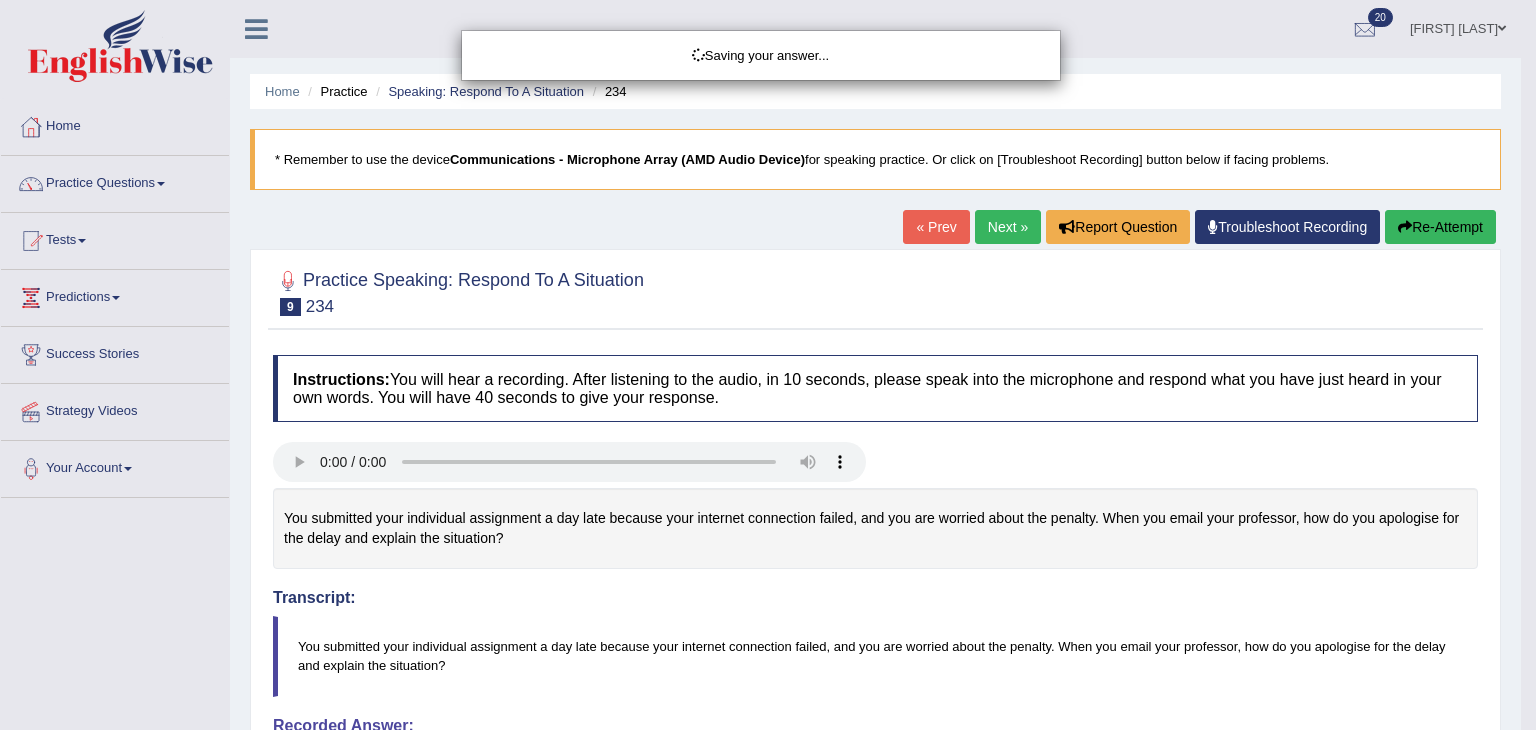 click on "Saving your answer..." at bounding box center [768, 365] 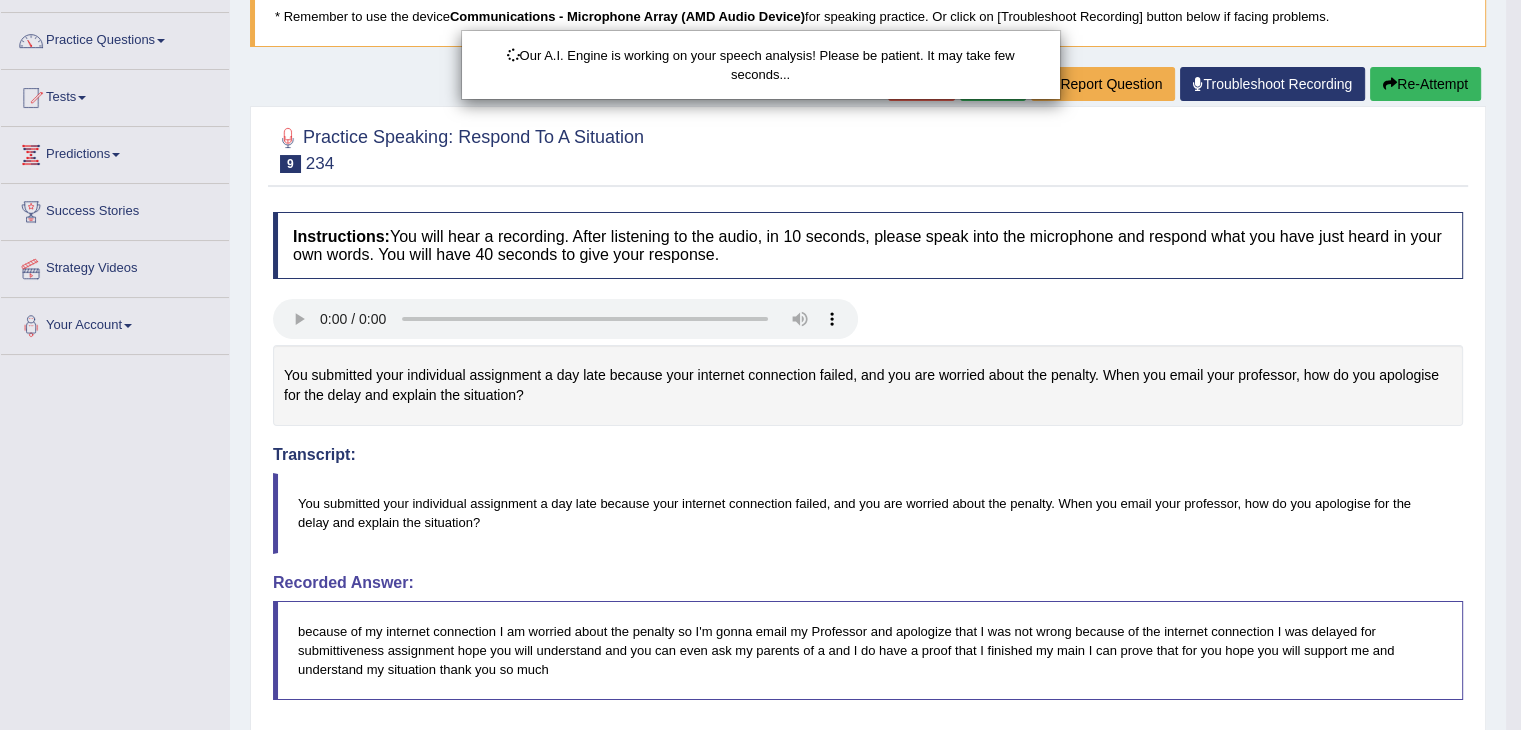 scroll, scrollTop: 422, scrollLeft: 0, axis: vertical 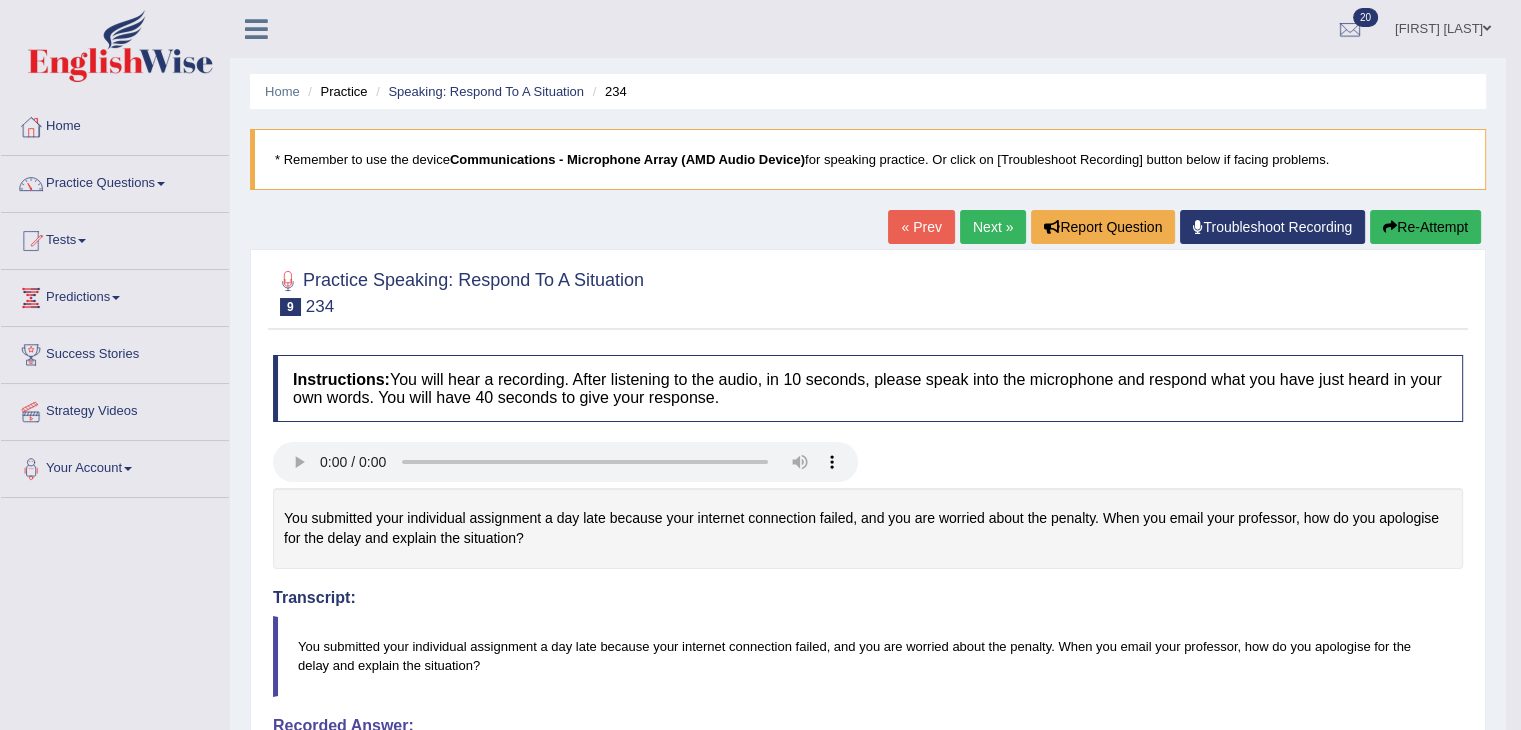 click on "Re-Attempt" at bounding box center [1425, 227] 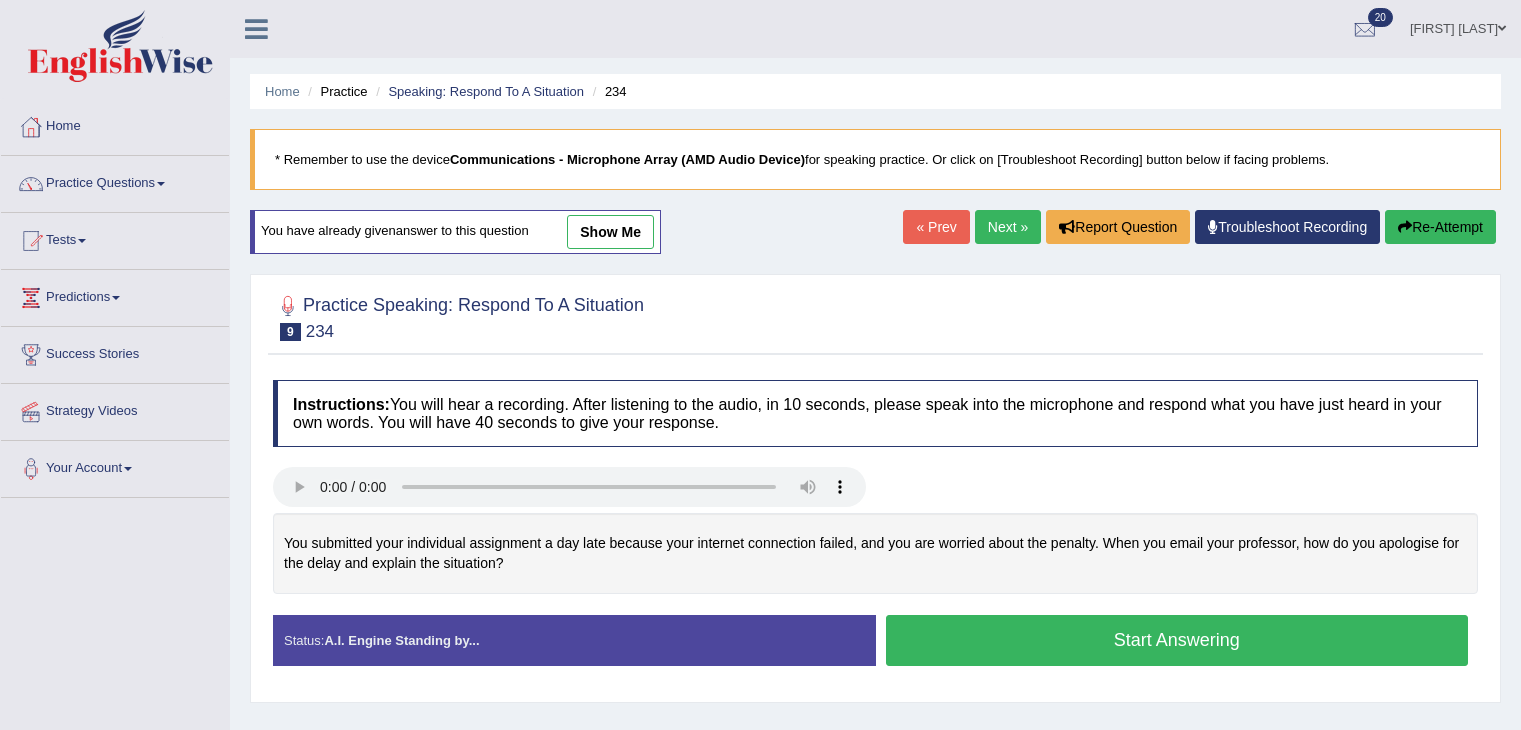 scroll, scrollTop: 0, scrollLeft: 0, axis: both 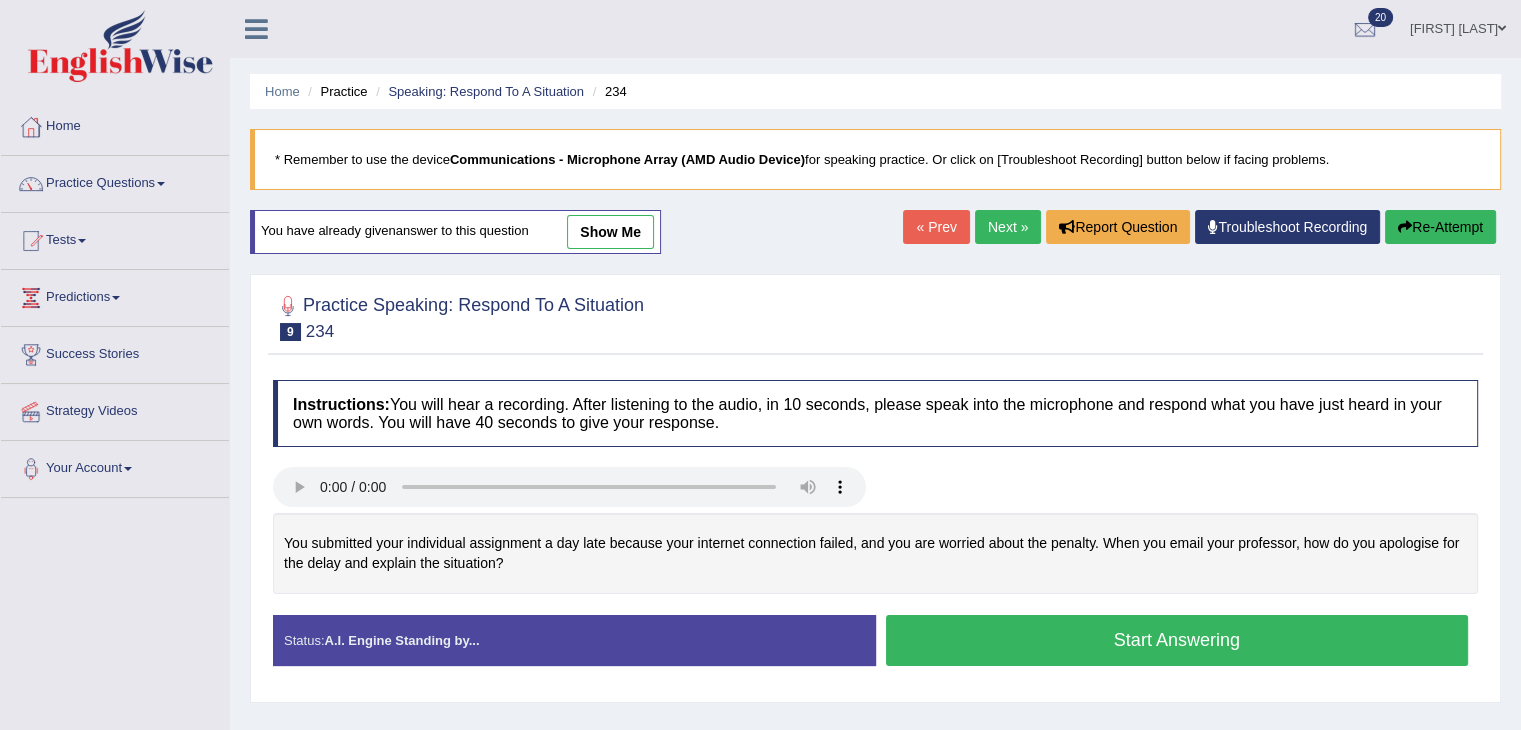 click on "Start Answering" at bounding box center [1177, 640] 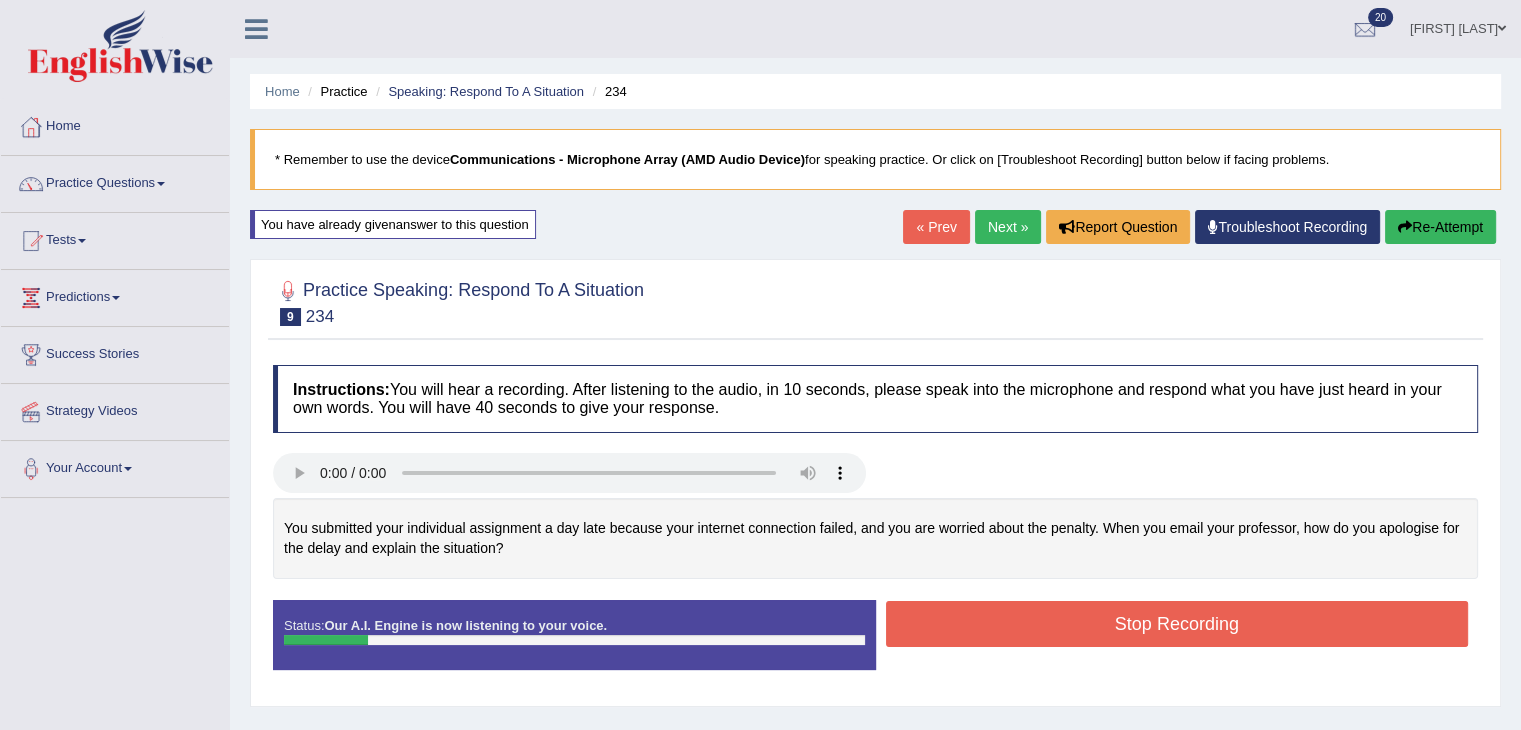 click on "Re-Attempt" at bounding box center [1440, 227] 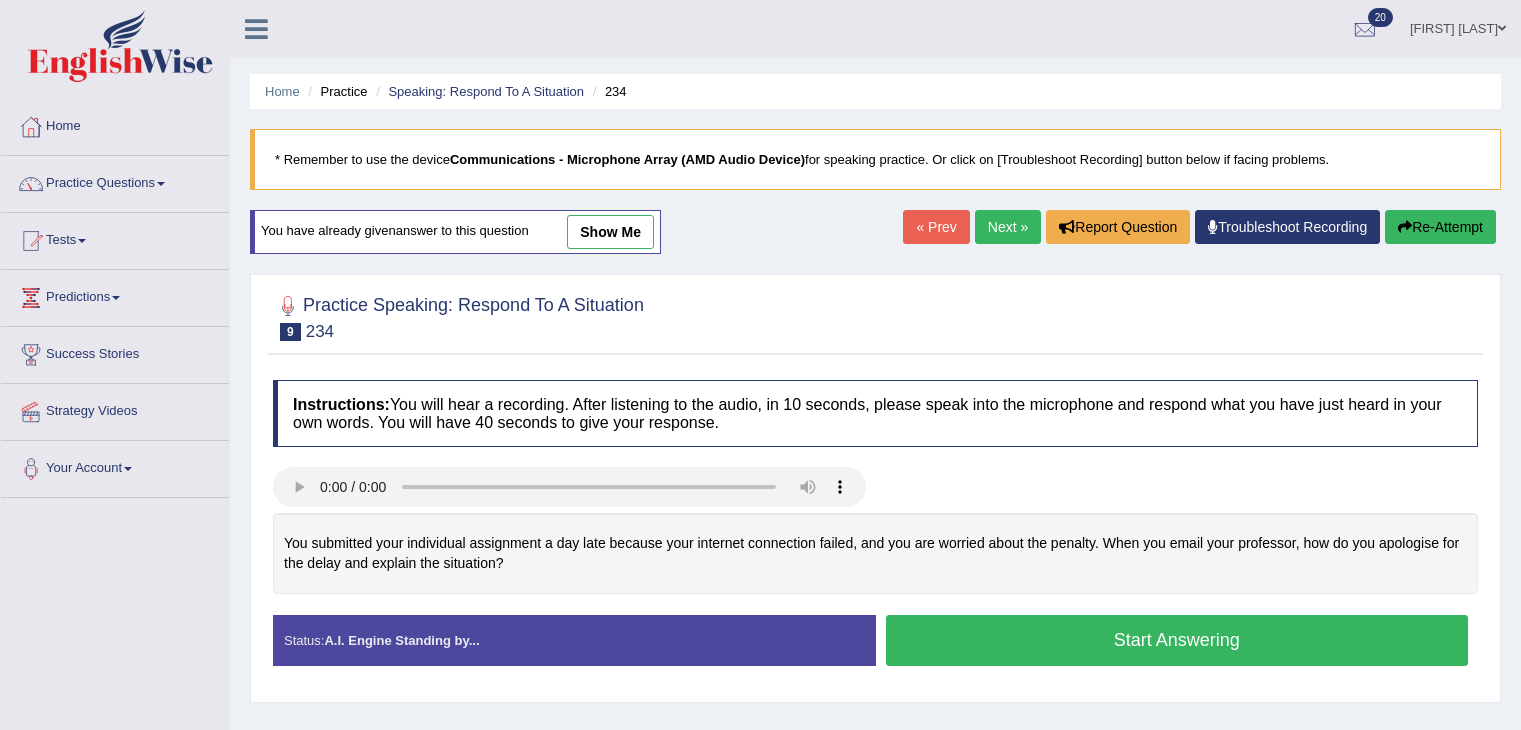scroll, scrollTop: 0, scrollLeft: 0, axis: both 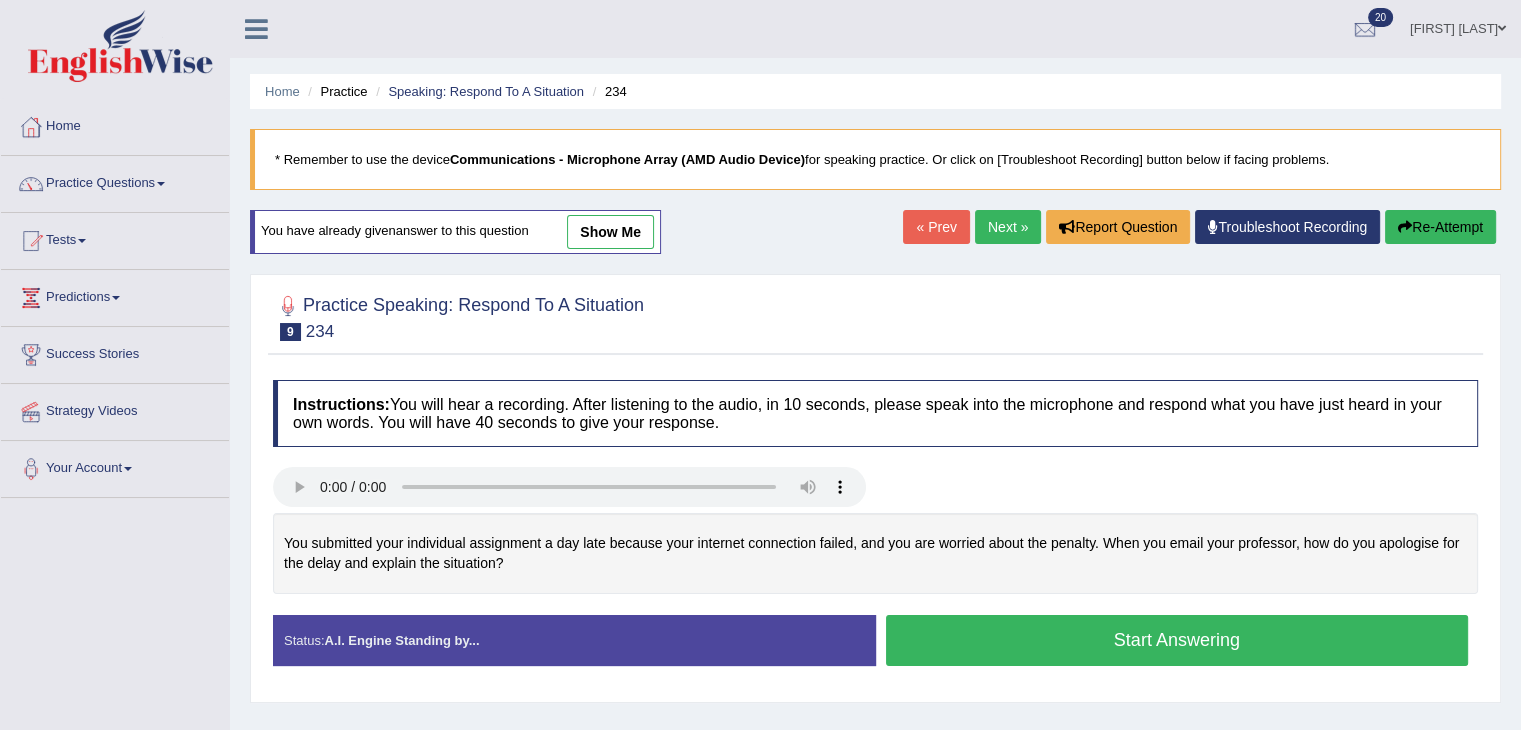 click on "Start Answering" at bounding box center [1177, 640] 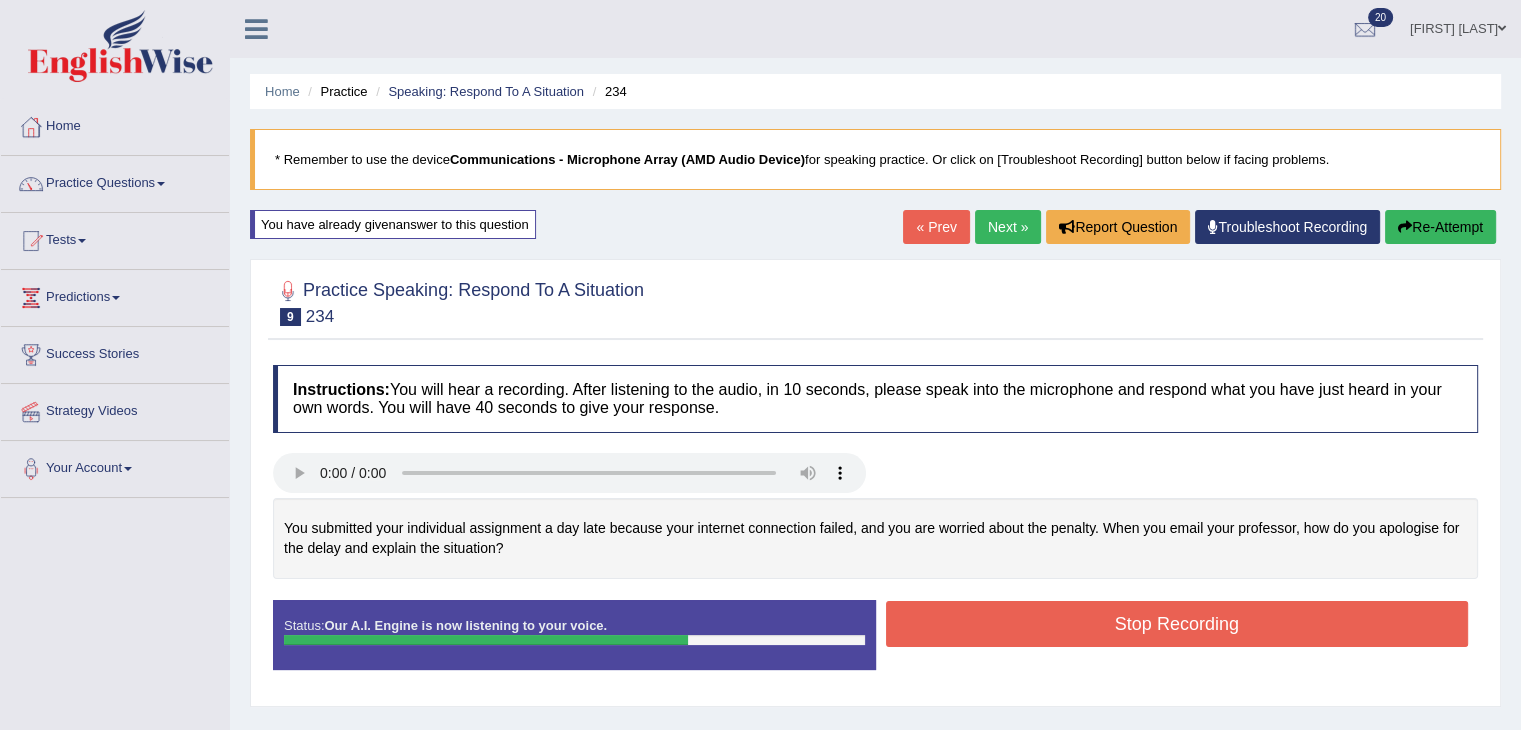 click on "Stop Recording" at bounding box center (1177, 624) 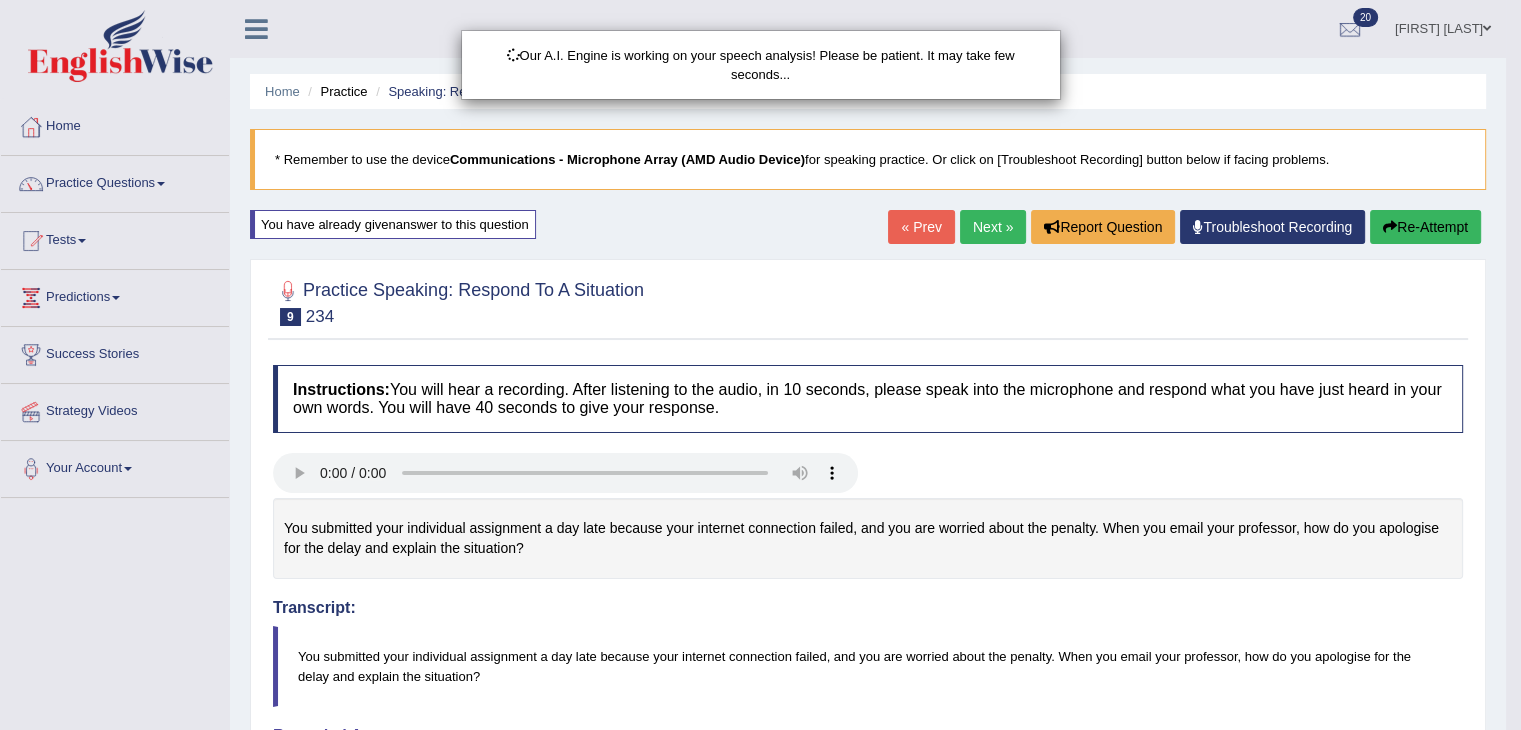 scroll, scrollTop: 432, scrollLeft: 0, axis: vertical 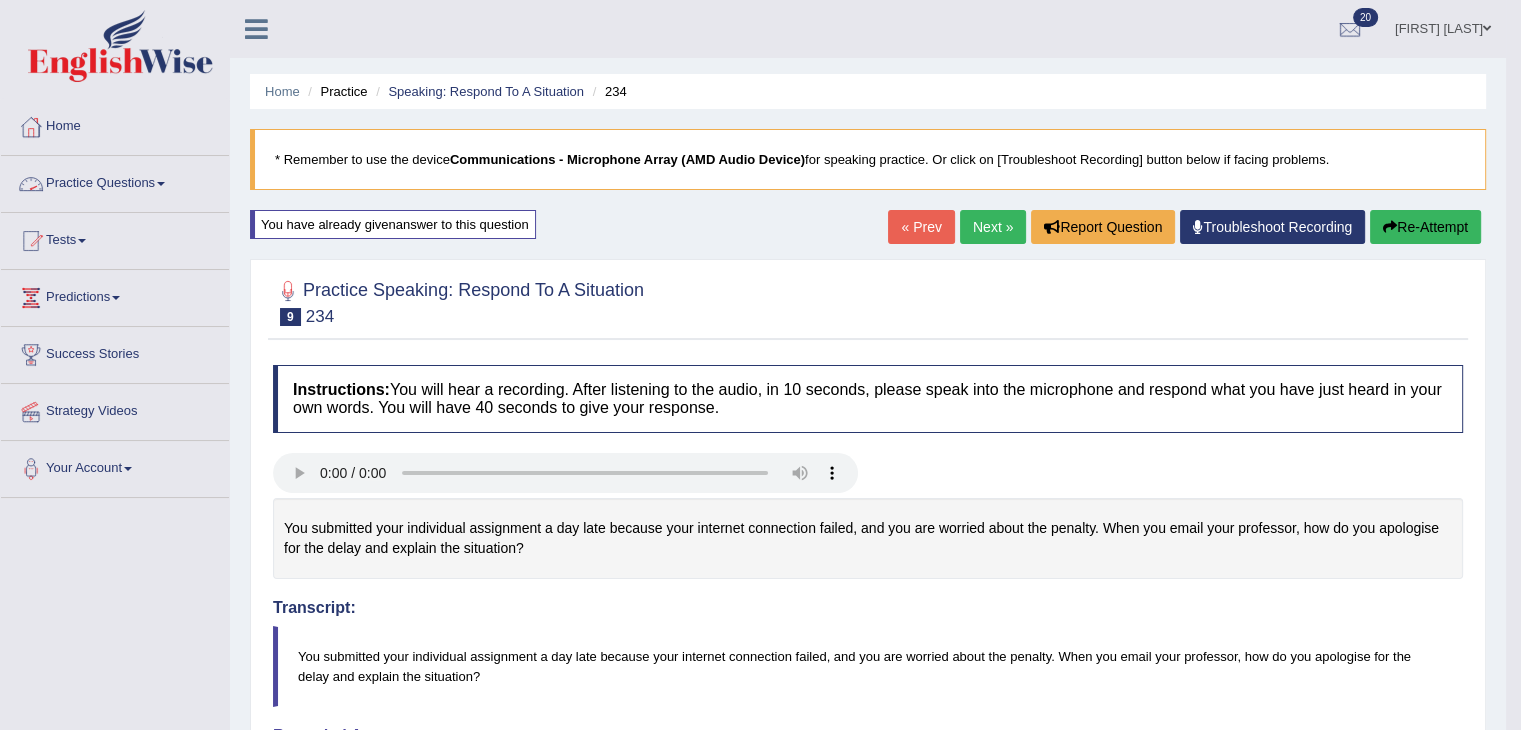 click on "Home" at bounding box center [115, 124] 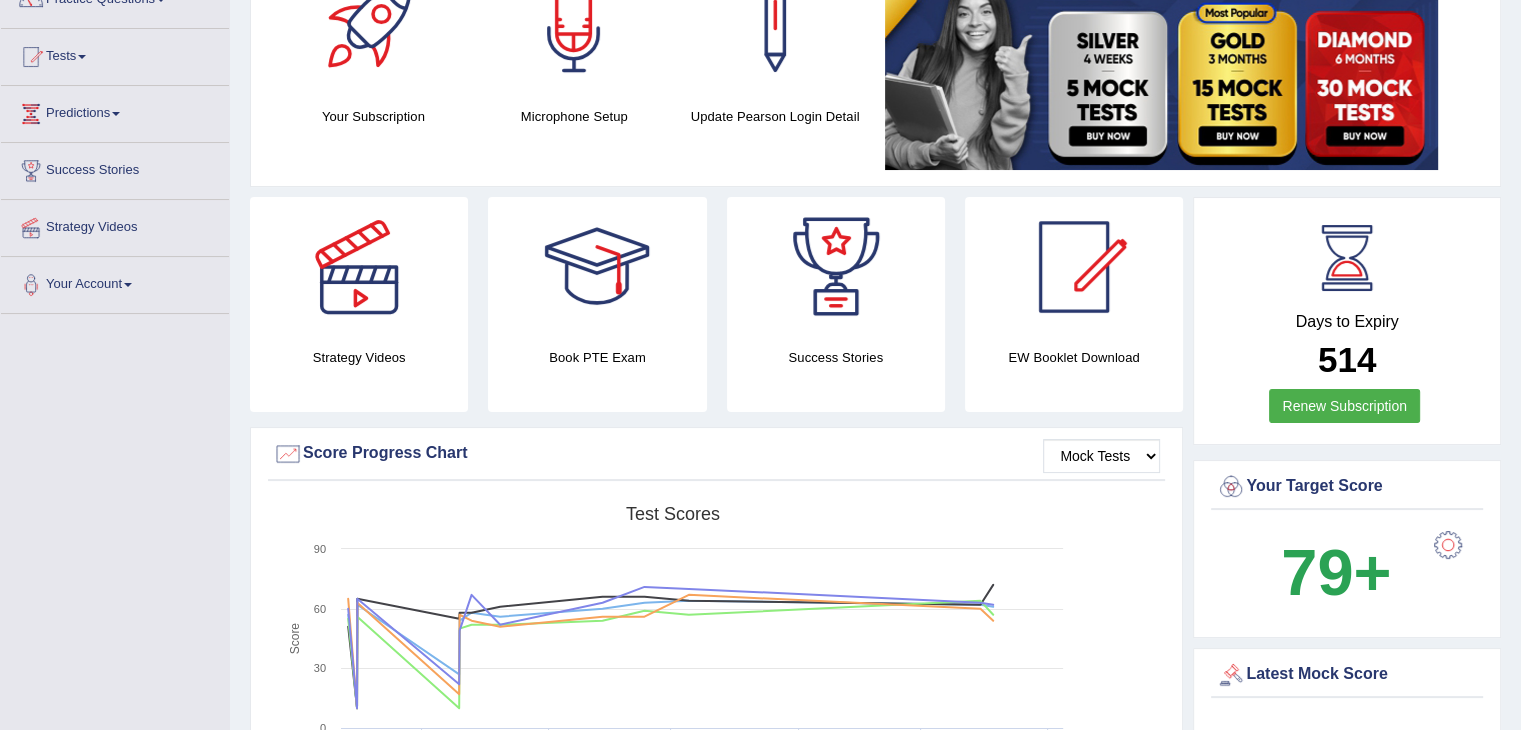 scroll, scrollTop: 892, scrollLeft: 0, axis: vertical 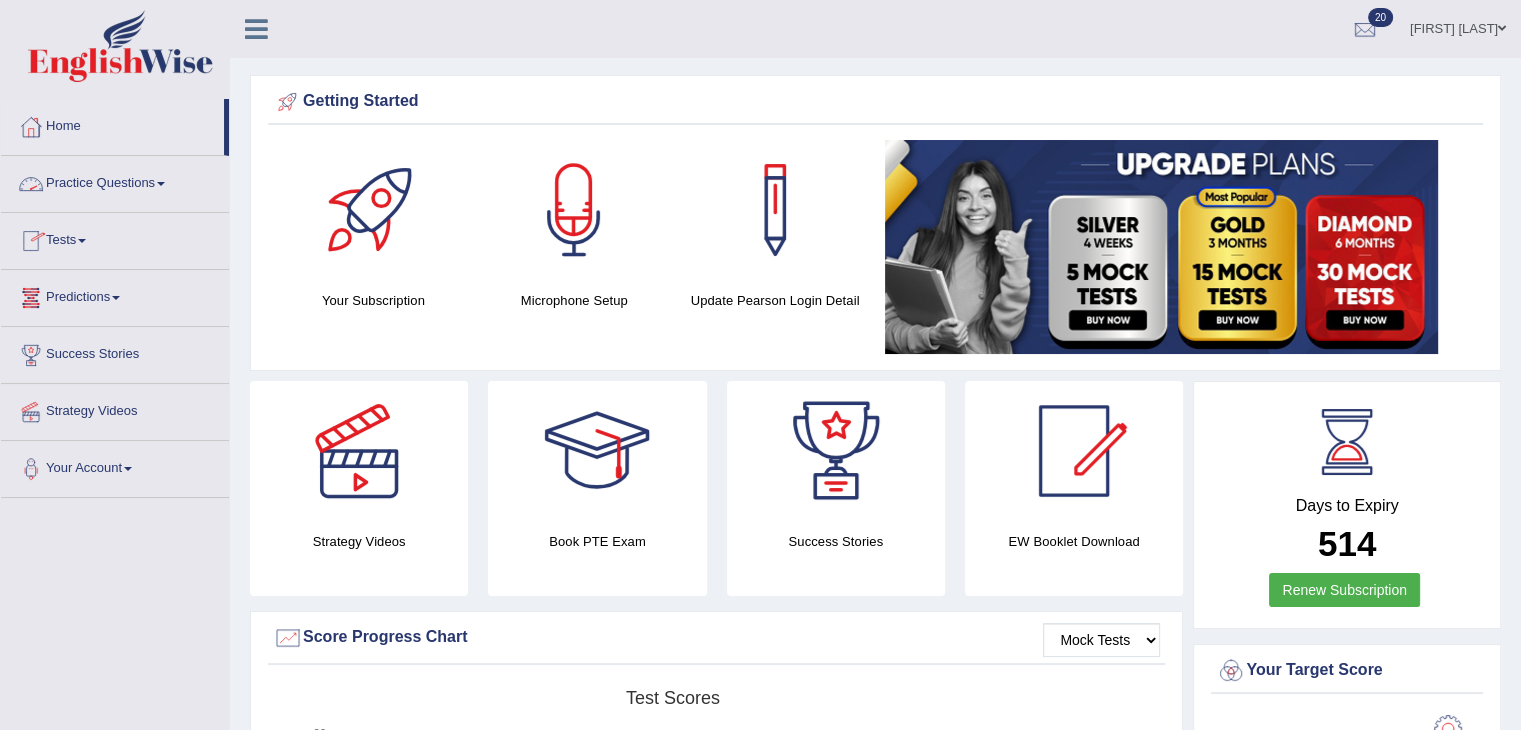 click on "Practice Questions" at bounding box center (115, 181) 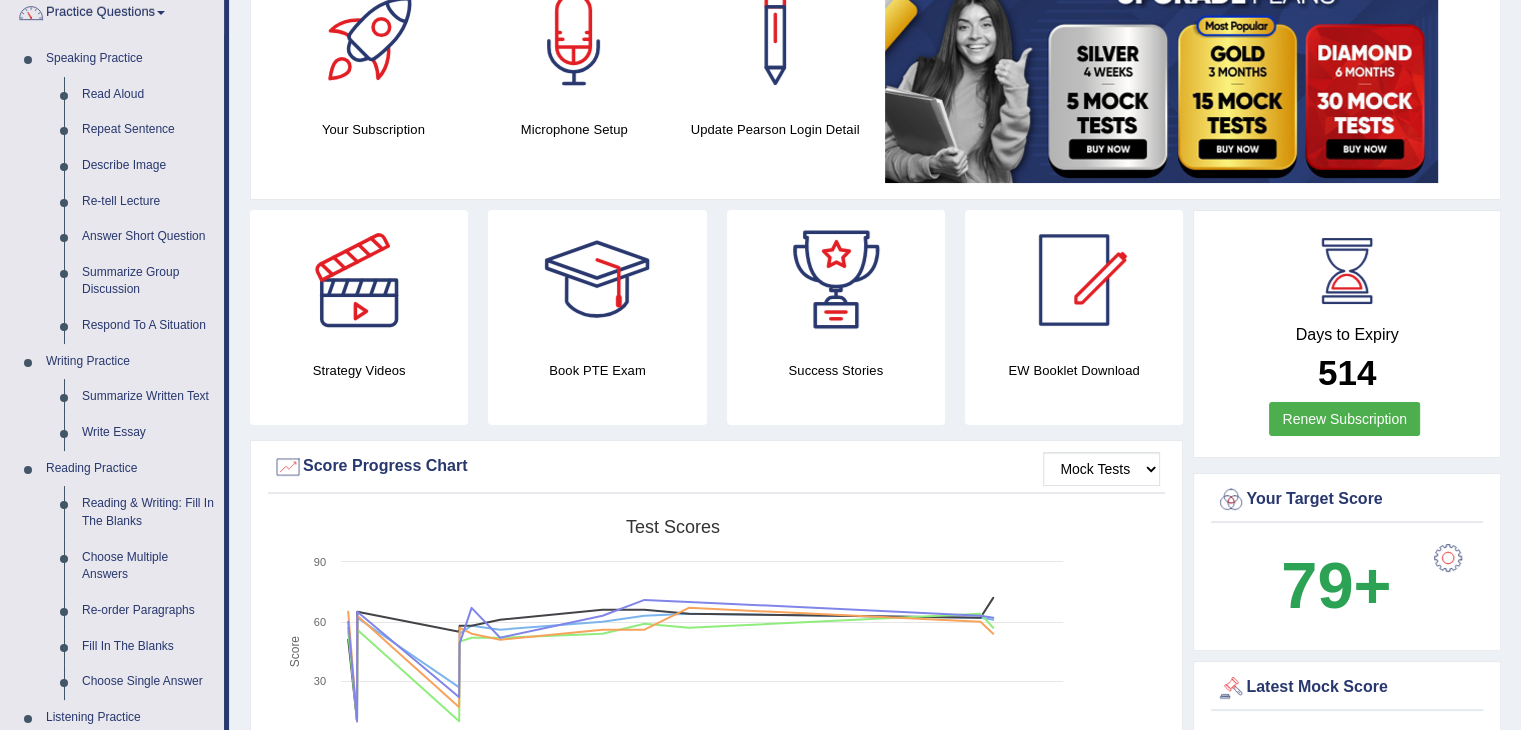 scroll, scrollTop: 0, scrollLeft: 0, axis: both 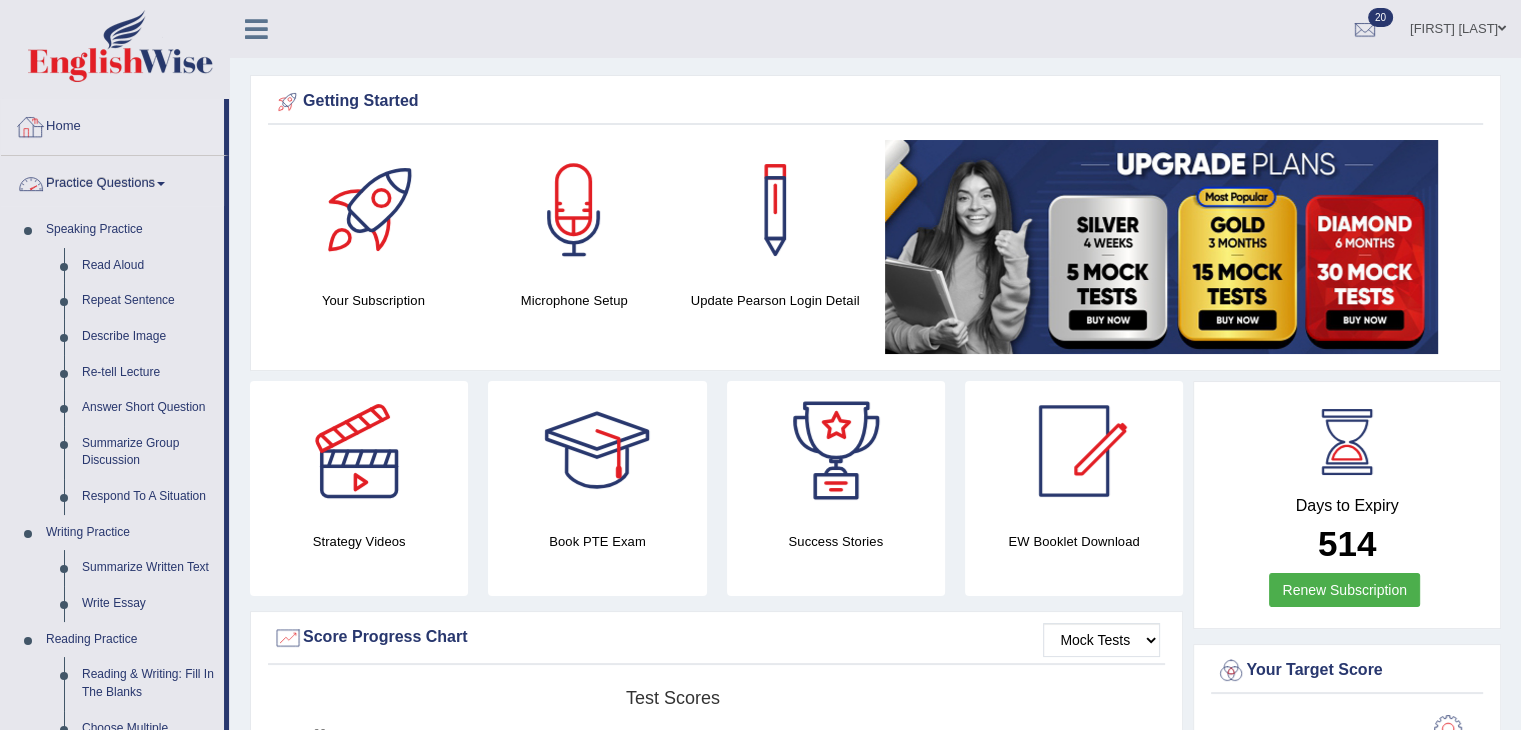 click on "Home" at bounding box center [112, 124] 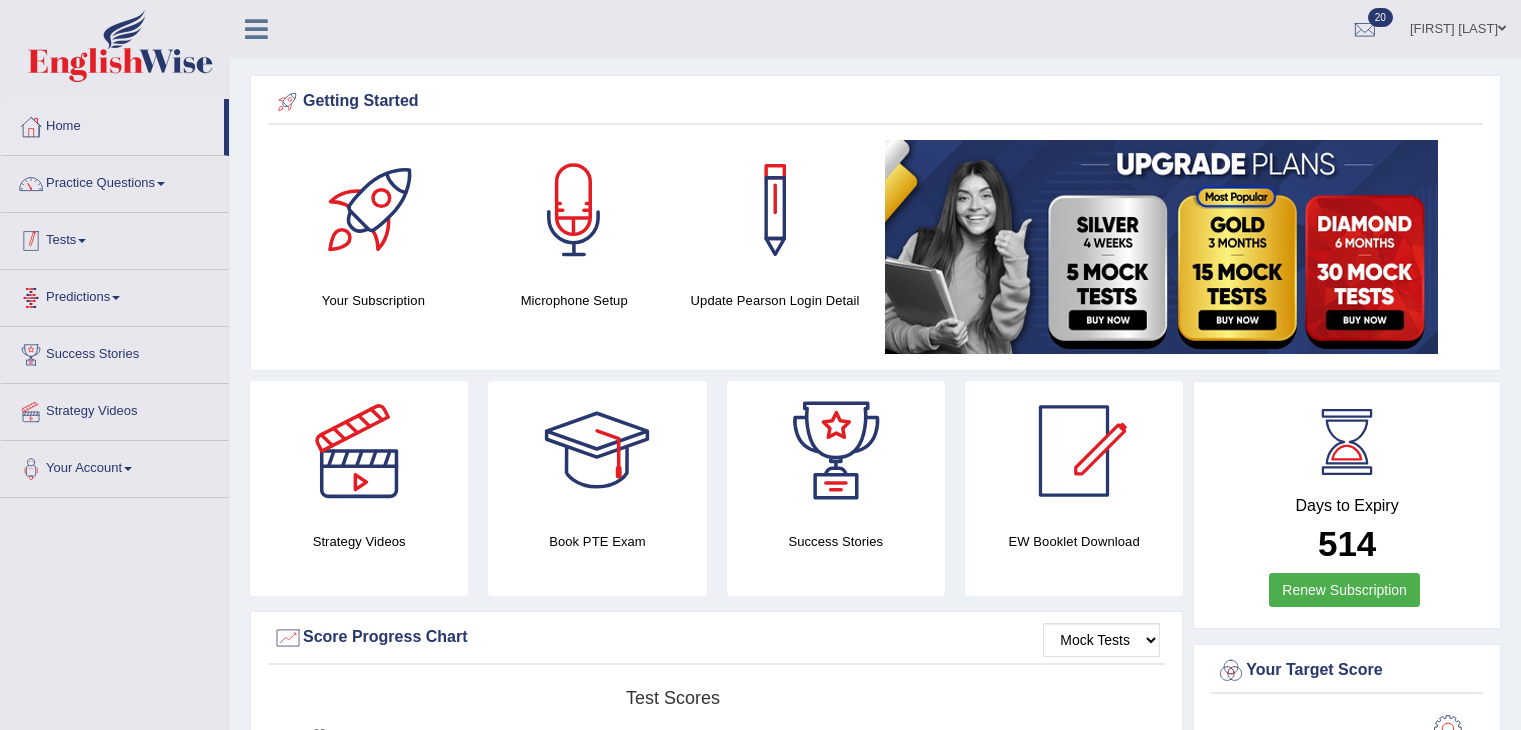 scroll, scrollTop: 0, scrollLeft: 0, axis: both 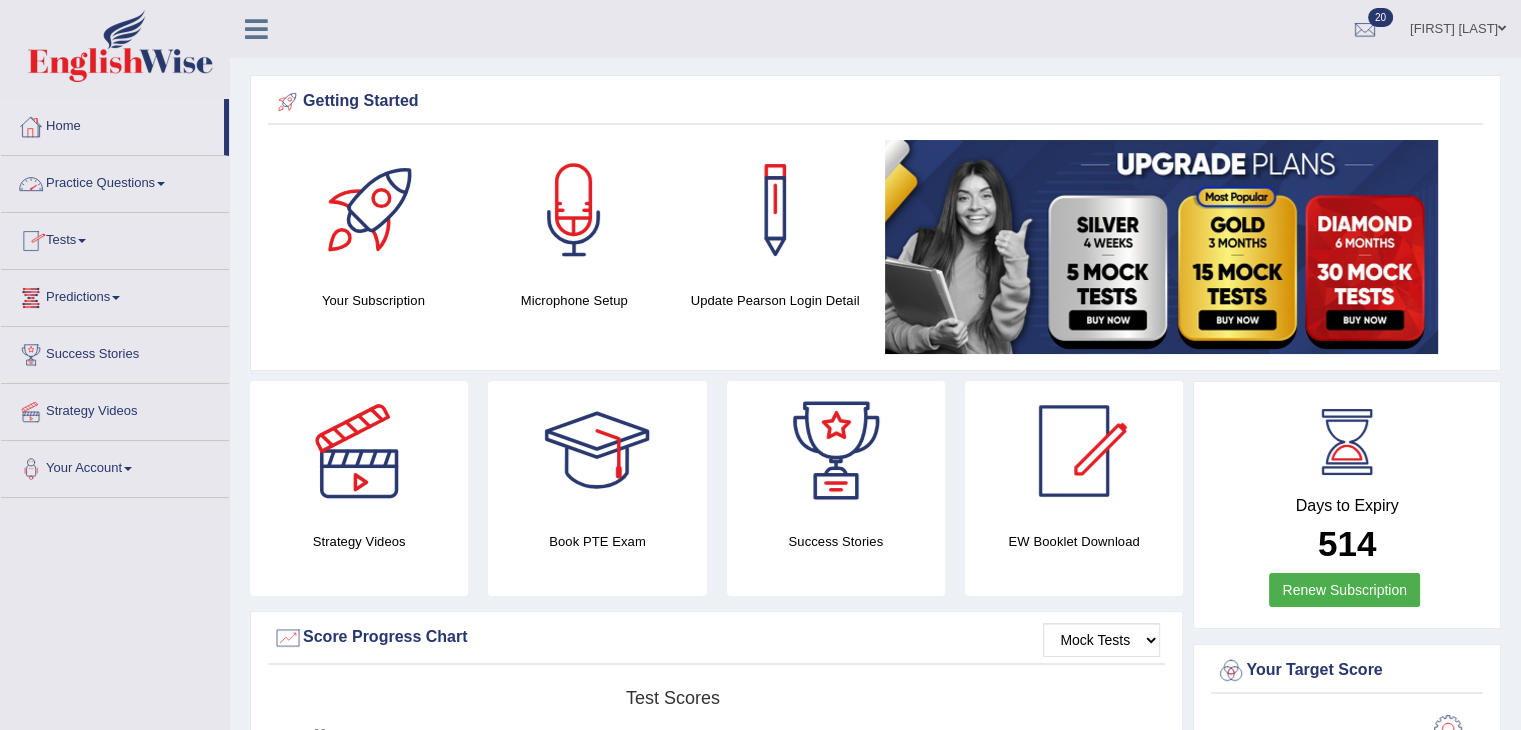 click on "Home" at bounding box center (112, 124) 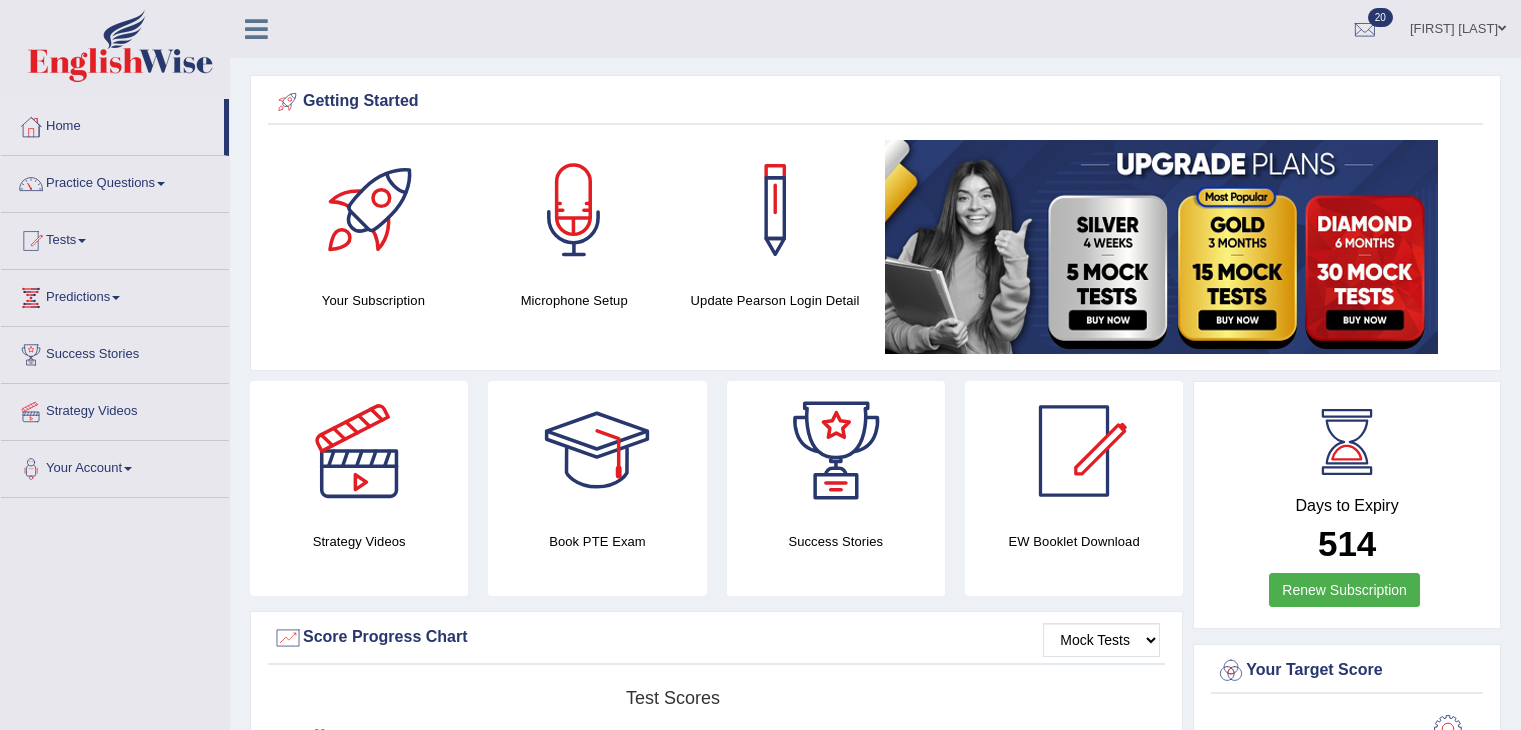 scroll, scrollTop: 0, scrollLeft: 0, axis: both 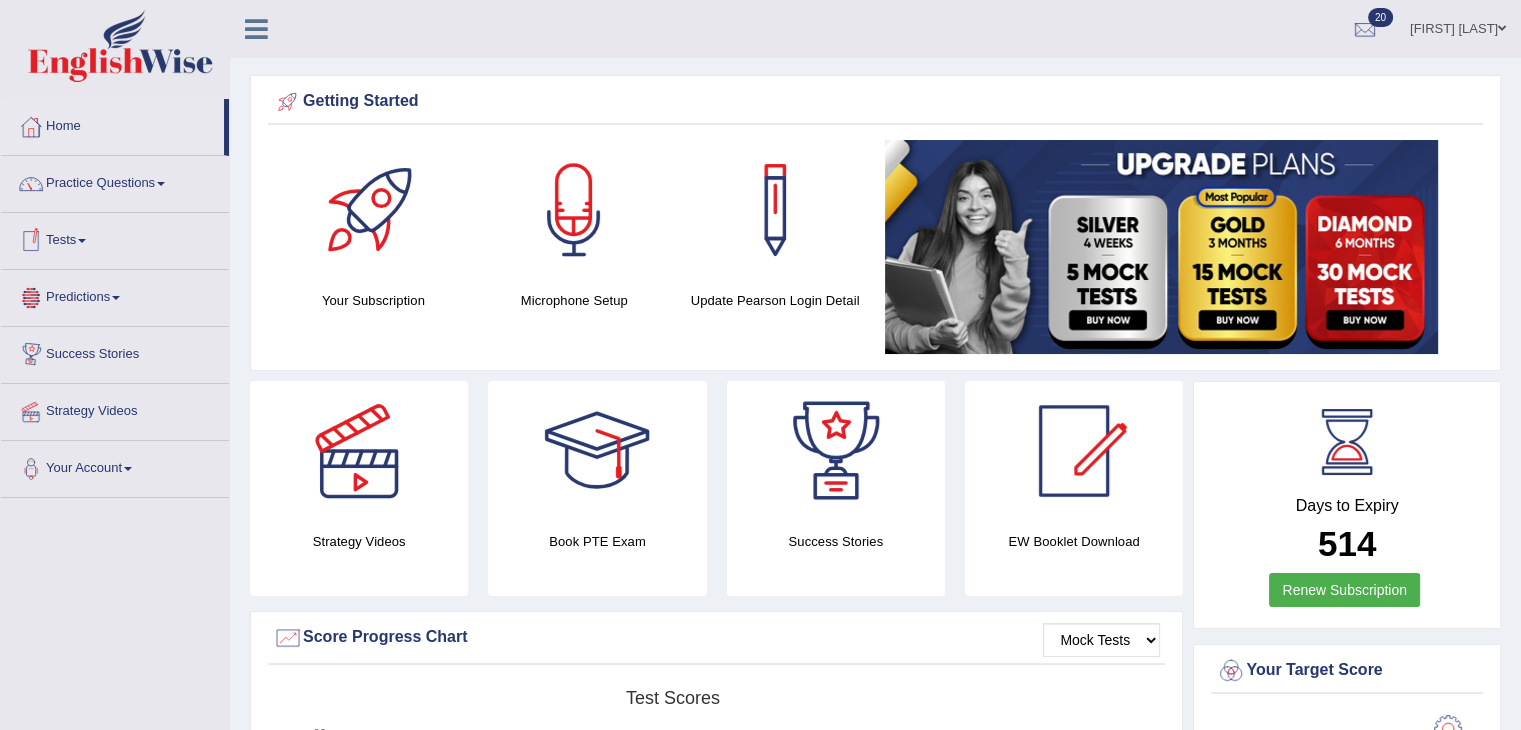 click on "Tests" at bounding box center [115, 238] 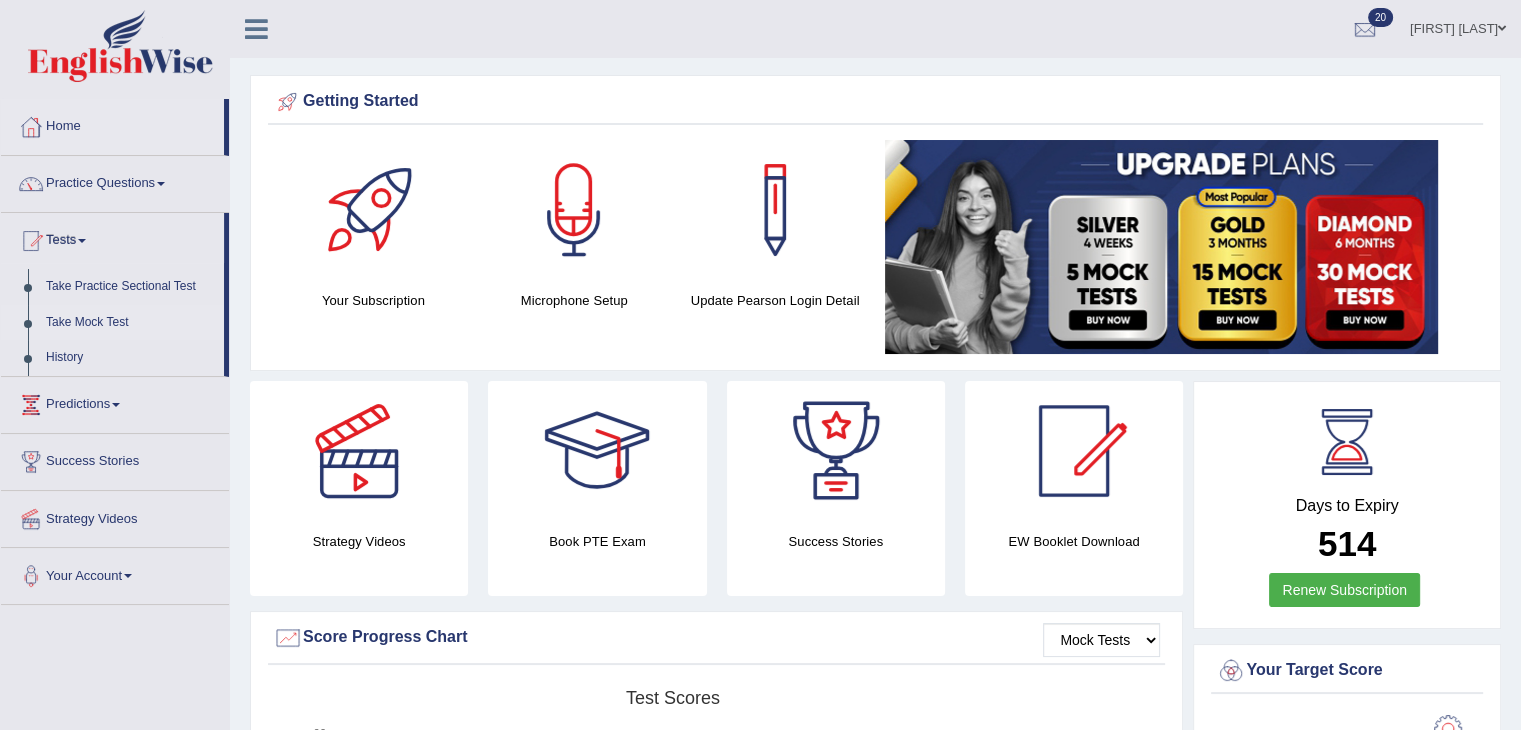 click on "Take Mock Test" at bounding box center (130, 323) 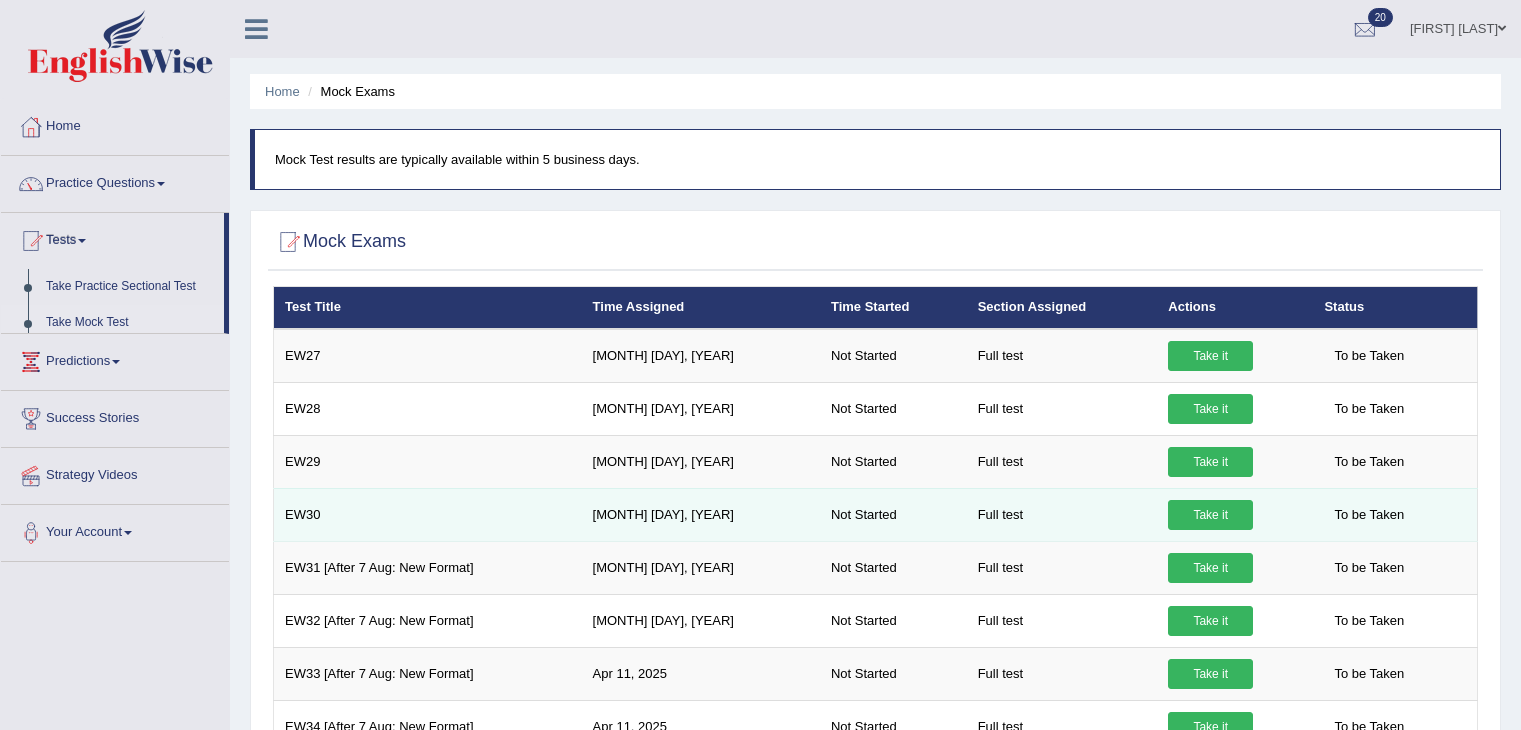scroll, scrollTop: 0, scrollLeft: 0, axis: both 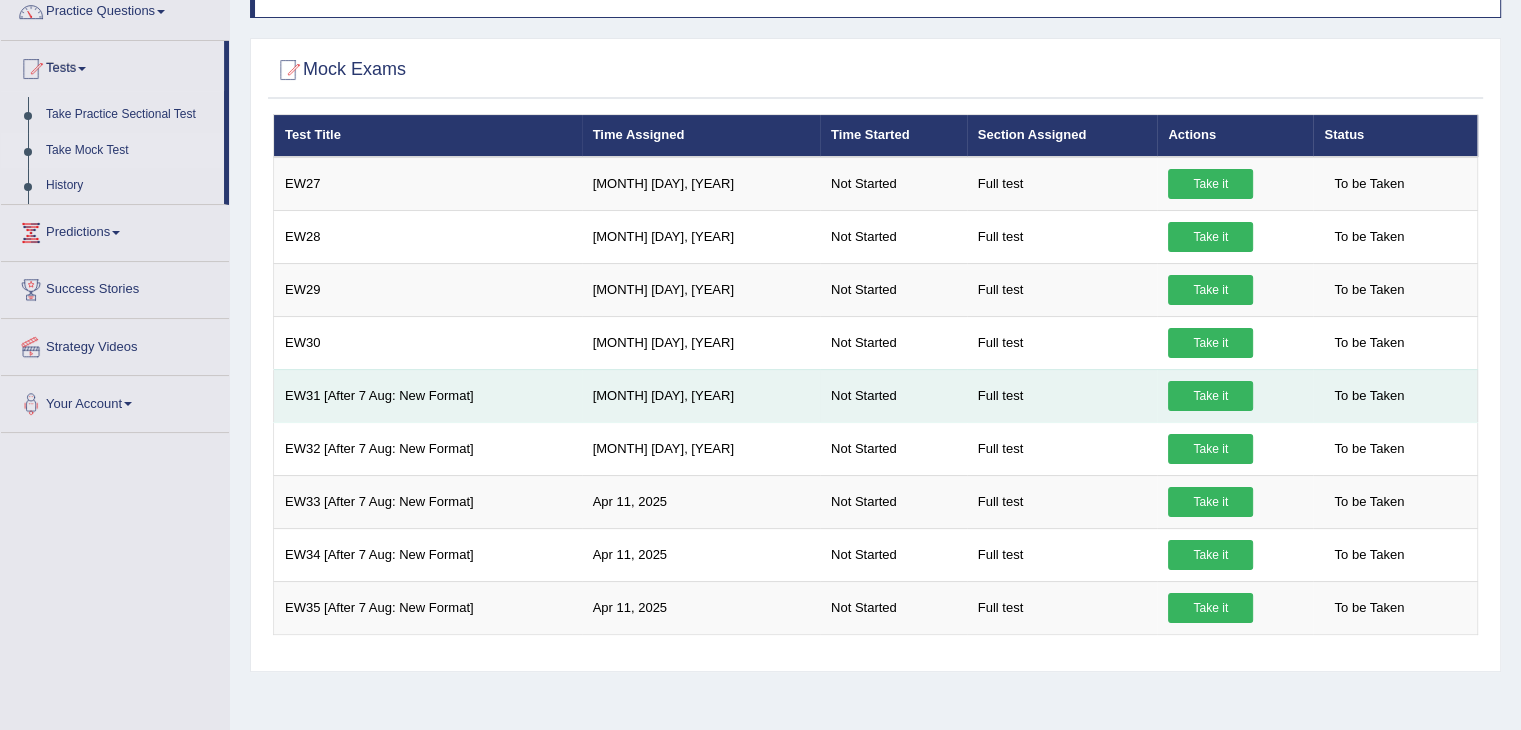 click on "Take it" at bounding box center [1210, 396] 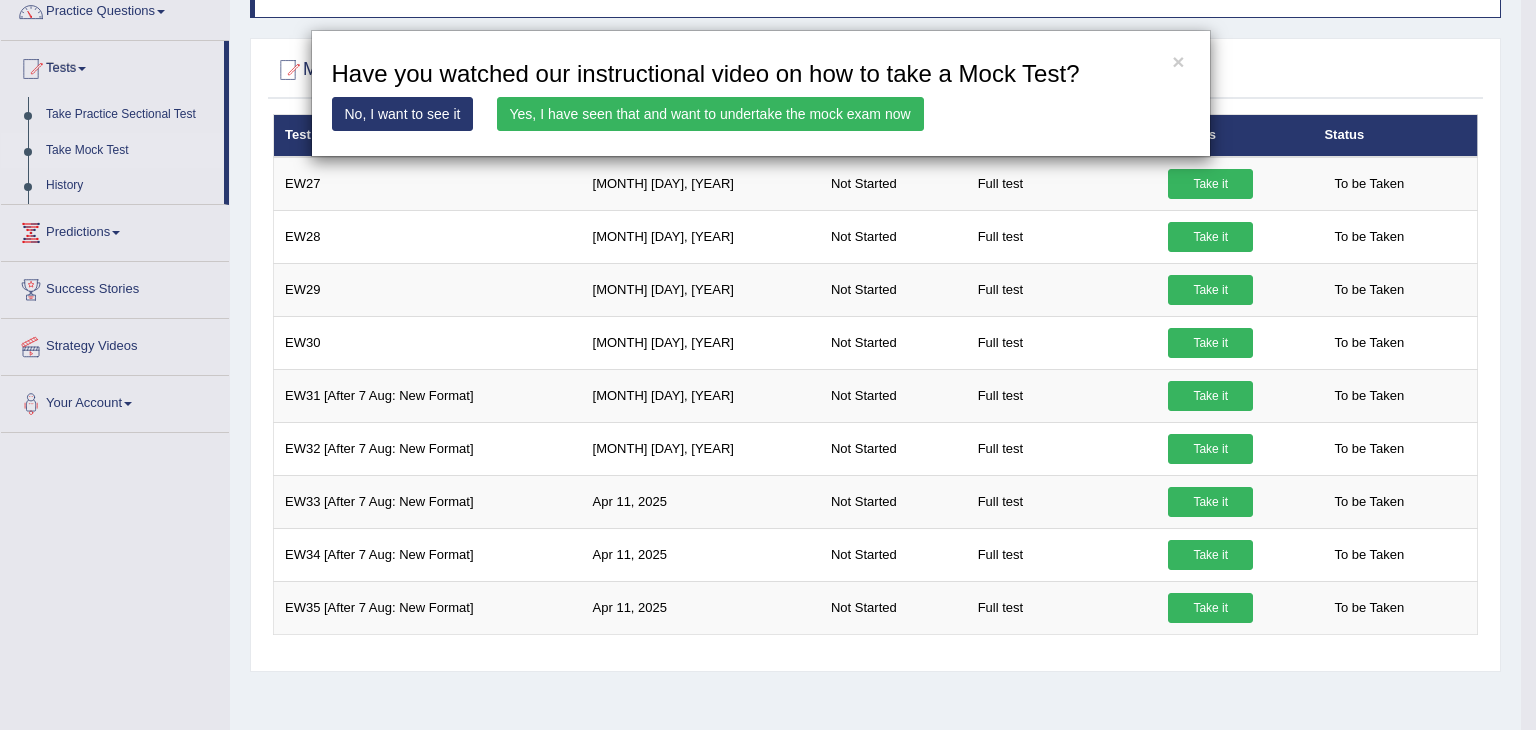 click on "Yes, I have seen that and want to undertake the mock exam now" at bounding box center [710, 114] 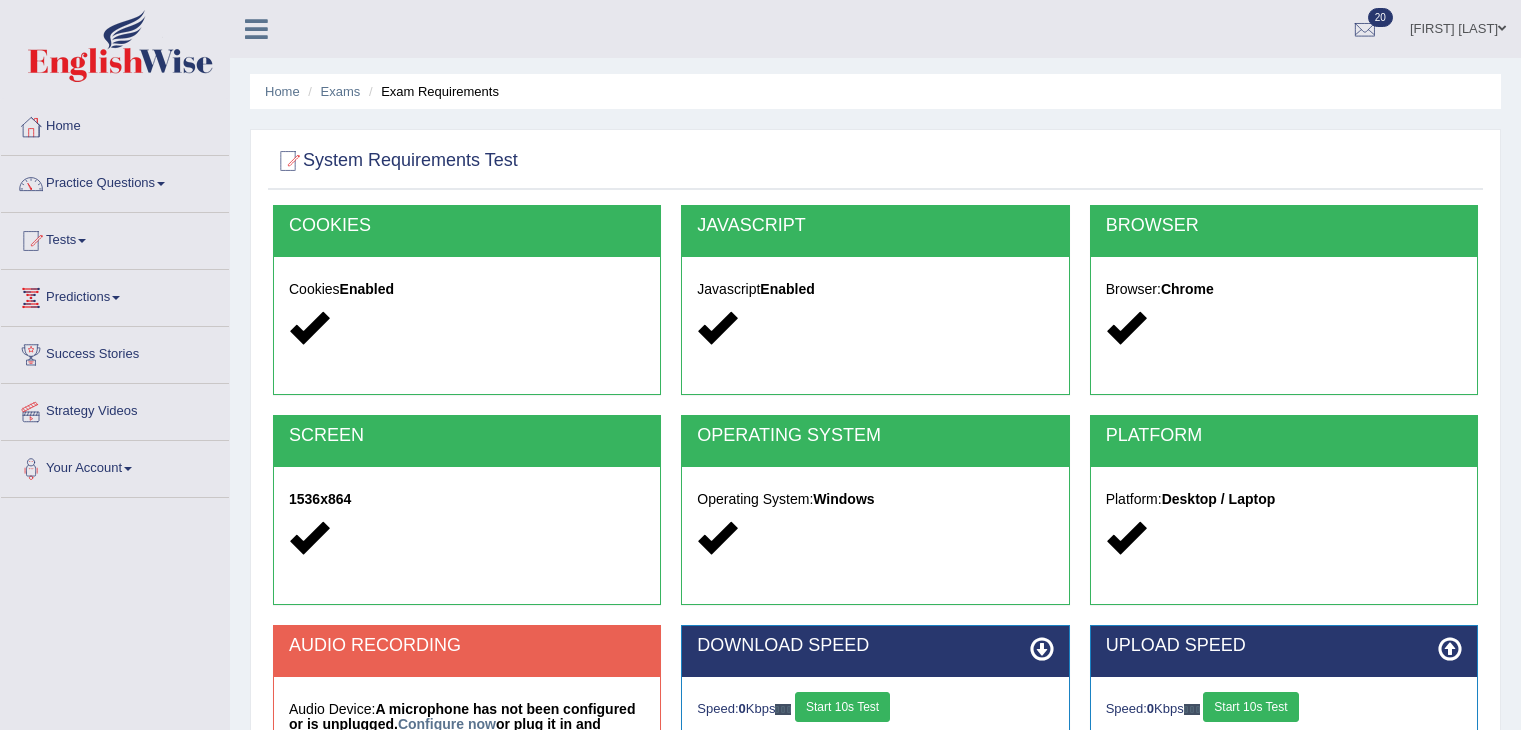 scroll, scrollTop: 0, scrollLeft: 0, axis: both 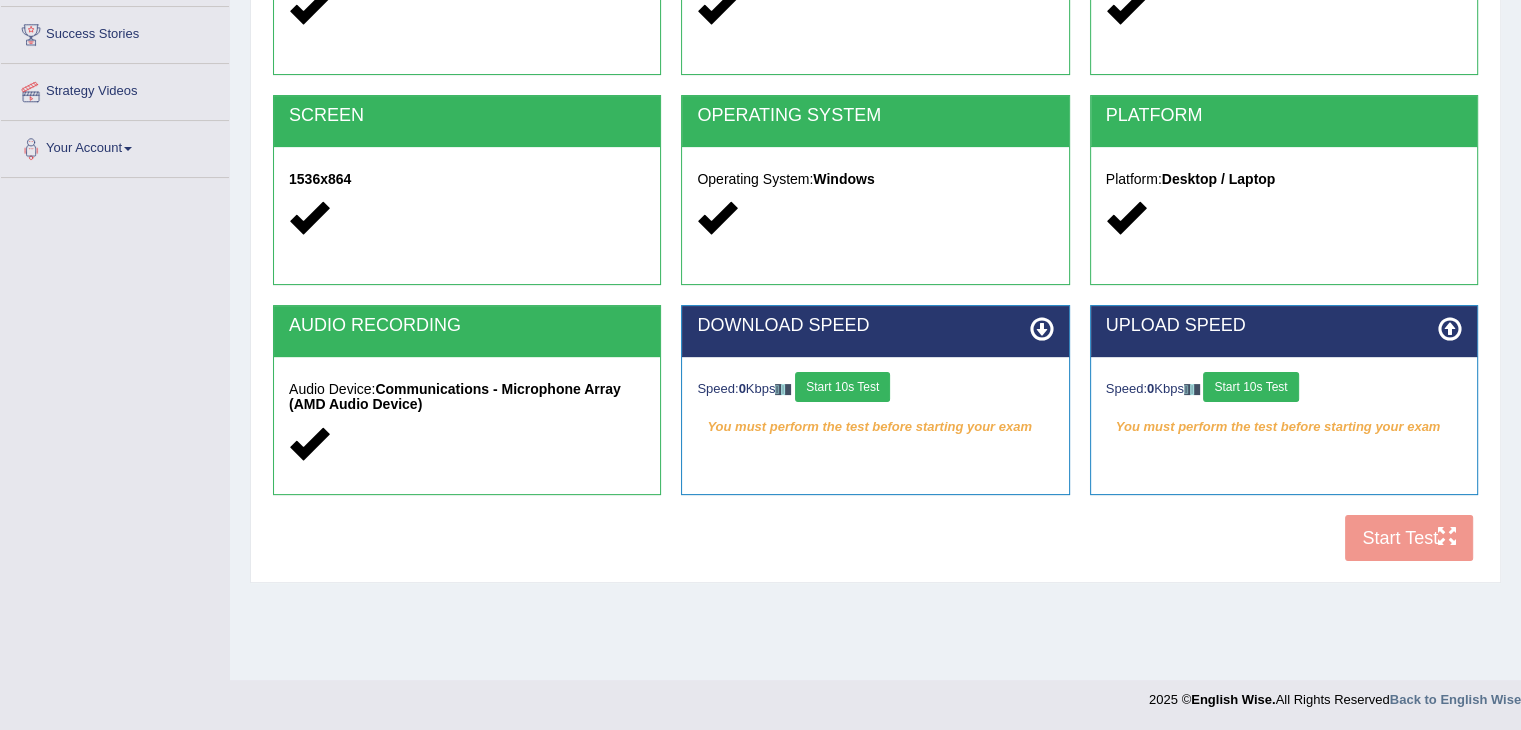 click on "Start 10s Test" at bounding box center (842, 387) 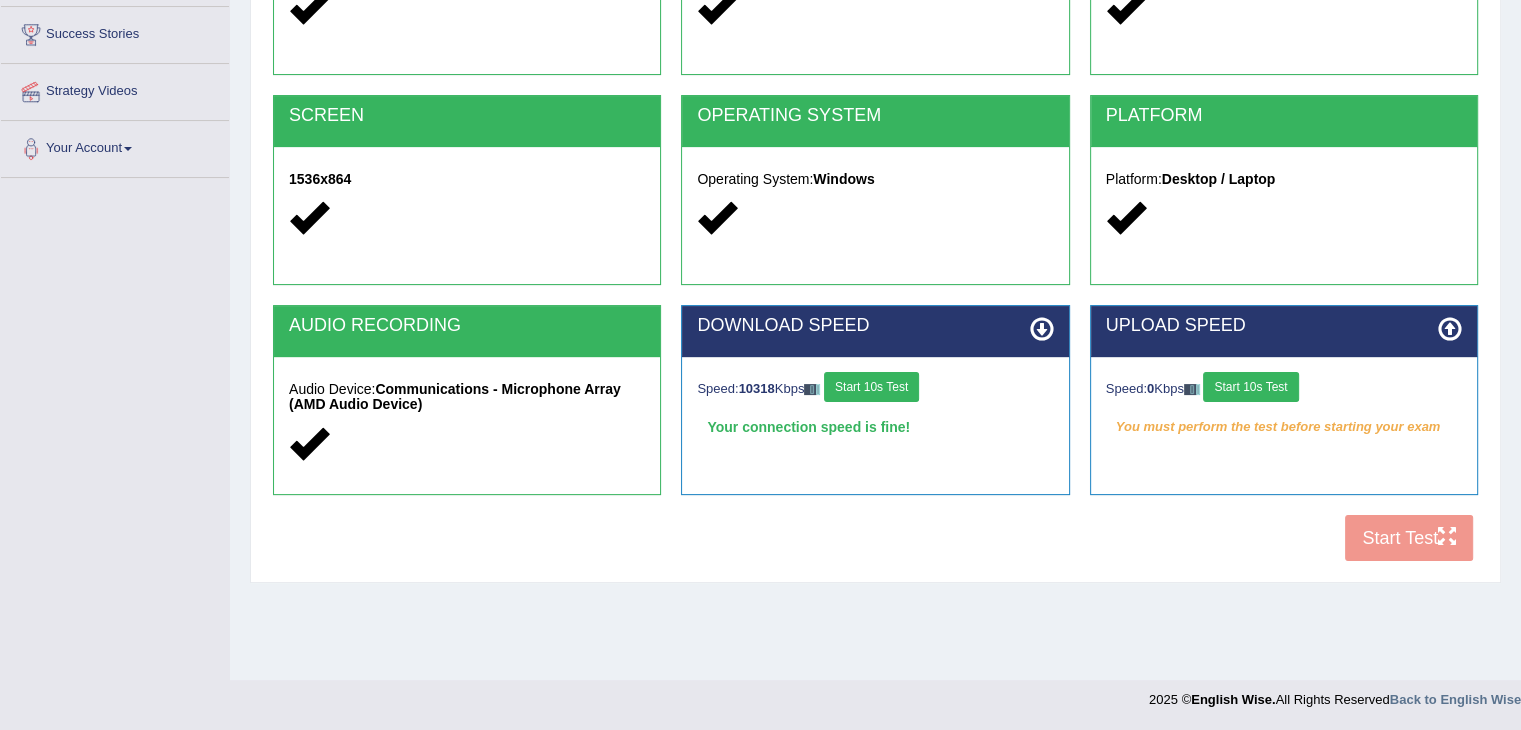 click on "Start 10s Test" at bounding box center (1250, 387) 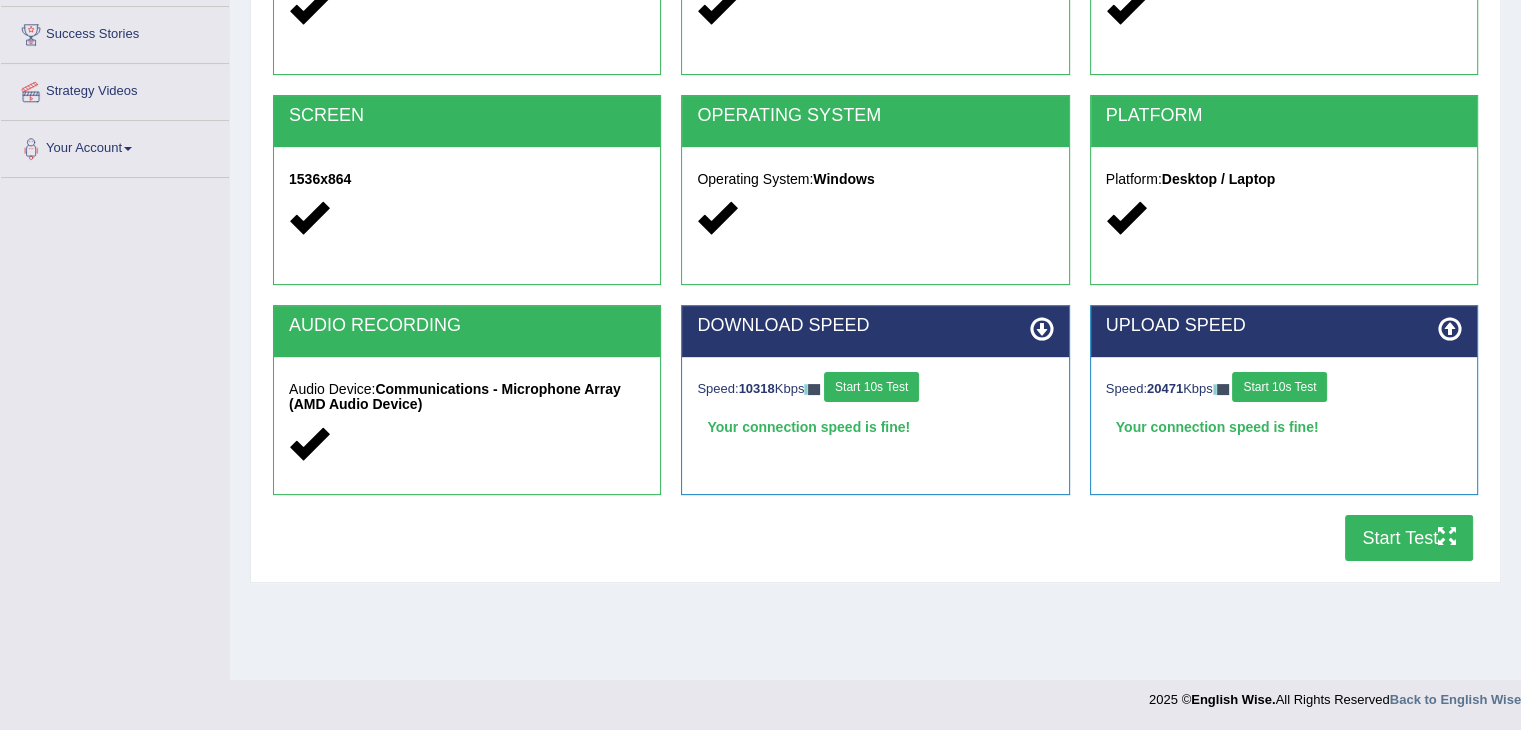 click on "Start Test" at bounding box center [1409, 538] 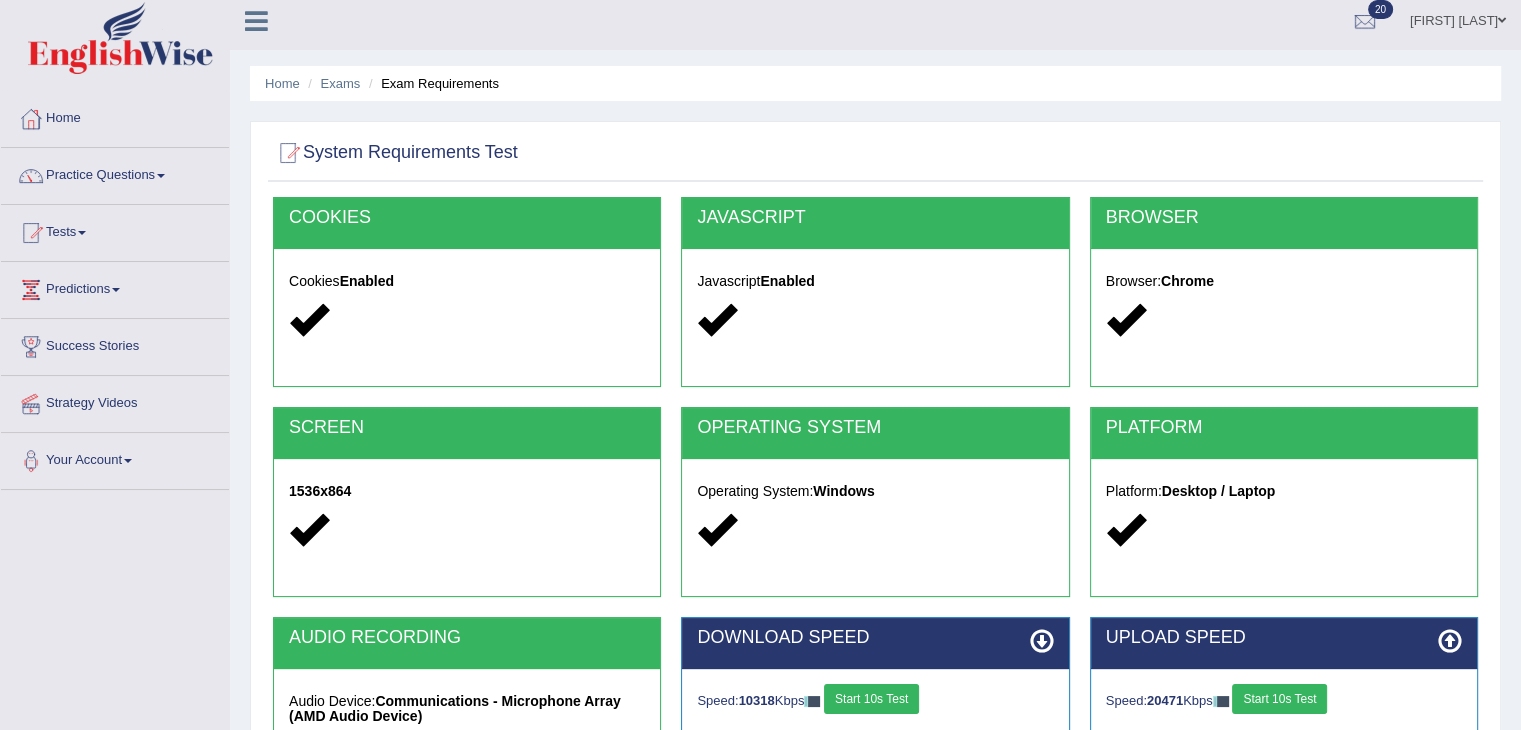 scroll, scrollTop: 0, scrollLeft: 0, axis: both 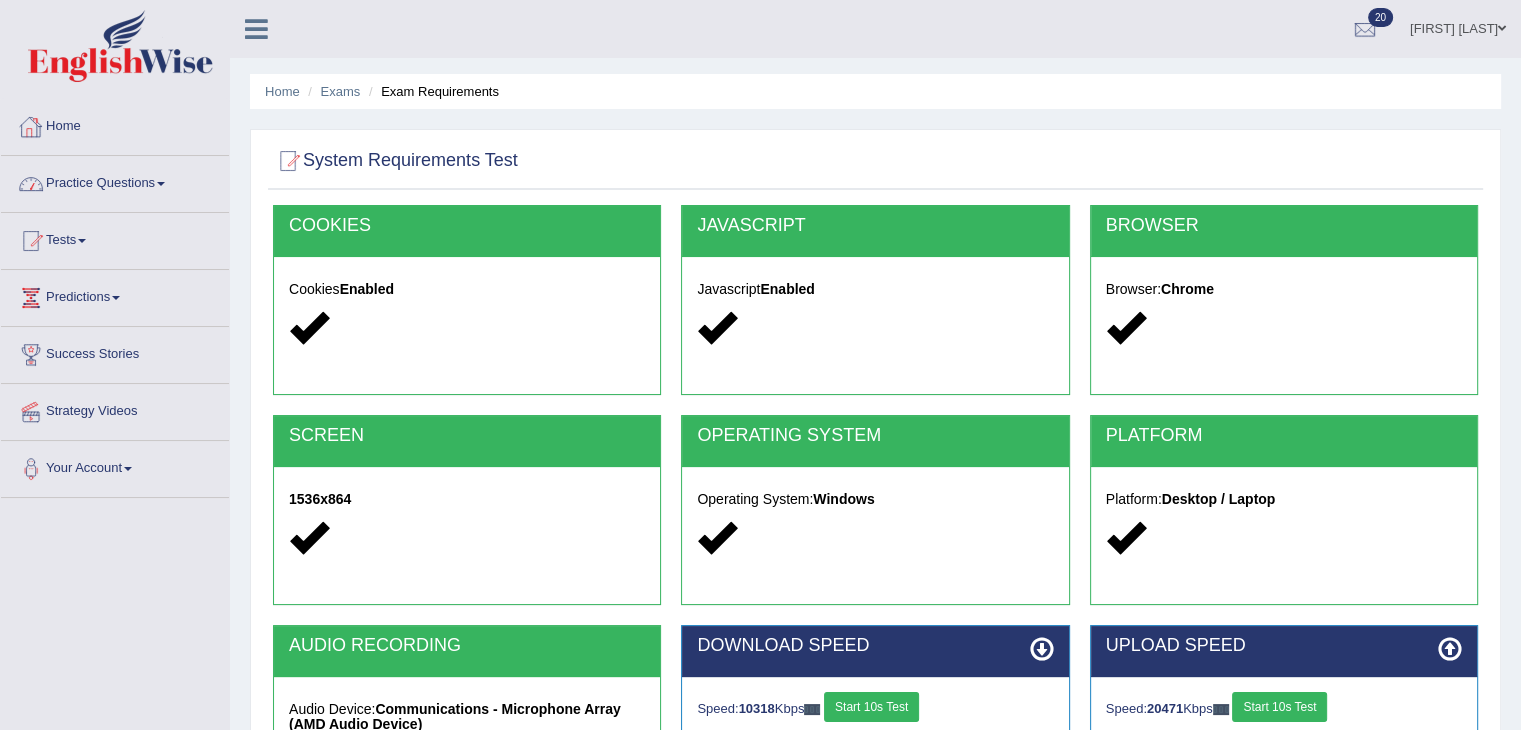 click on "Home" at bounding box center (115, 124) 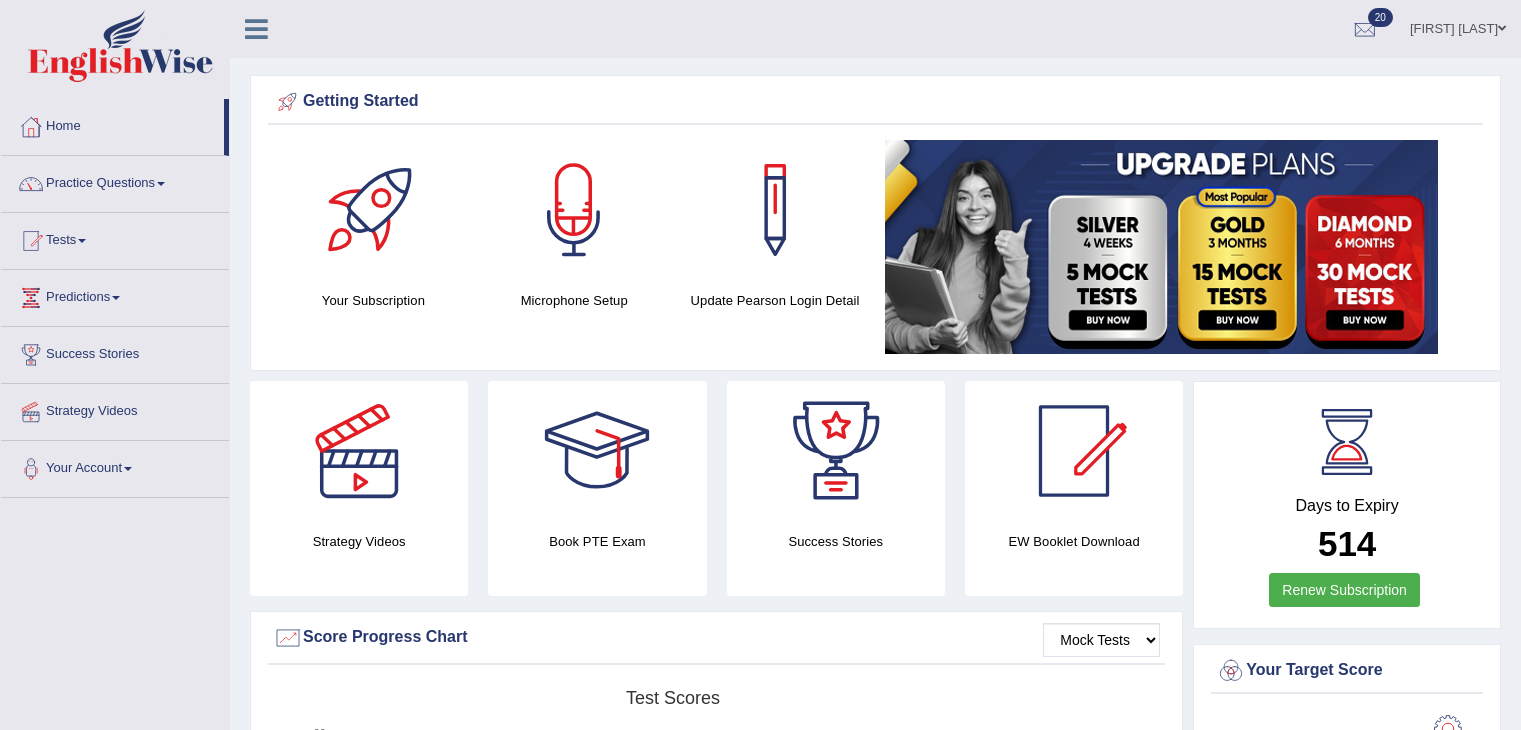 scroll, scrollTop: 2723, scrollLeft: 0, axis: vertical 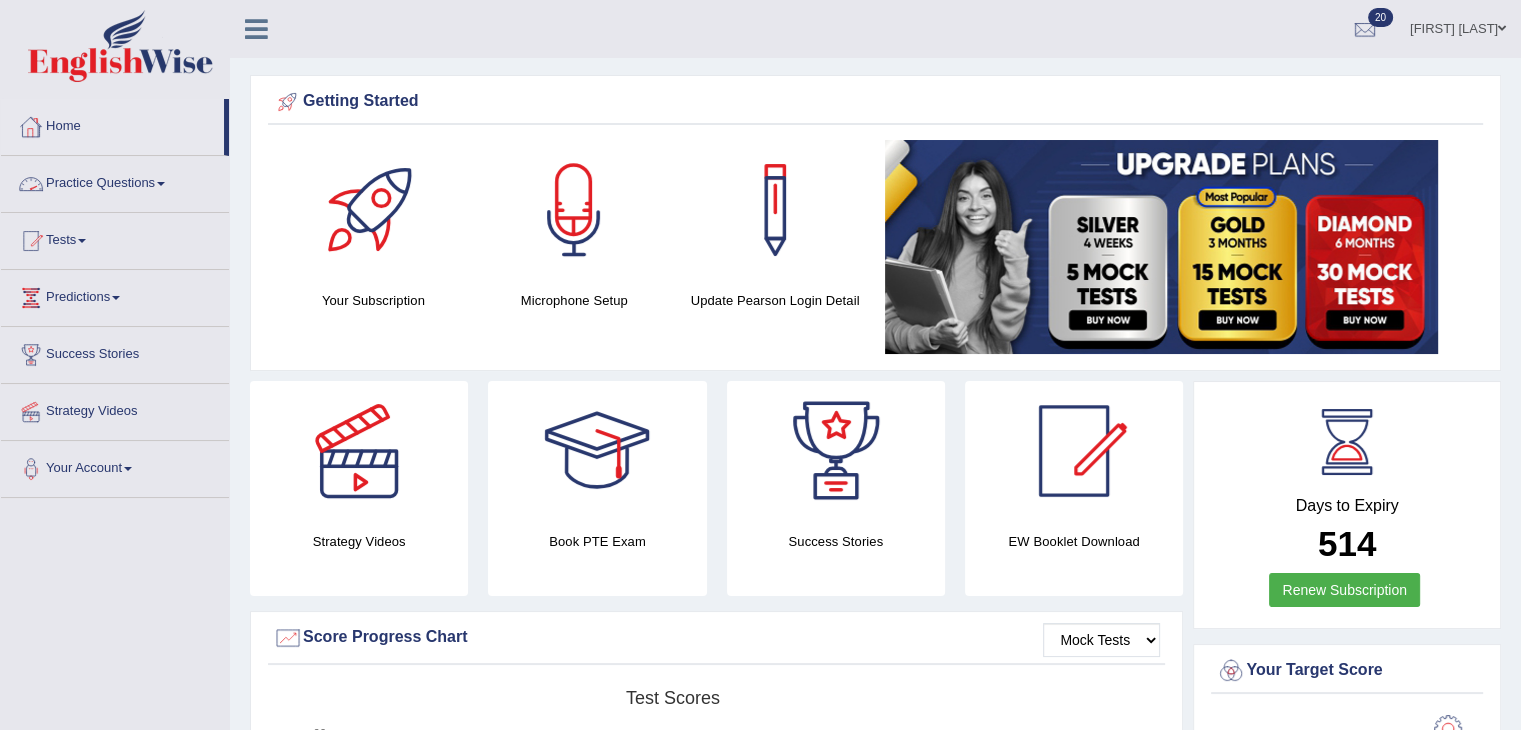 click on "Practice Questions" at bounding box center [115, 181] 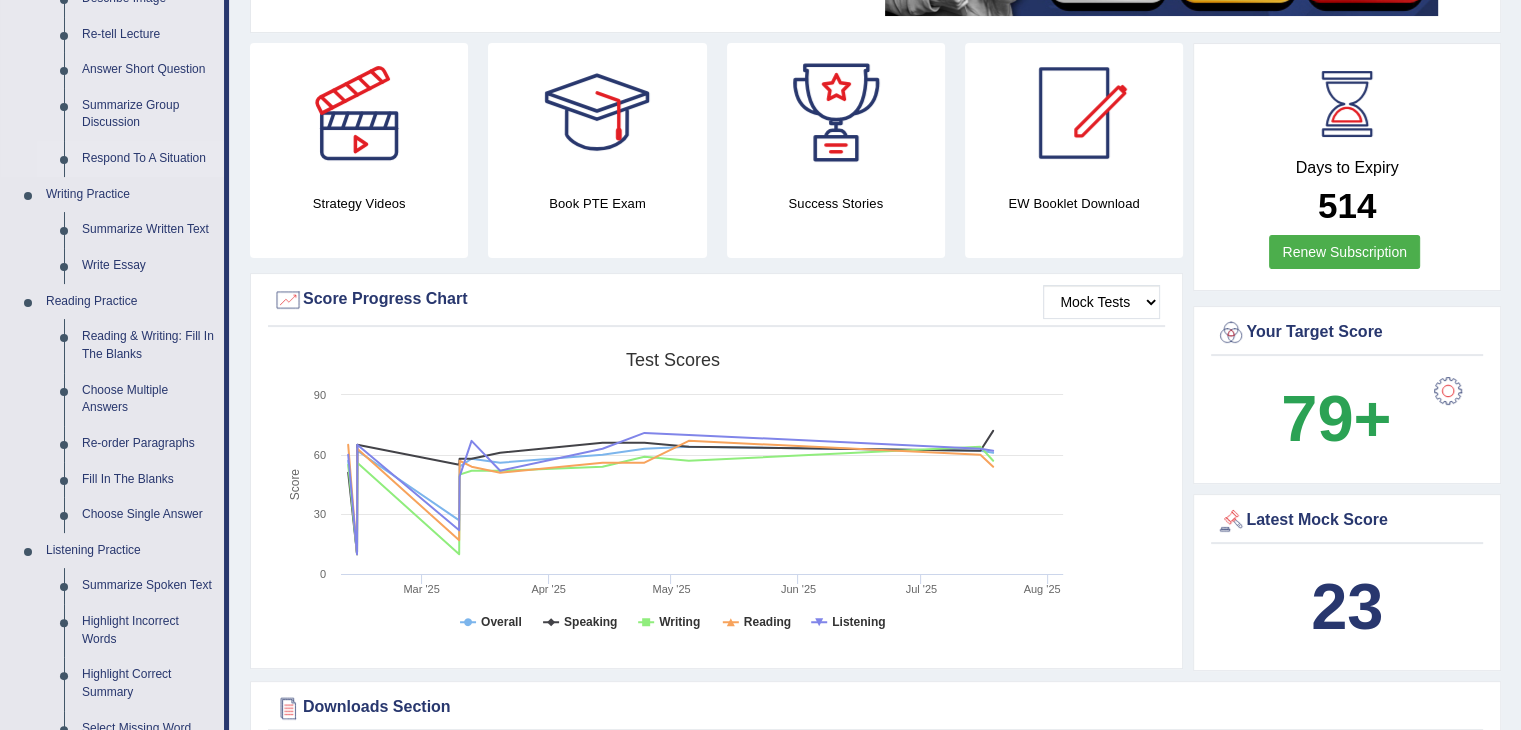 scroll, scrollTop: 0, scrollLeft: 0, axis: both 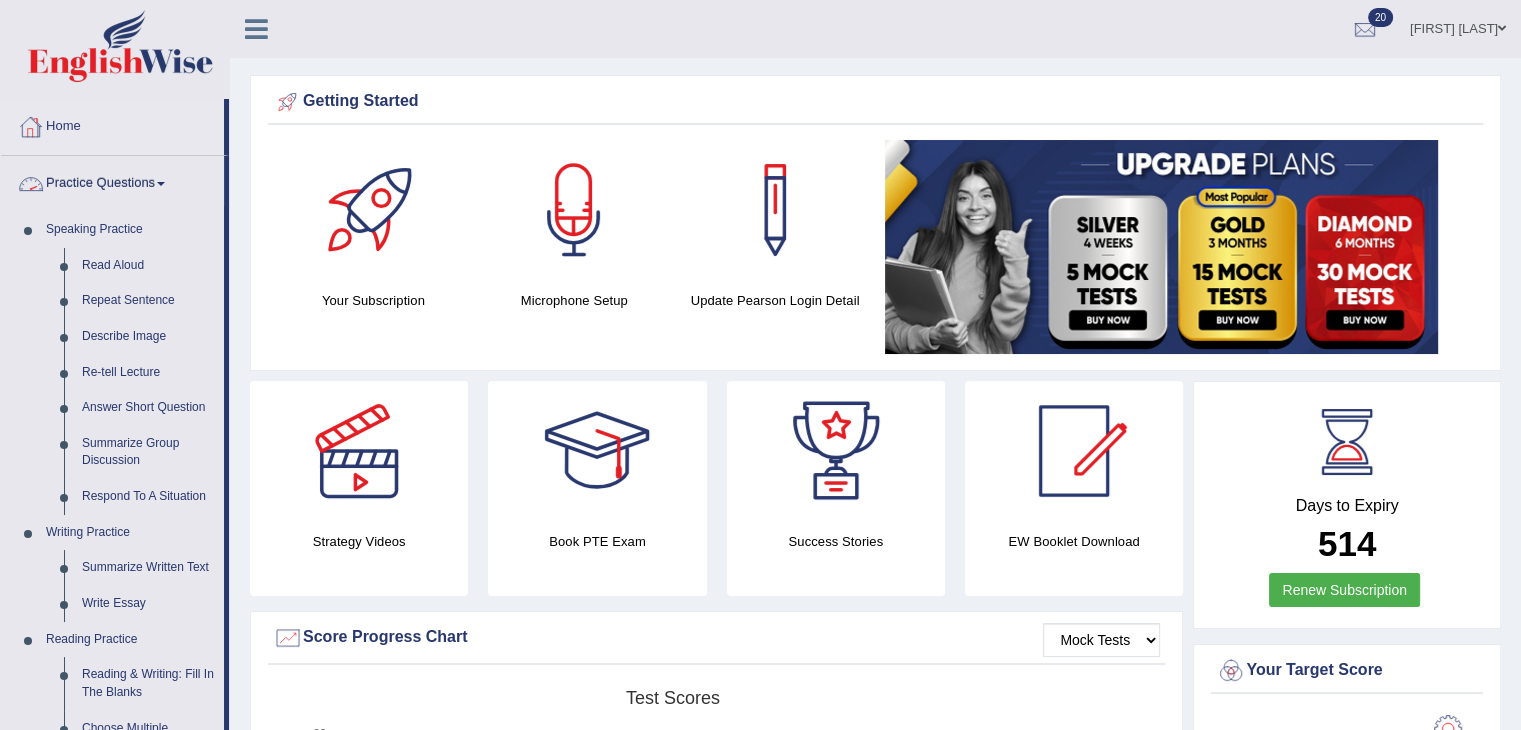 click on "Home" at bounding box center [112, 124] 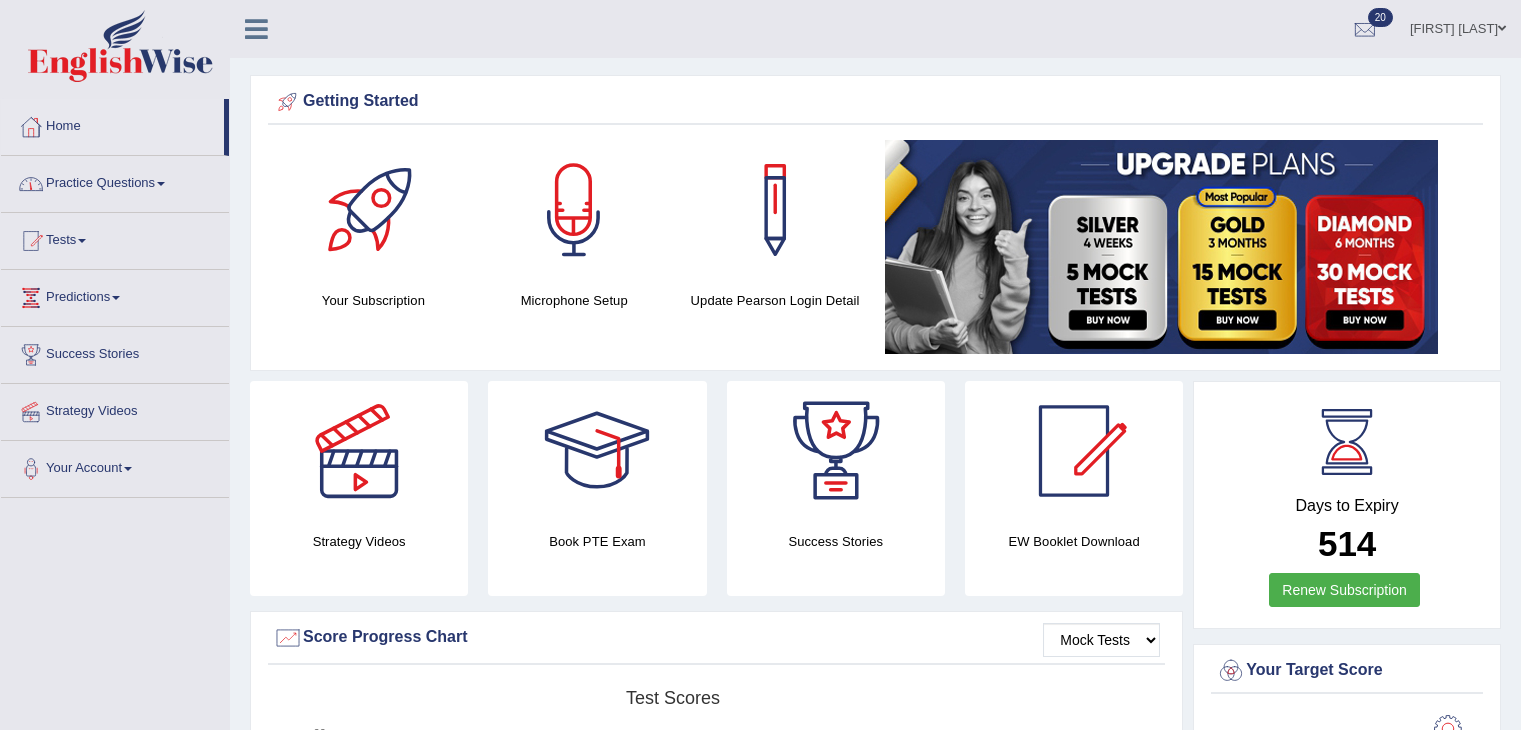 scroll, scrollTop: 0, scrollLeft: 0, axis: both 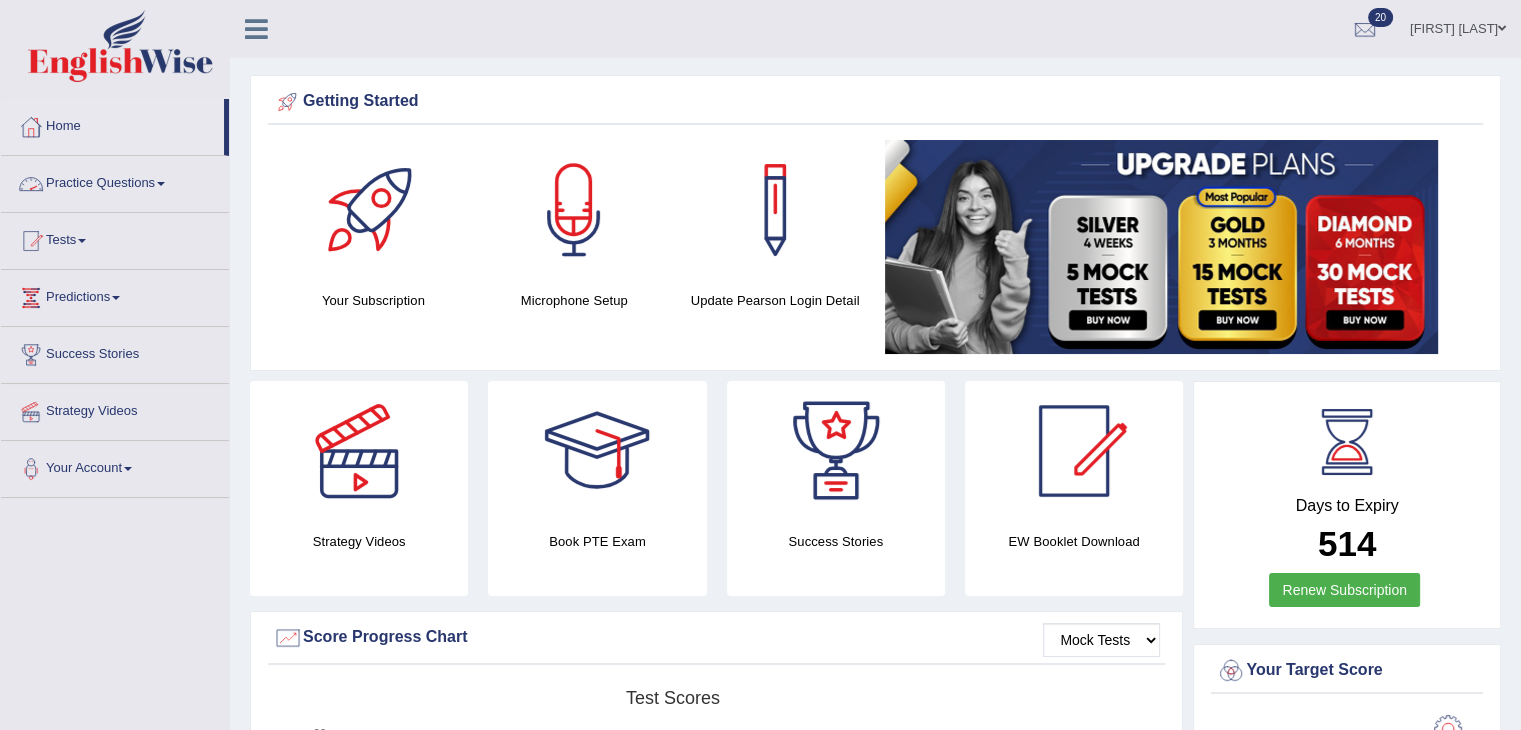 click on "Practice Questions" at bounding box center (115, 181) 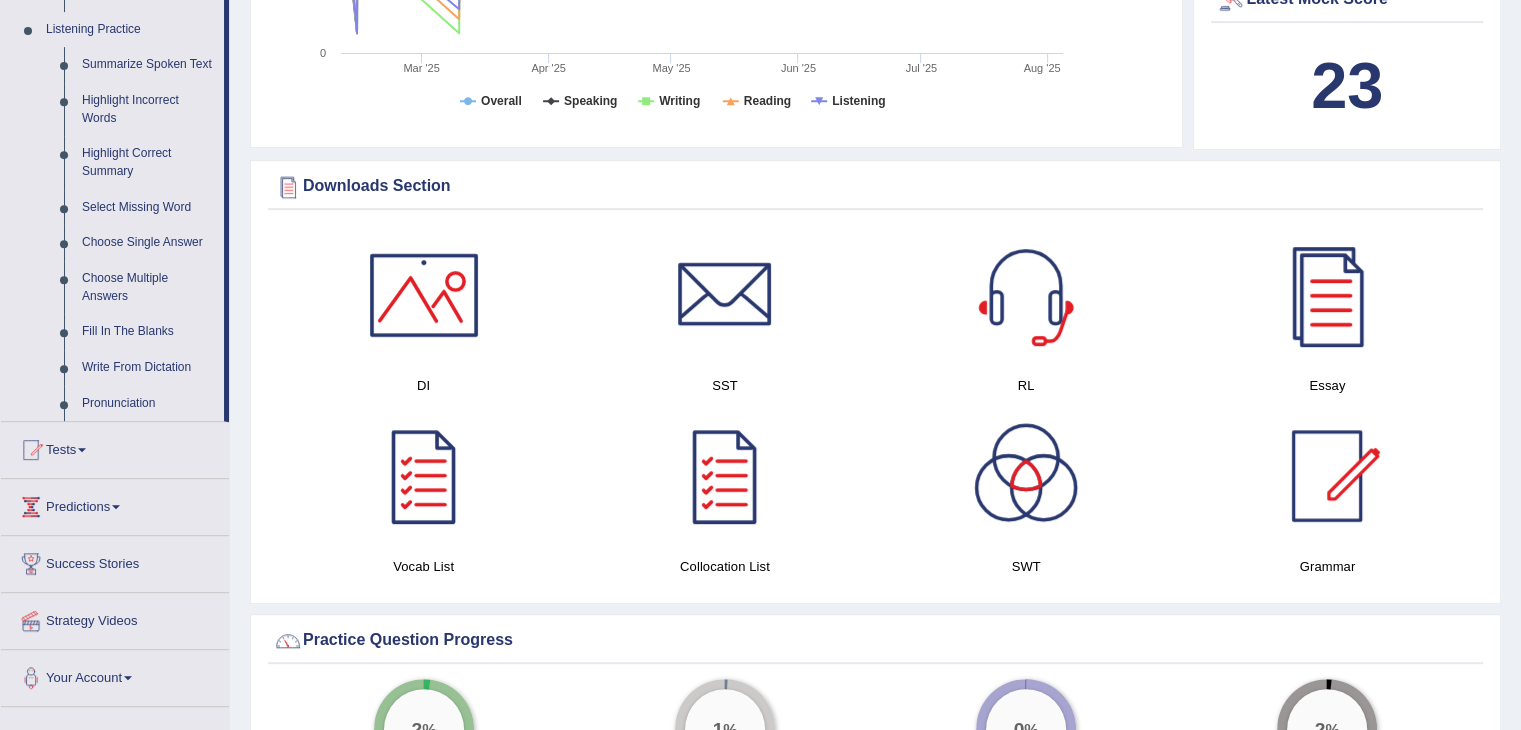 scroll, scrollTop: 883, scrollLeft: 0, axis: vertical 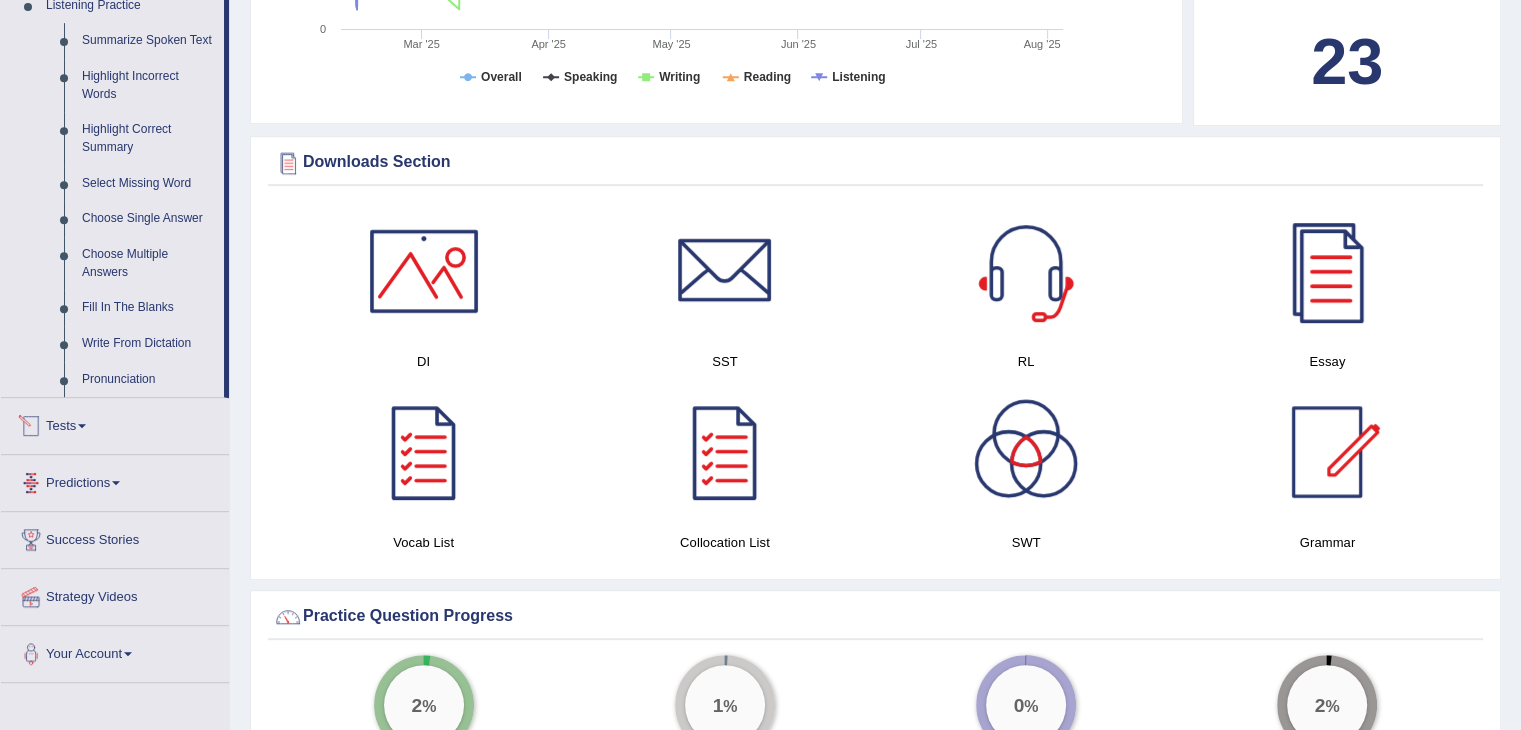 click on "Tests" at bounding box center [115, 423] 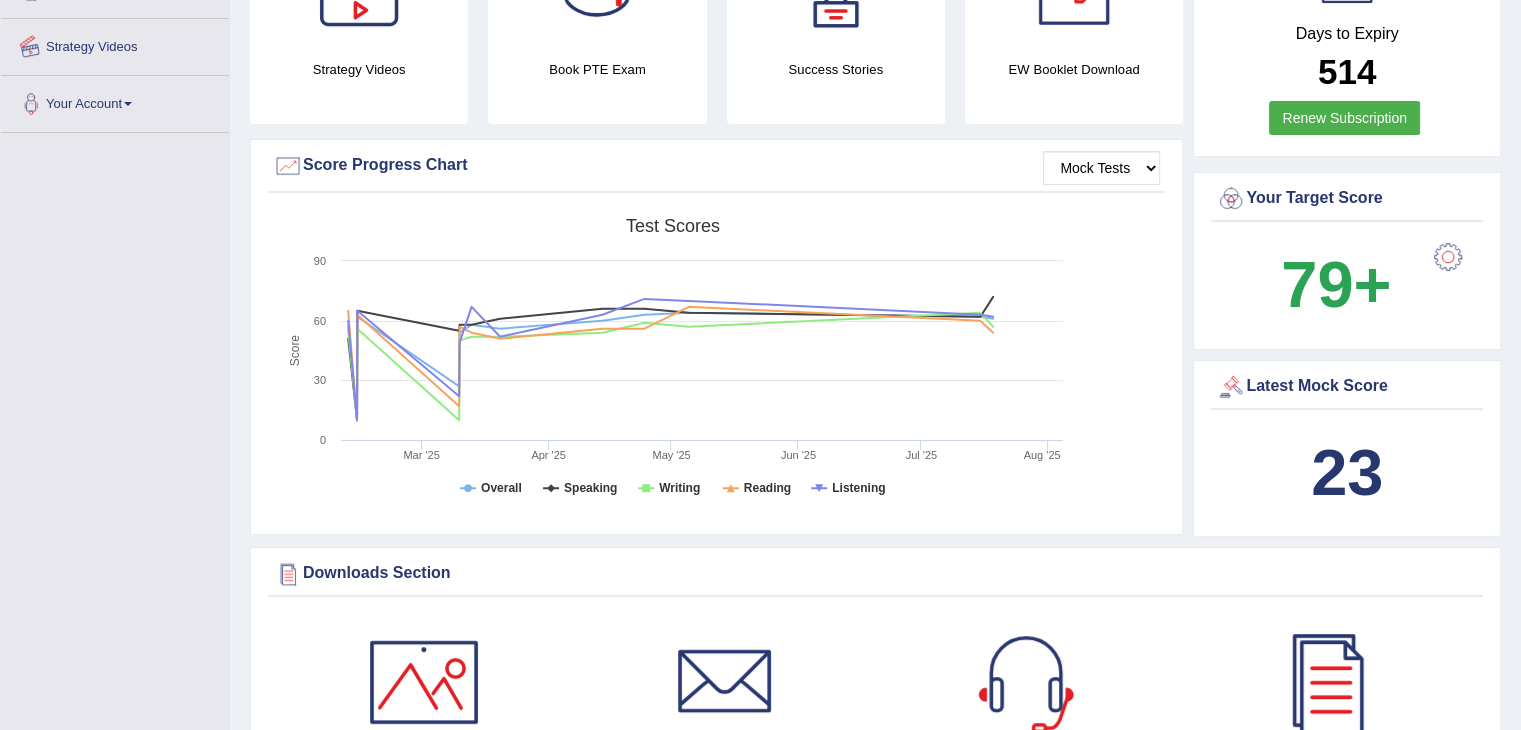 scroll, scrollTop: 385, scrollLeft: 0, axis: vertical 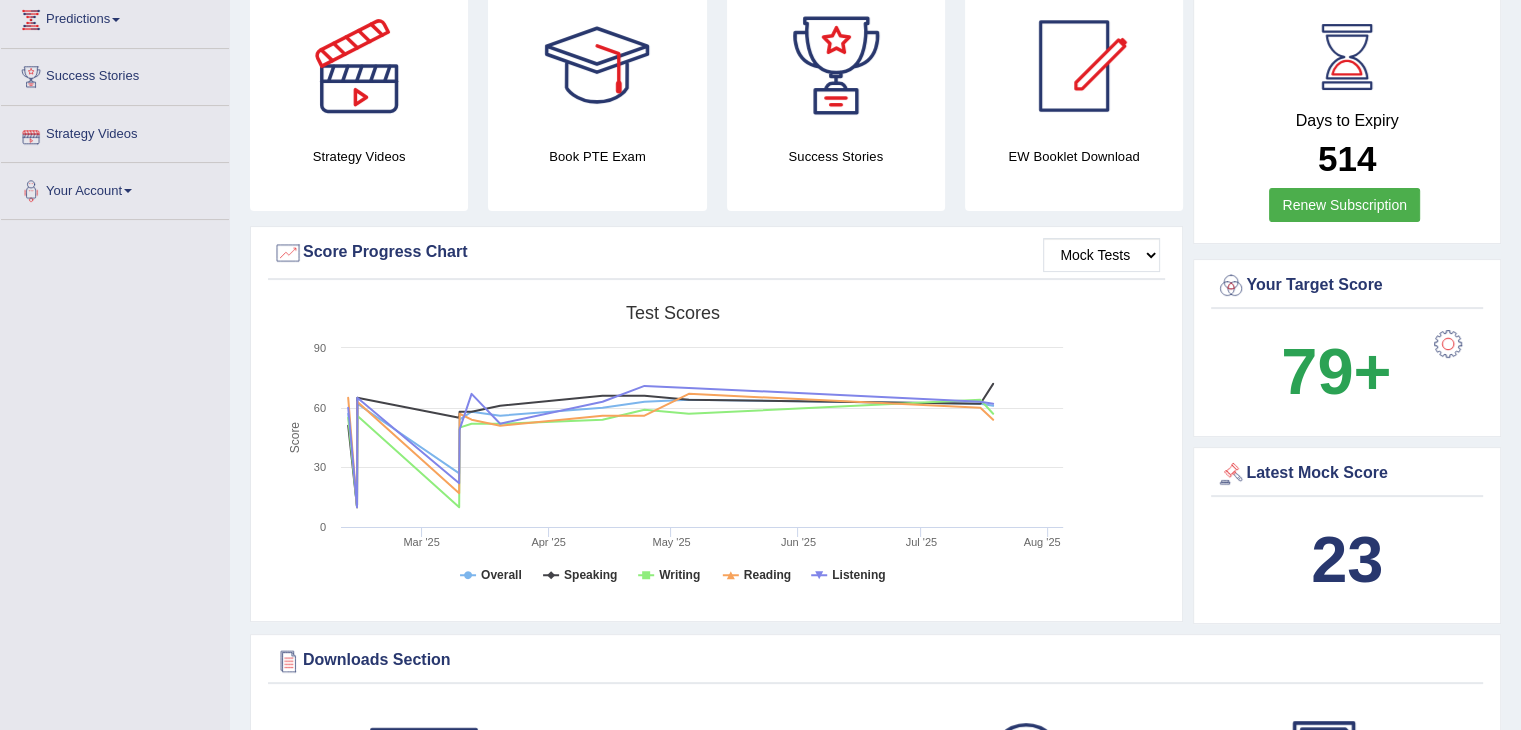 click on "Toggle navigation
Home
Practice Questions   Speaking Practice Read Aloud
Repeat Sentence
Describe Image
Re-tell Lecture
Answer Short Question
Summarize Group Discussion
Respond To A Situation
Writing Practice  Summarize Written Text
Write Essay
Reading Practice  Reading & Writing: Fill In The Blanks
Choose Multiple Answers
Re-order Paragraphs
Fill In The Blanks
Choose Single Answer
Listening Practice  Summarize Spoken Text
Highlight Incorrect Words
Highlight Correct Summary
Select Missing Word
Choose Single Answer
Choose Multiple Answers
Fill In The Blanks
Write From Dictation
Pronunciation
Tests  Take Practice Sectional Test
Take Mock Test" at bounding box center [760, 1343] 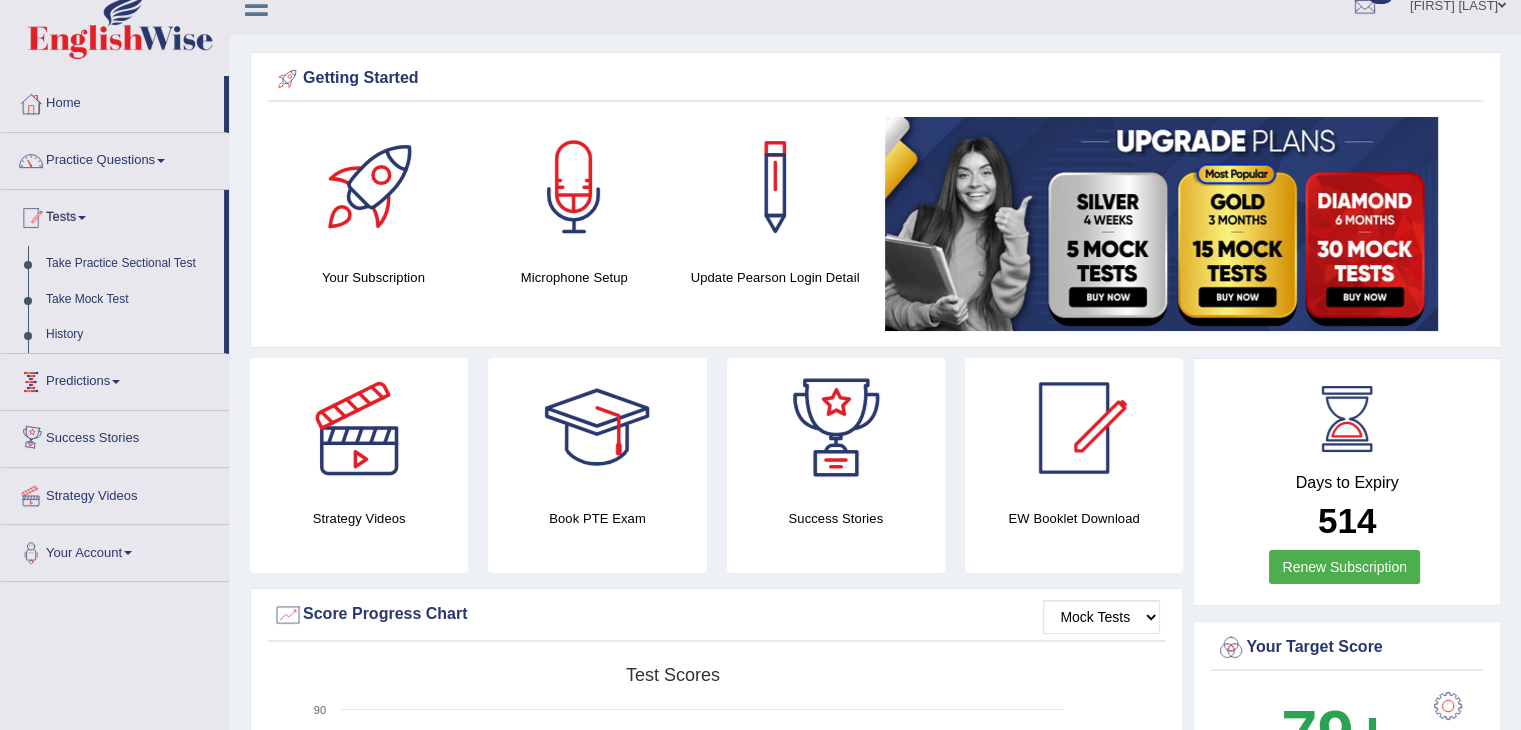 scroll, scrollTop: 10, scrollLeft: 0, axis: vertical 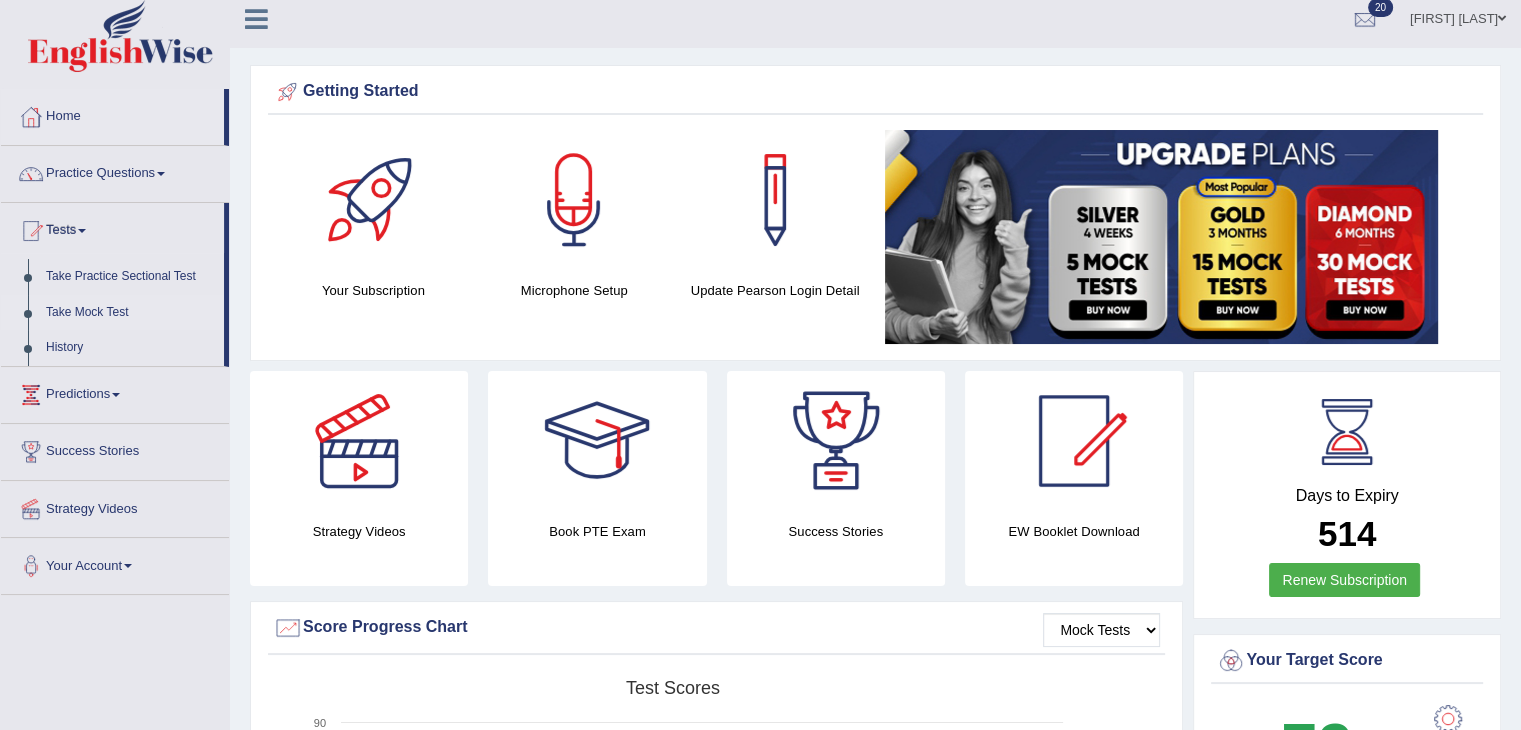 click on "Take Mock Test" at bounding box center (130, 313) 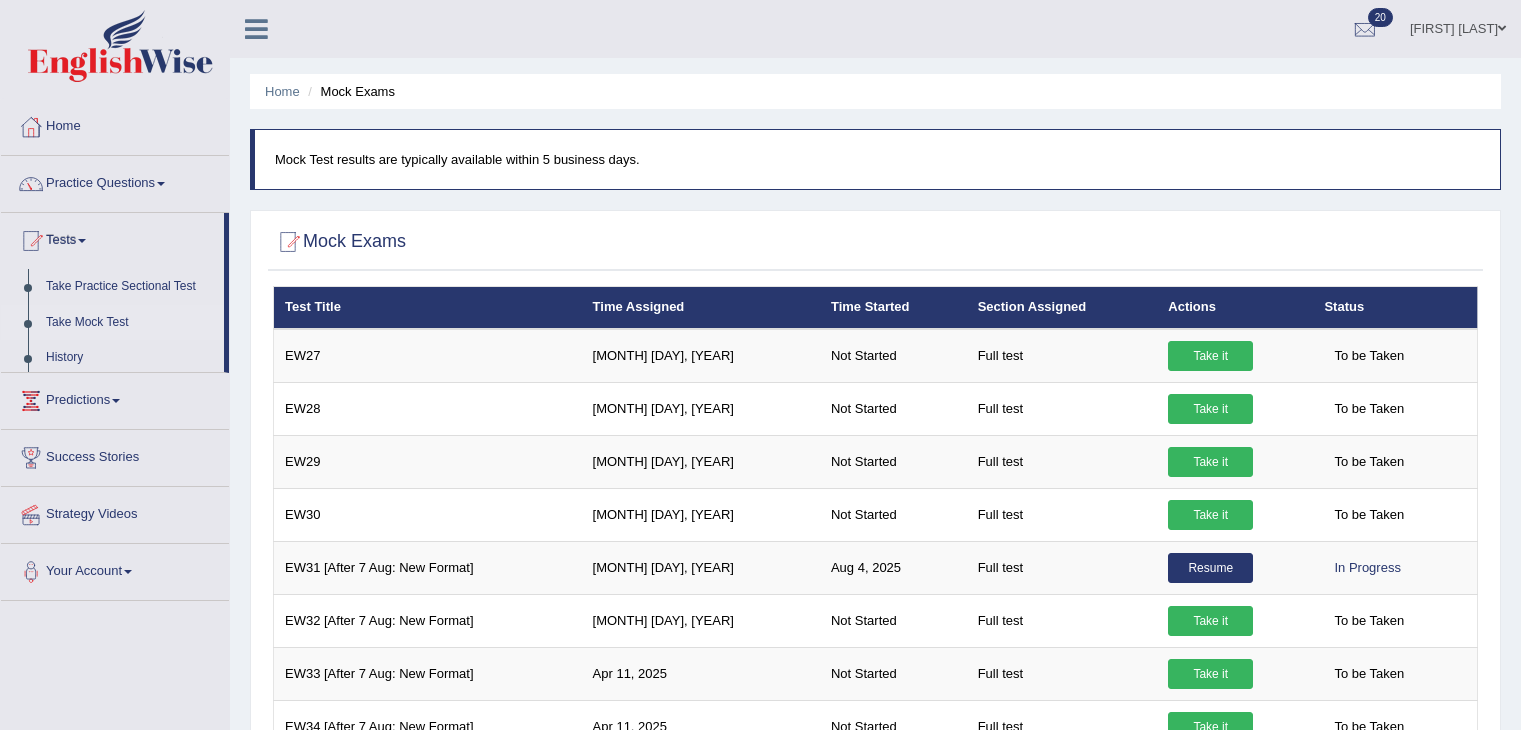 scroll, scrollTop: 0, scrollLeft: 0, axis: both 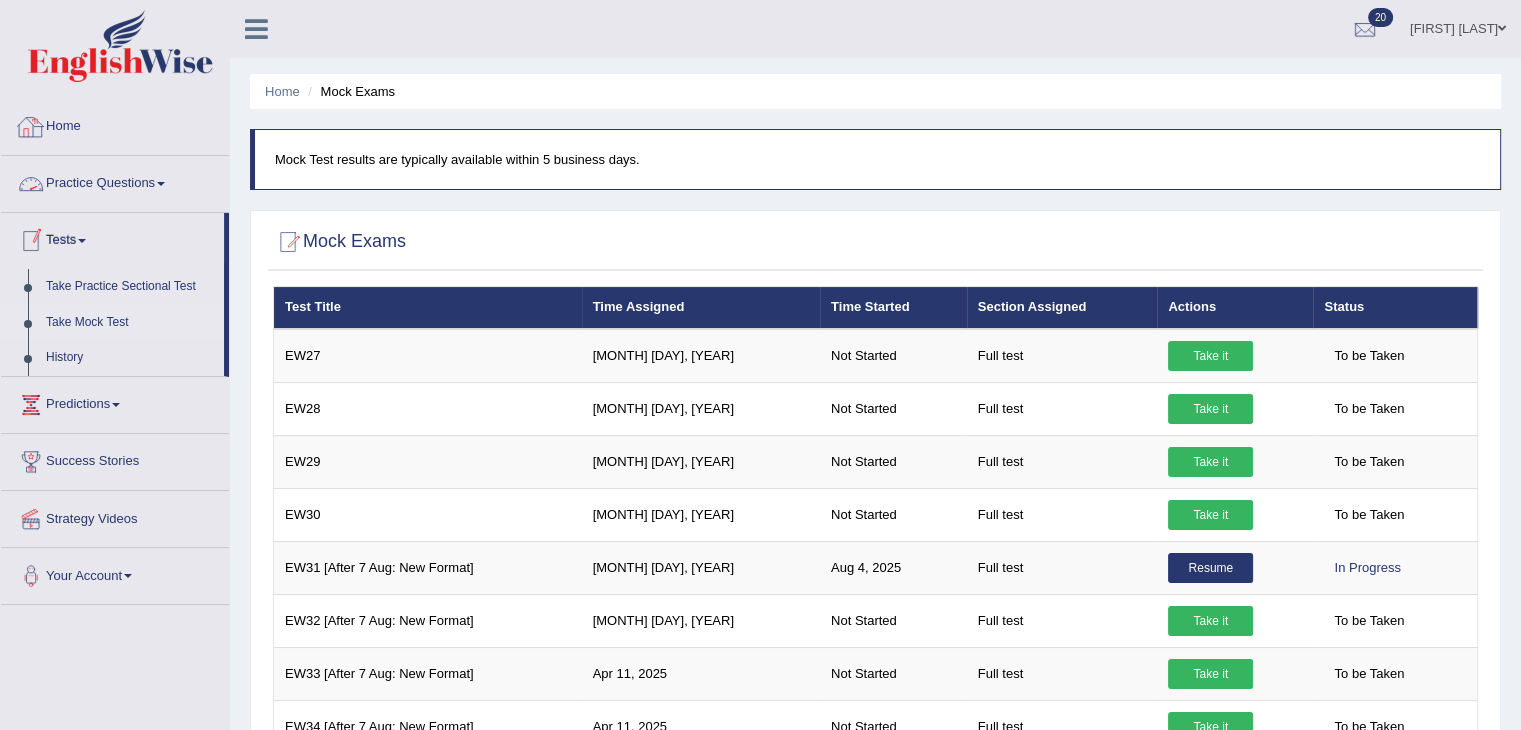 click on "Home" at bounding box center [115, 124] 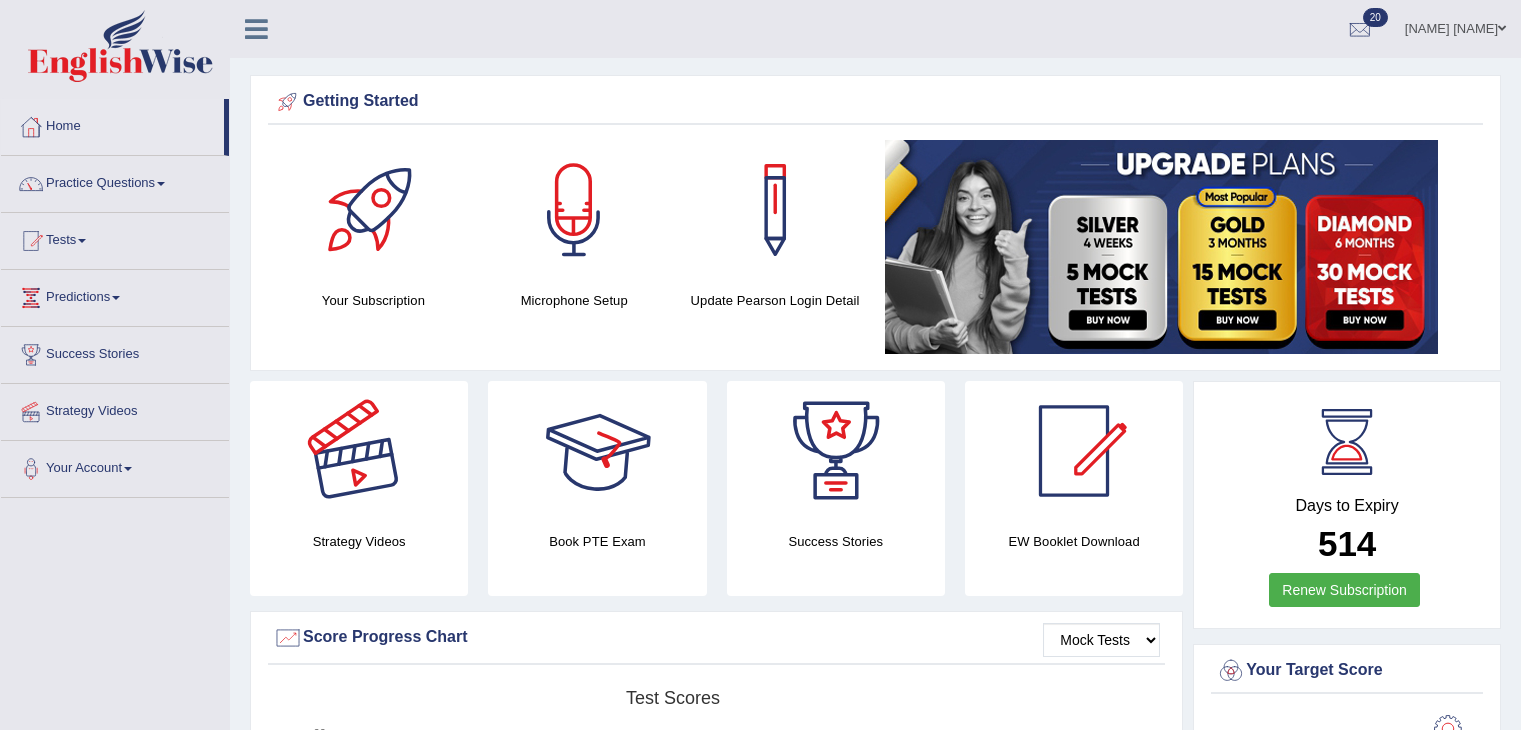 scroll, scrollTop: 0, scrollLeft: 0, axis: both 